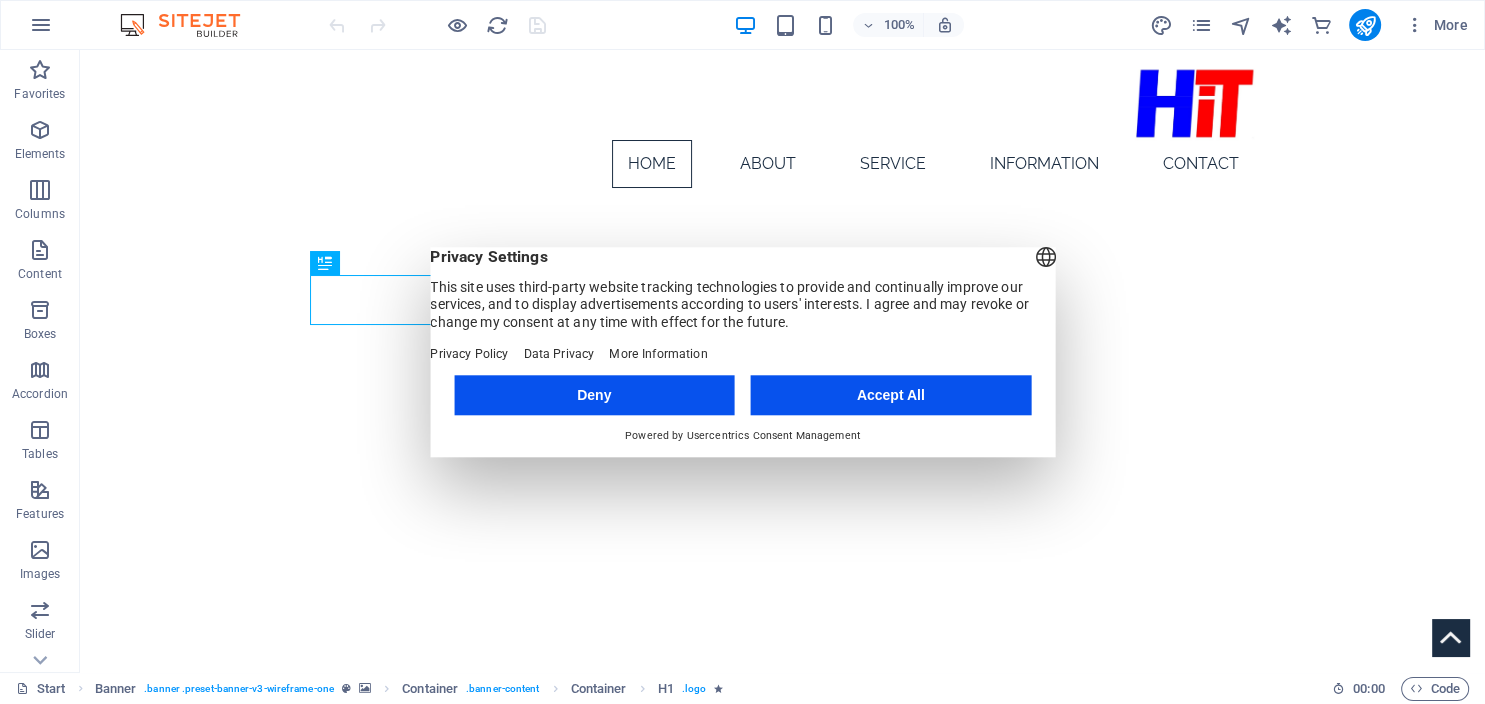 scroll, scrollTop: 0, scrollLeft: 0, axis: both 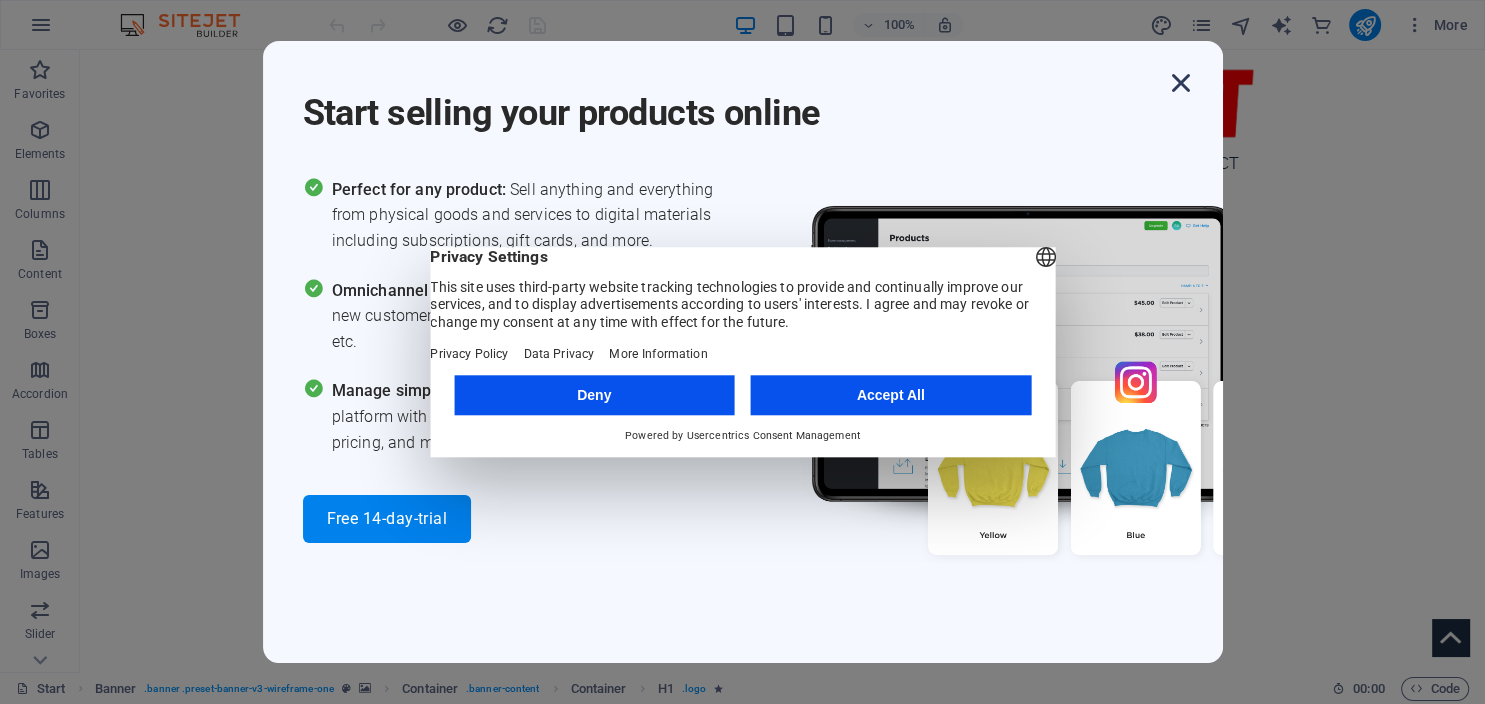 click at bounding box center [1181, 83] 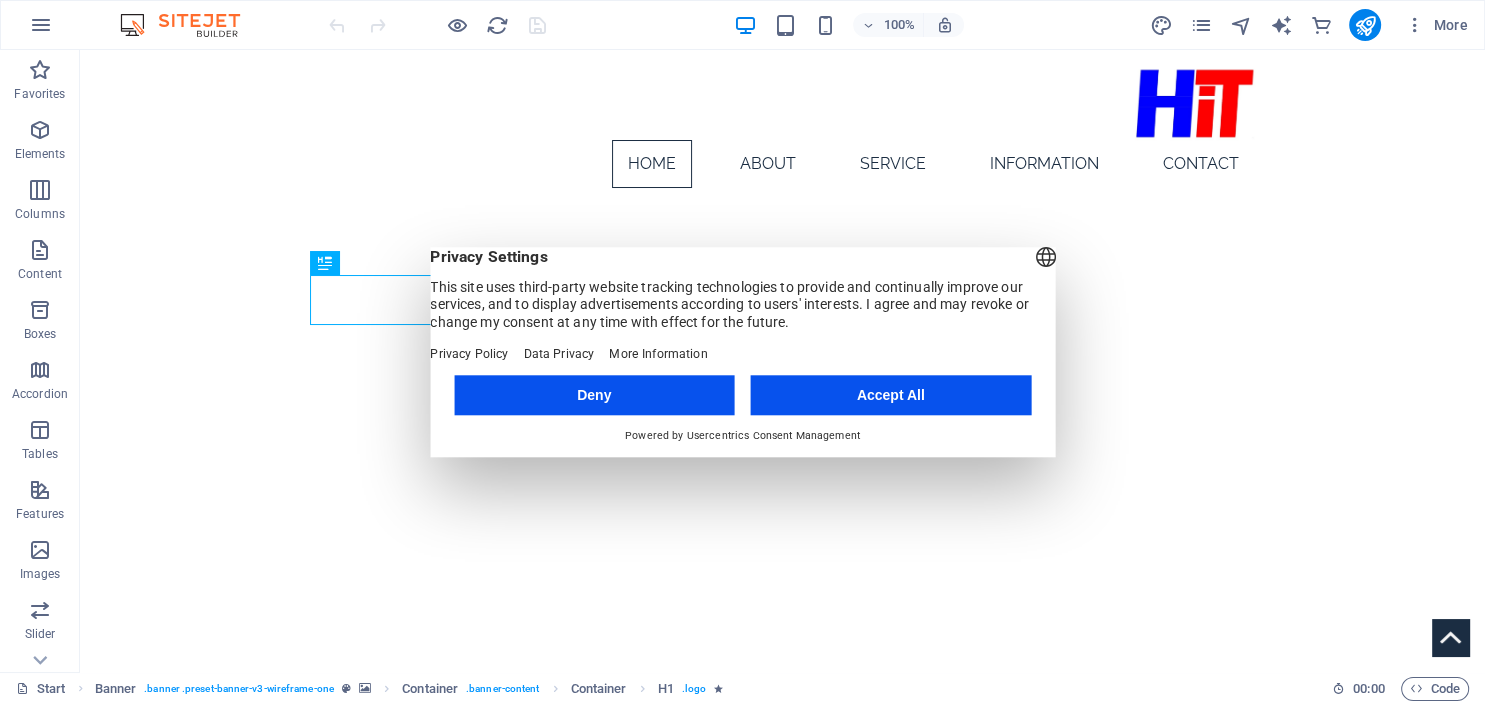 click on "Accept All" at bounding box center (891, 395) 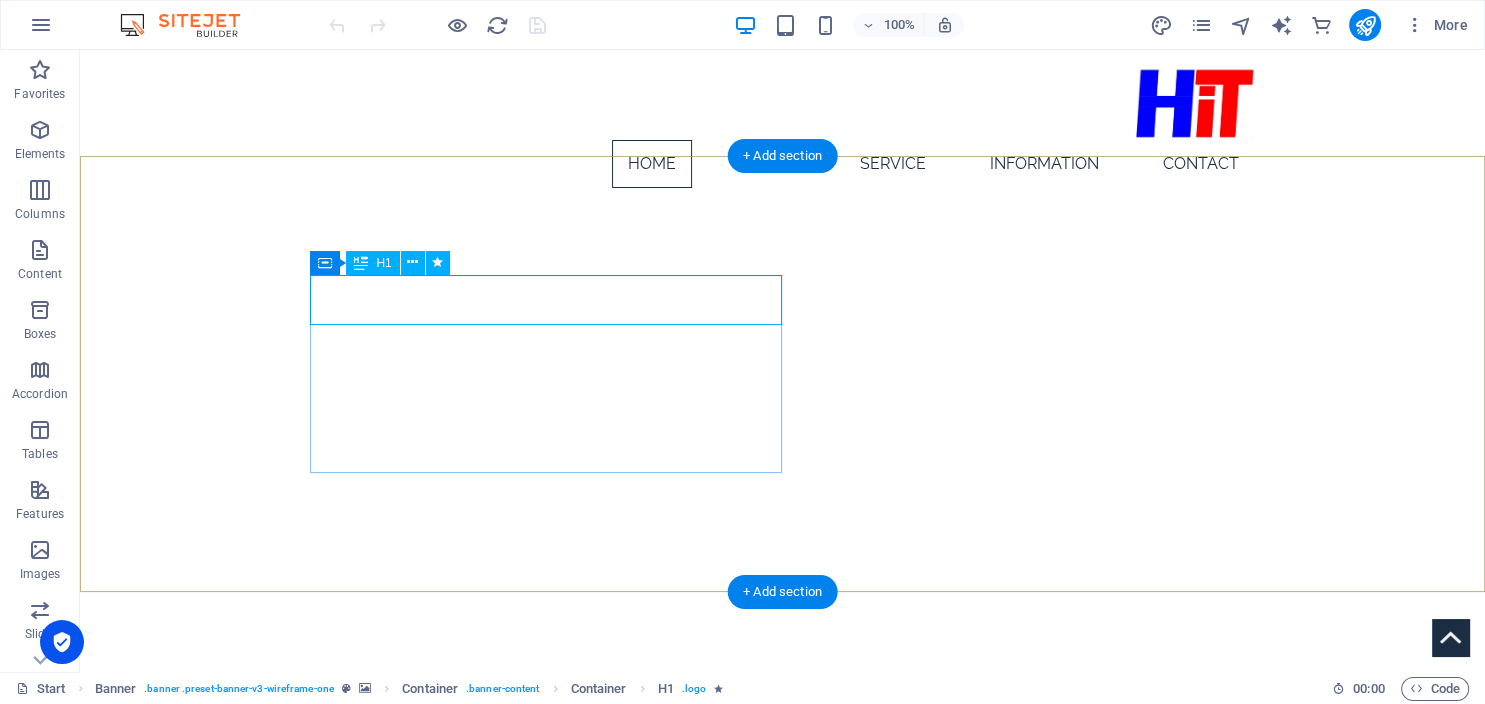 click on "HYDROICON TECH" at bounding box center [783, 761] 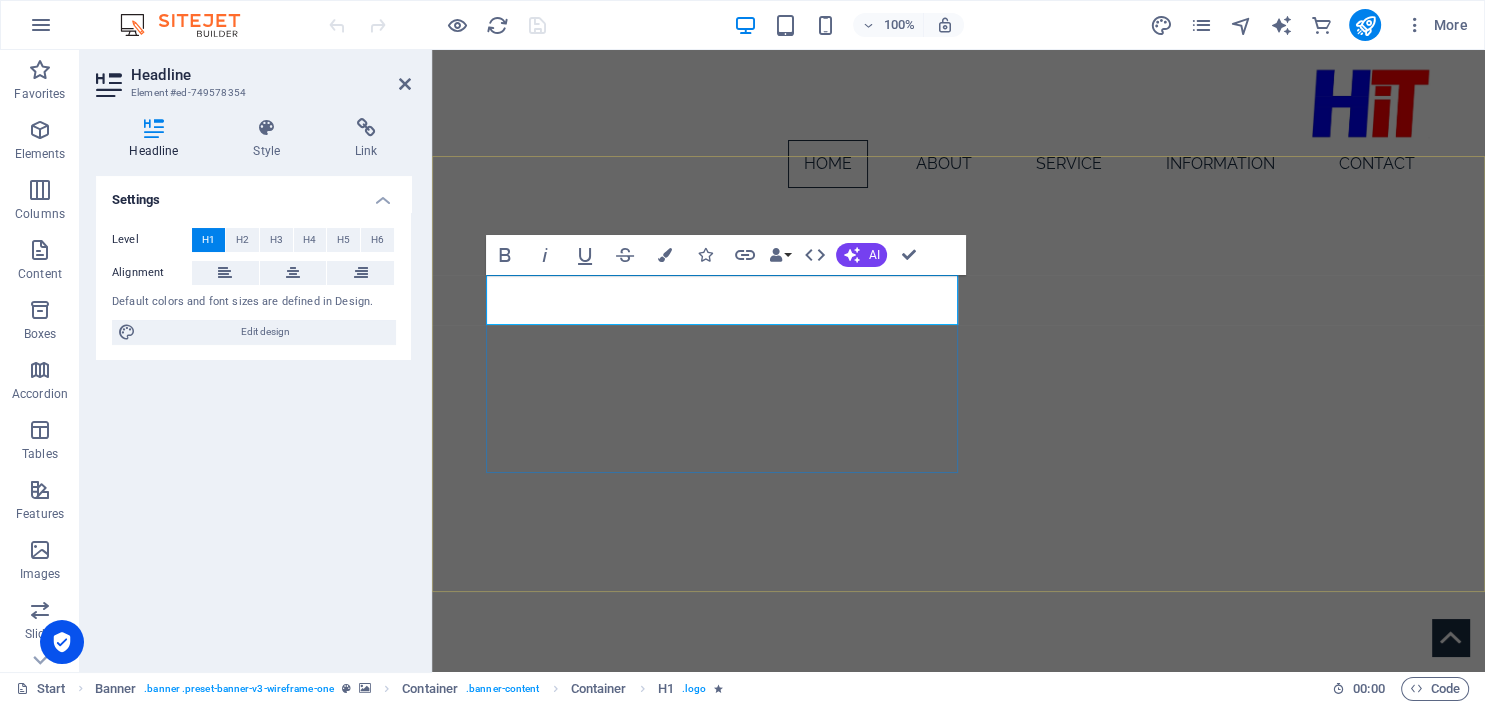 drag, startPoint x: 856, startPoint y: 306, endPoint x: 499, endPoint y: 318, distance: 357.20163 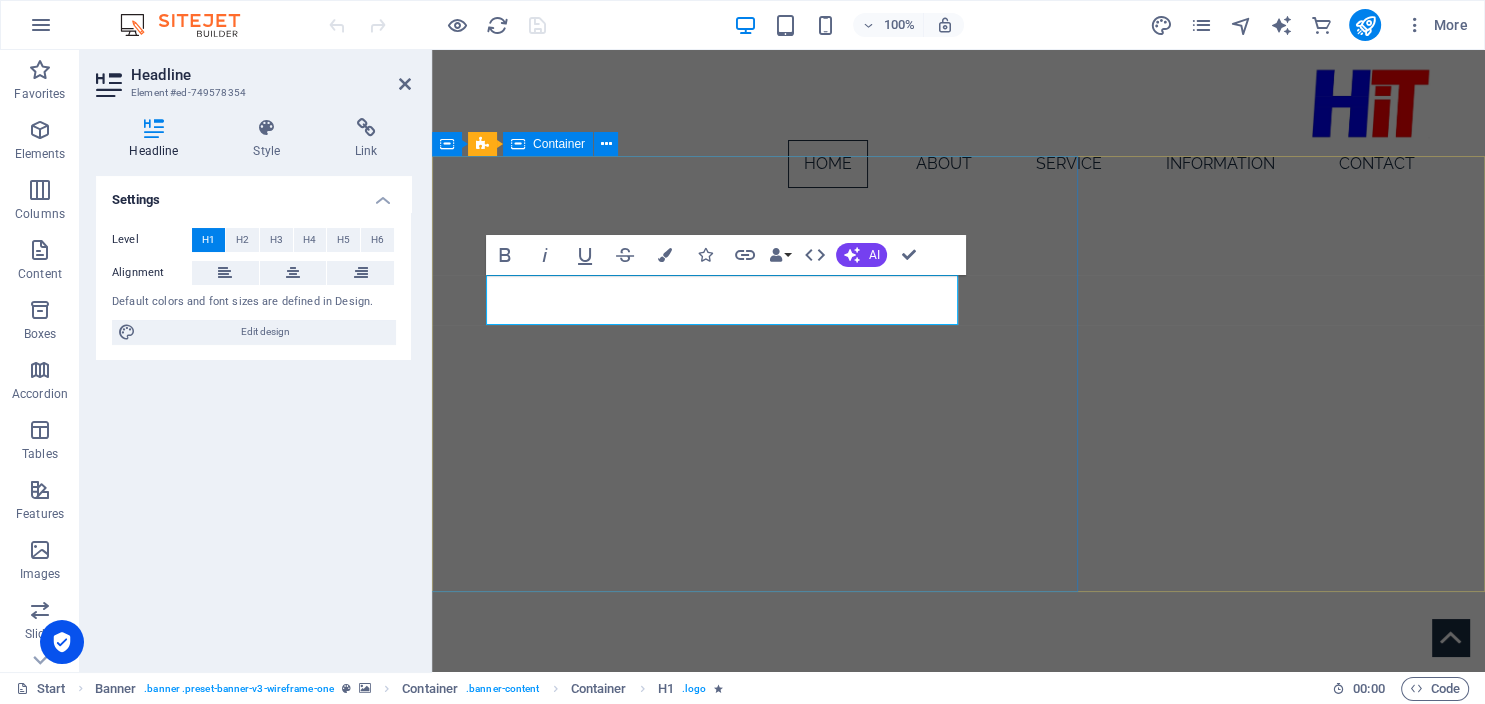 click at bounding box center (678, 361) 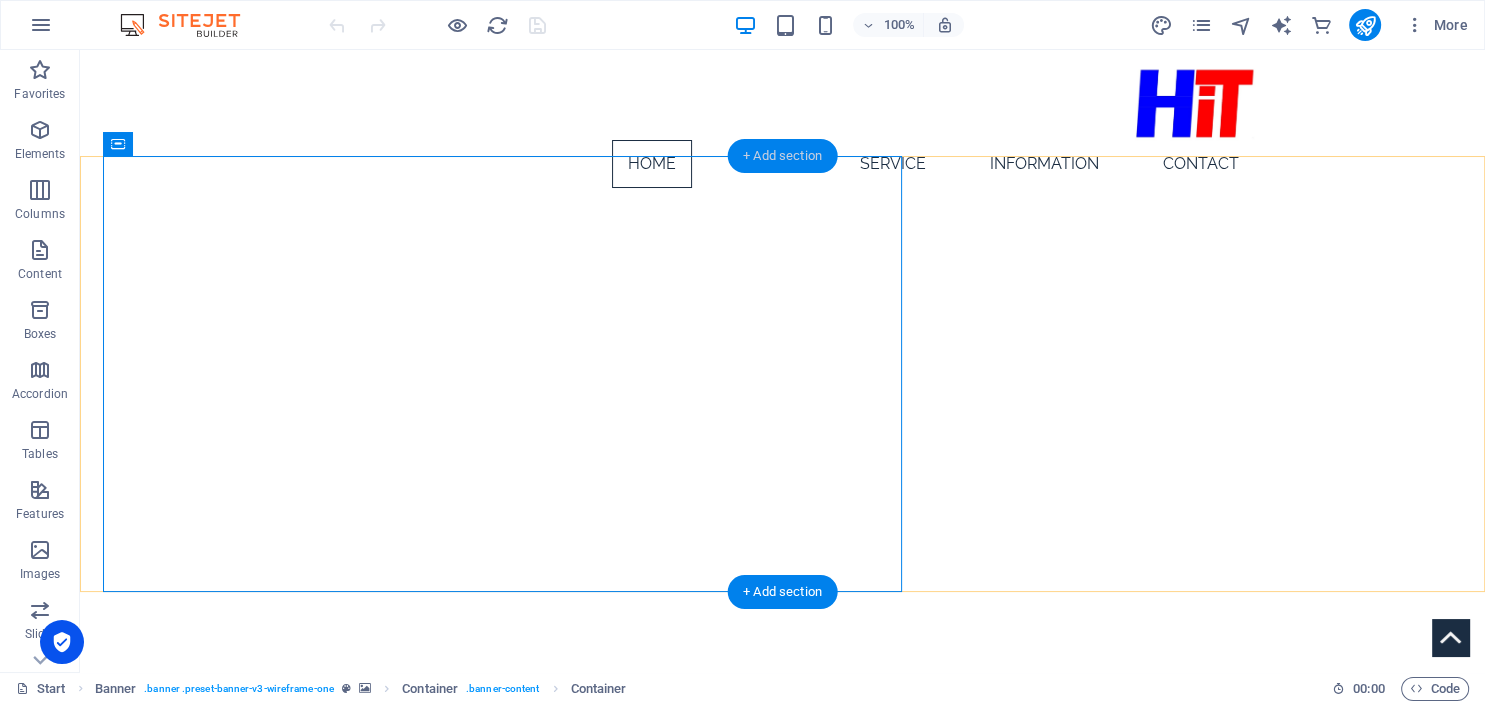 click on "+ Add section" at bounding box center (782, 156) 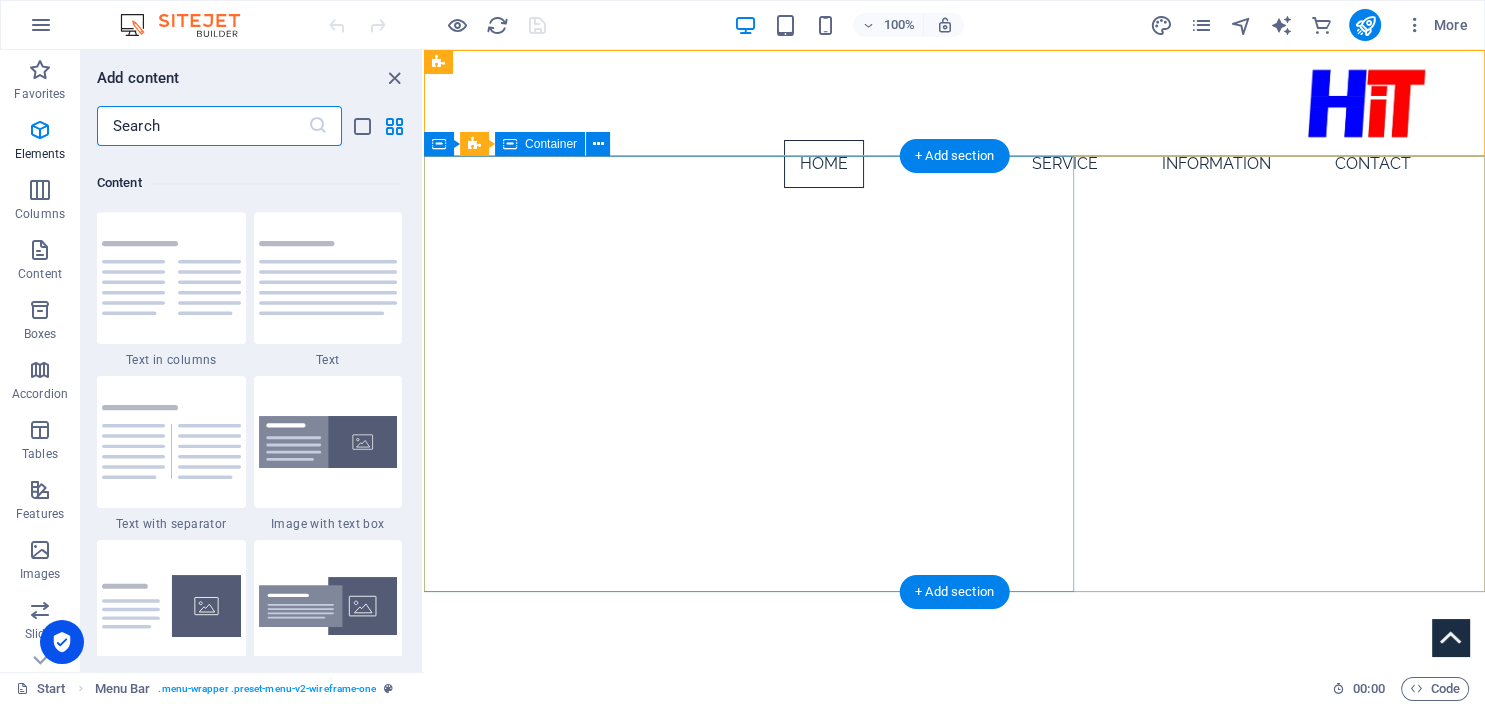 scroll, scrollTop: 3499, scrollLeft: 0, axis: vertical 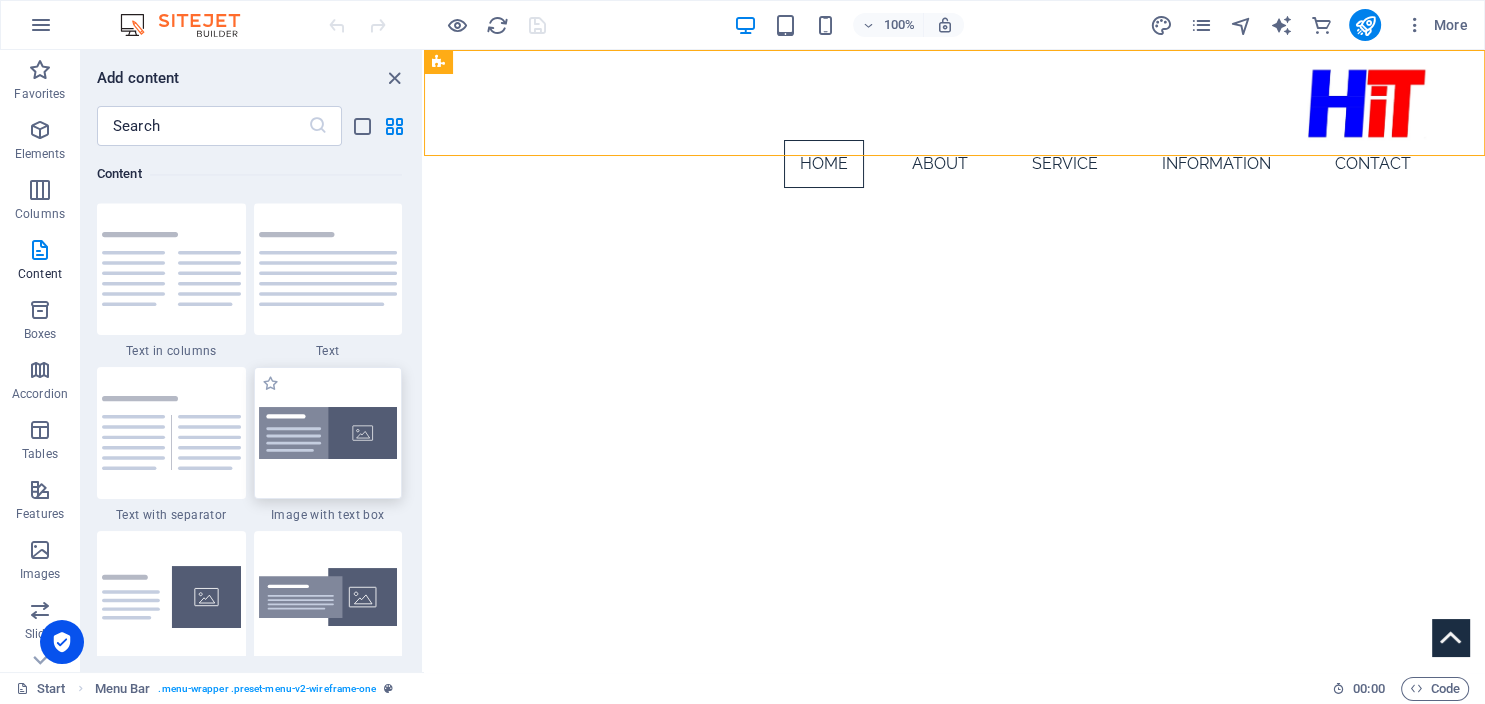 click at bounding box center (328, 433) 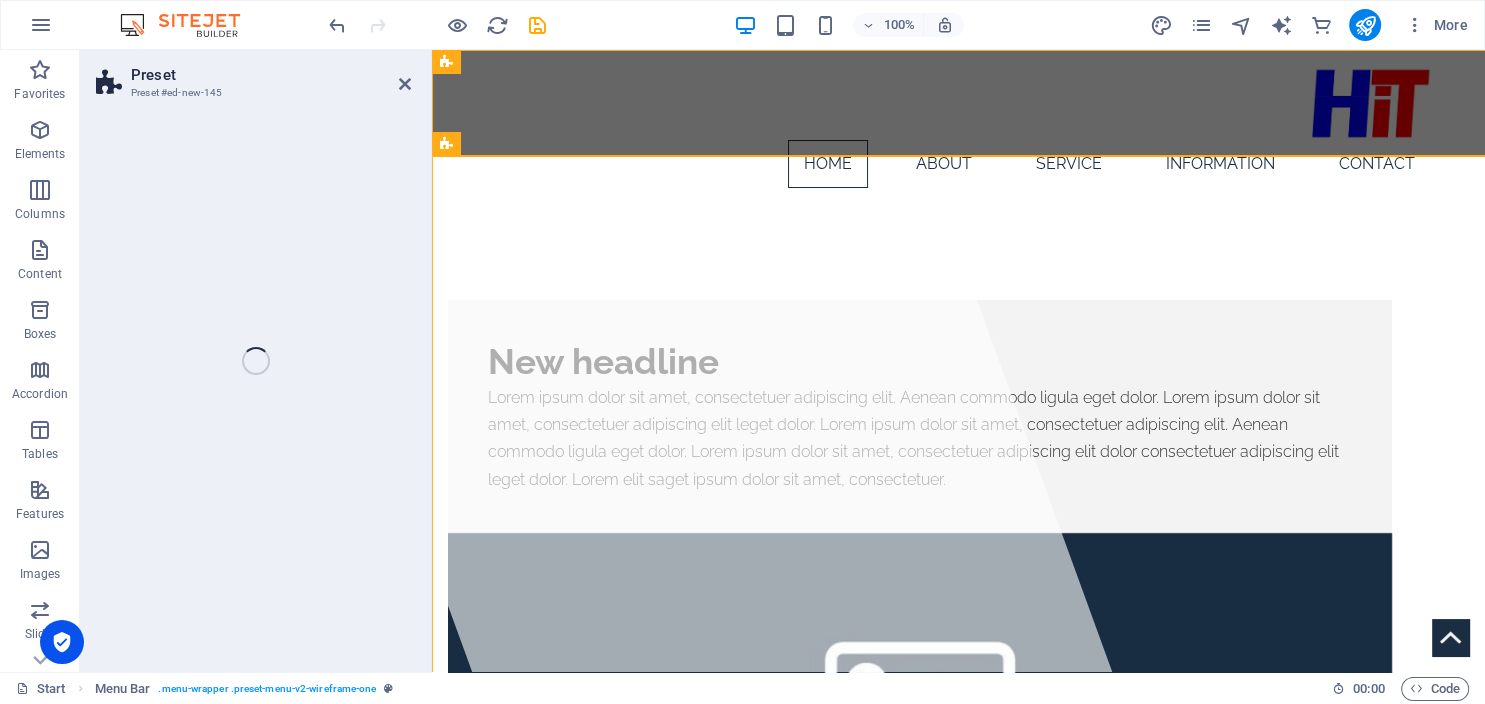 select on "rem" 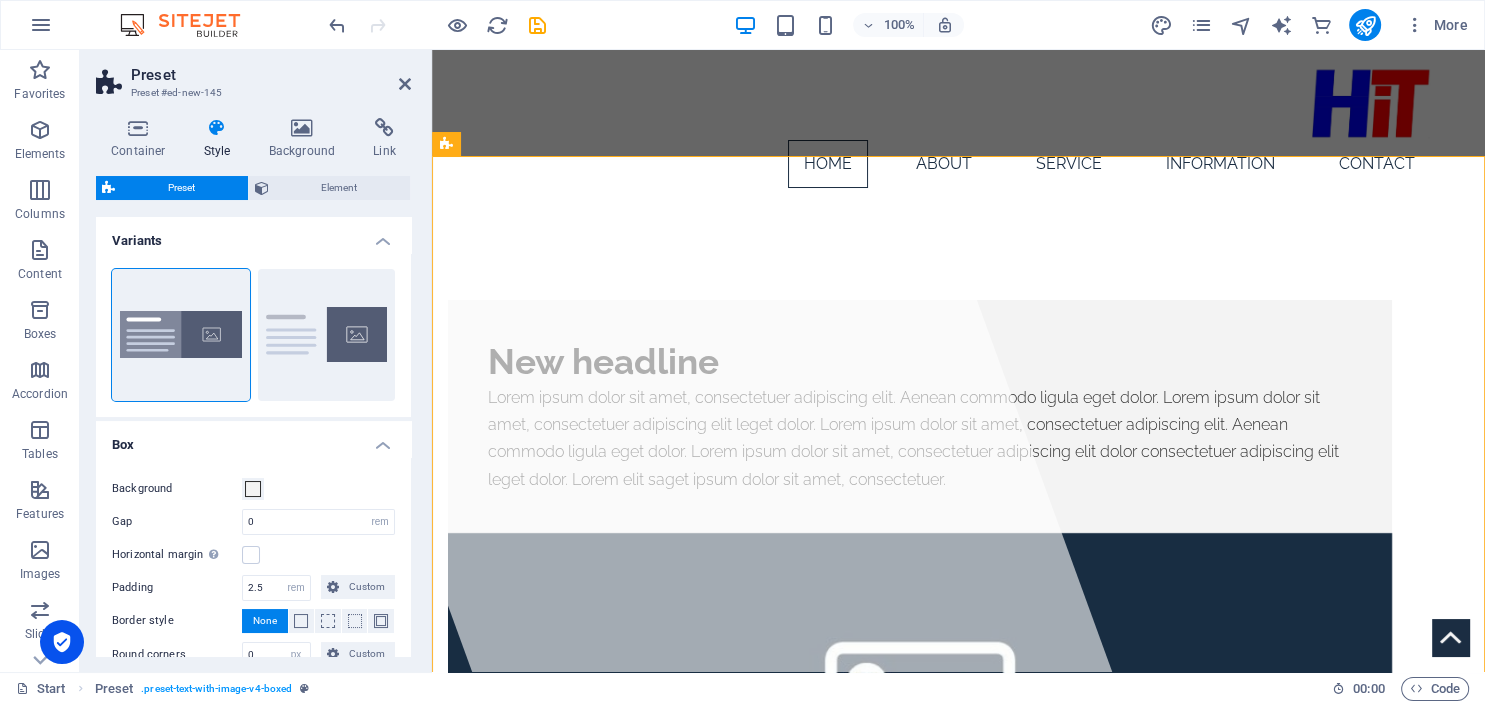 click on "Preset Preset #ed-new-145
Container Style Background Link Size Height Default px rem % vh vw Min. height None px rem % vh vw Width Default px rem % em vh vw Min. width None px rem % vh vw Content width Default Custom width Width Default px rem % em vh vw Min. width None px rem % vh vw Default padding Custom spacing Default content width and padding can be changed under Design. Edit design Layout (Flexbox) Alignment Determines the flex direction. Default Main axis Determine how elements should behave along the main axis inside this container (justify content). Default Side axis Control the vertical direction of the element inside of the container (align items). Default Wrap Default On Off Fill Controls the distances and direction of elements on the y-axis across several lines (align content). Default Accessibility ARIA helps assistive technologies (like screen readers) to understand the role, state, and behavior of web elements Role The ARIA role defines the purpose of an element.  None Header" at bounding box center (256, 361) 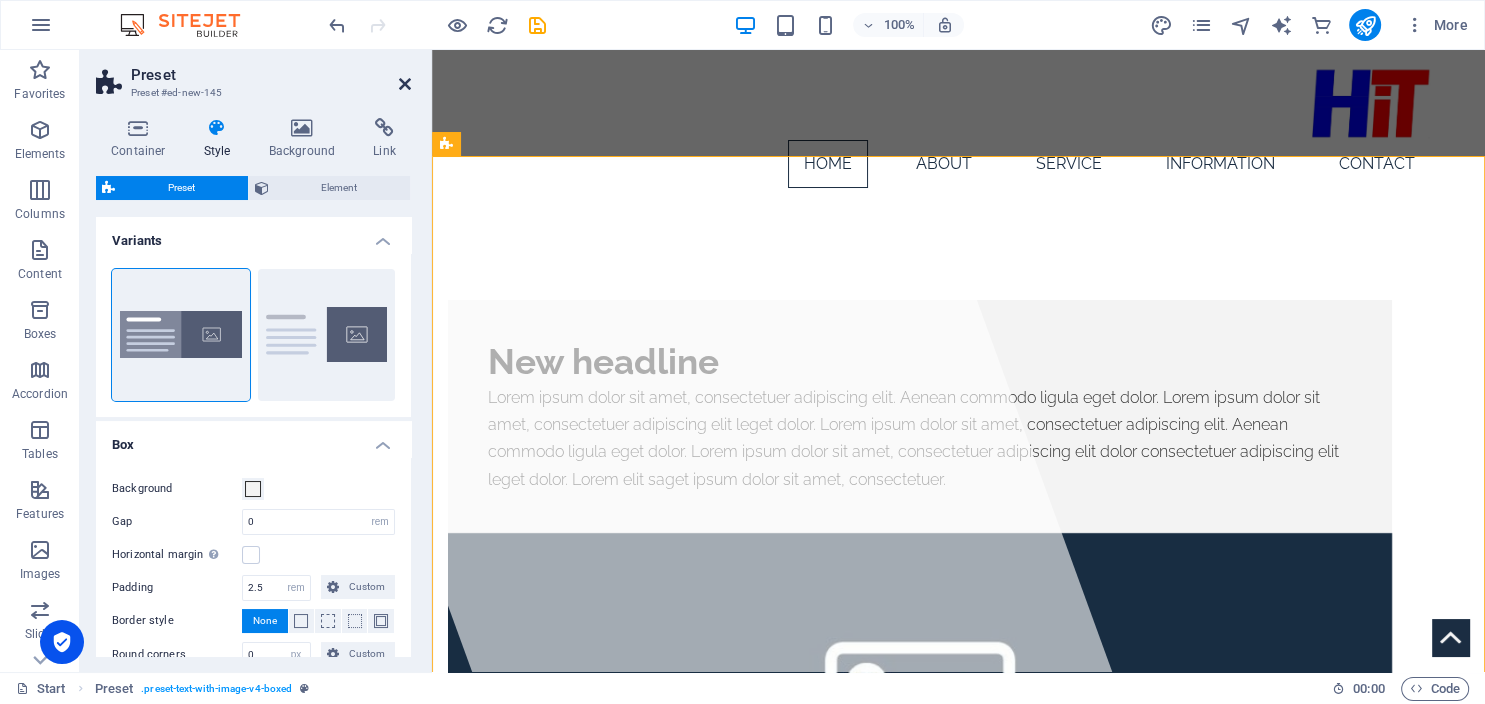 click at bounding box center (405, 84) 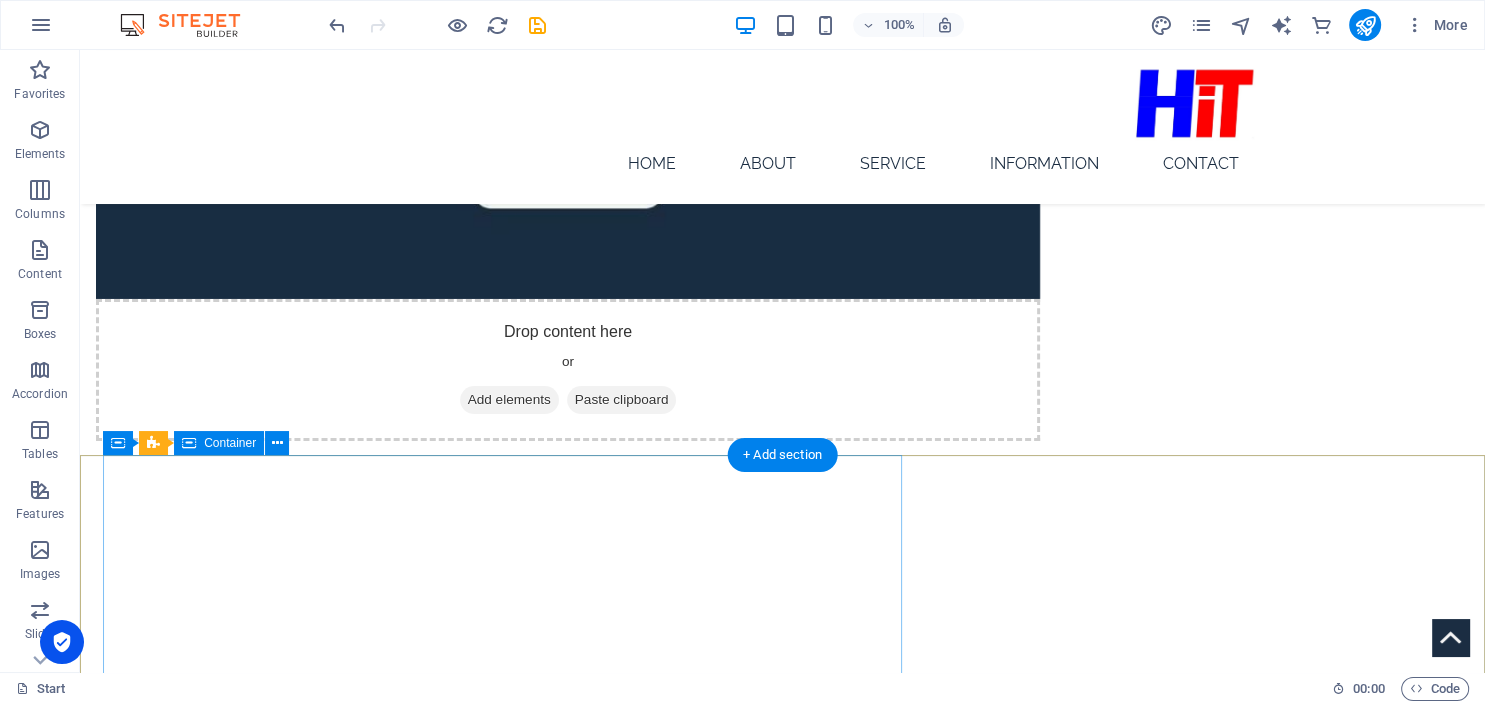 scroll, scrollTop: 0, scrollLeft: 0, axis: both 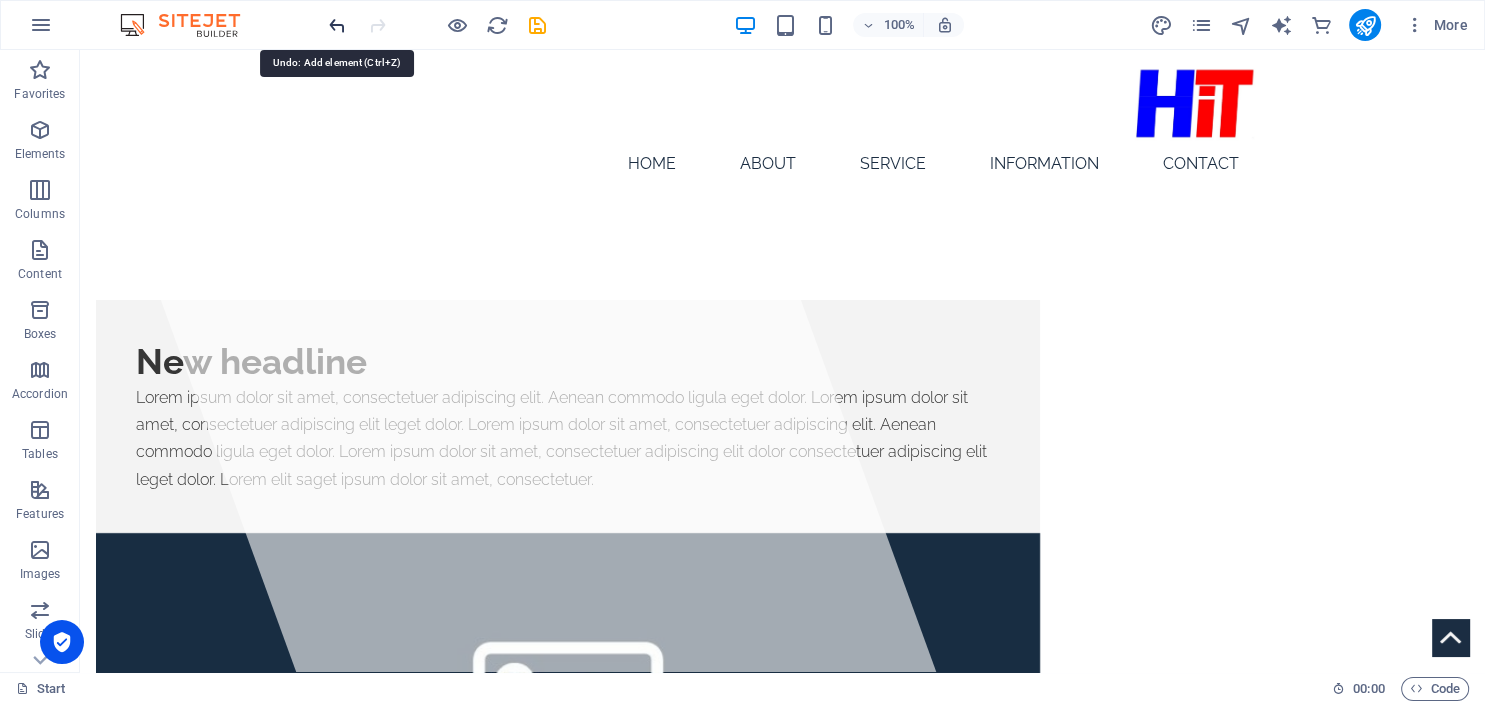 click at bounding box center [337, 25] 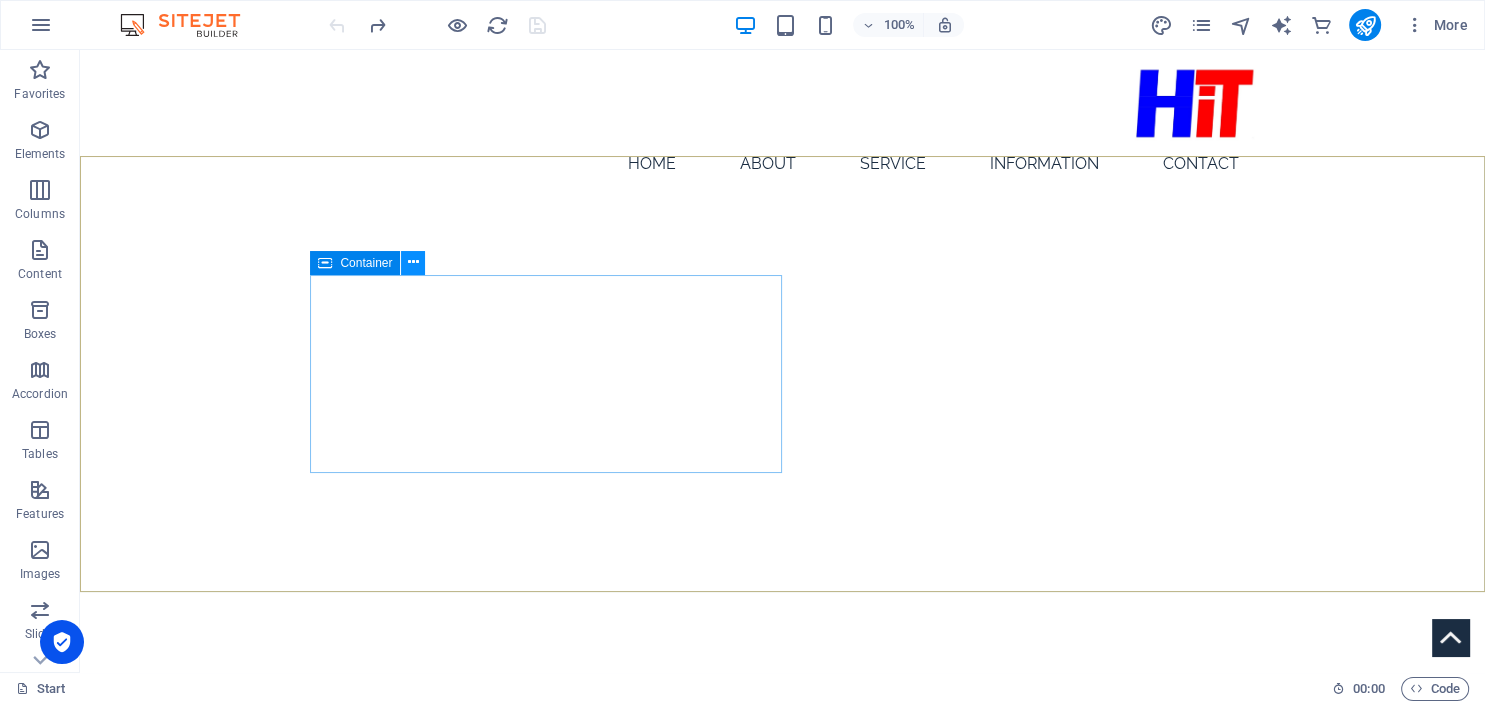 click at bounding box center [413, 262] 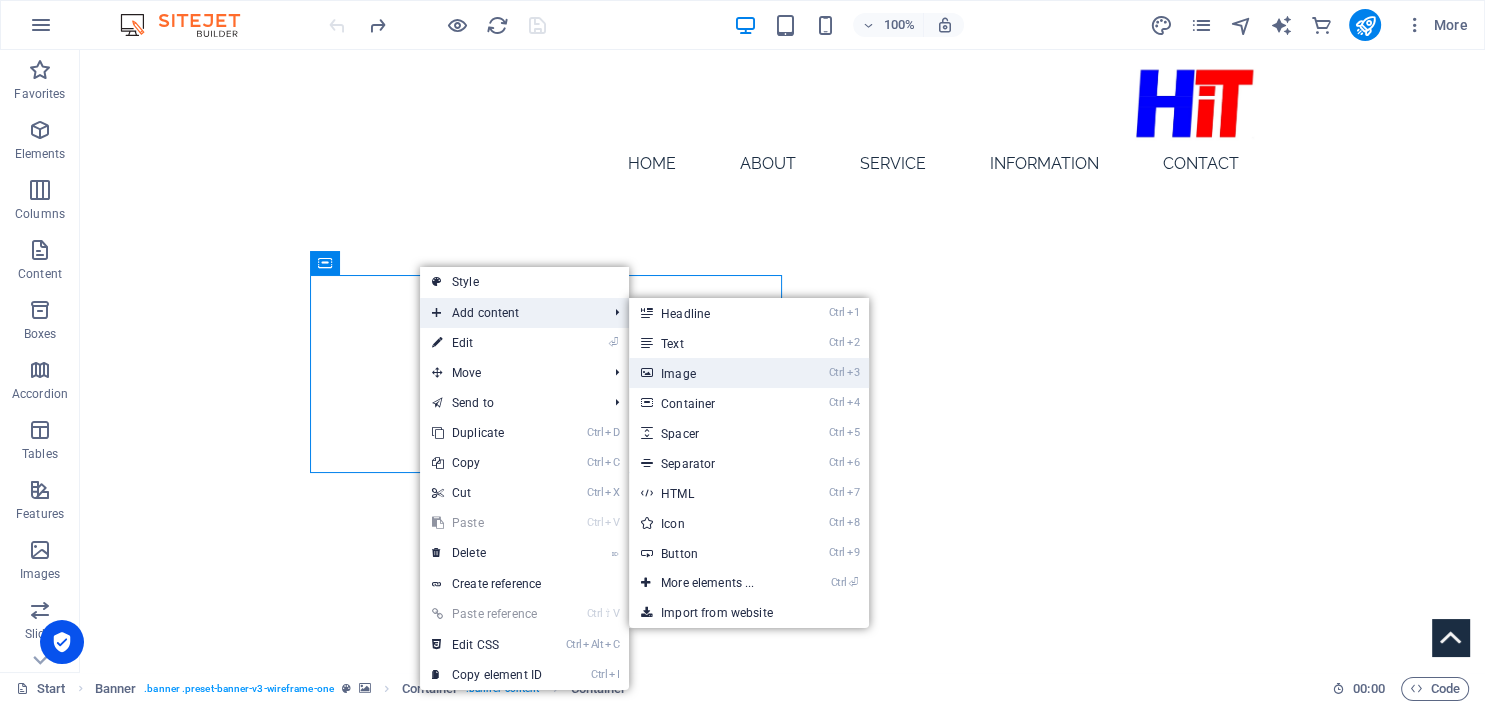 click on "Ctrl 3  Image" at bounding box center (711, 373) 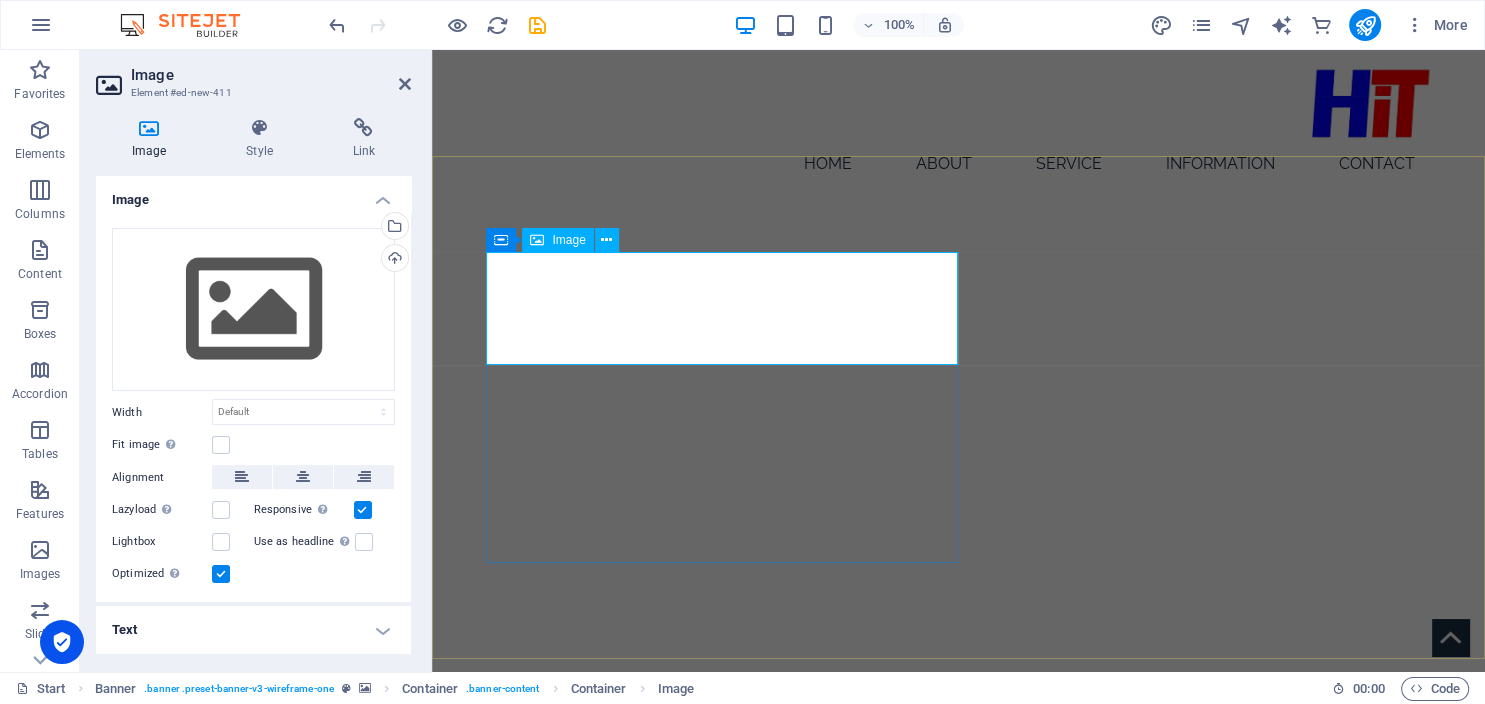 click at bounding box center [959, 848] 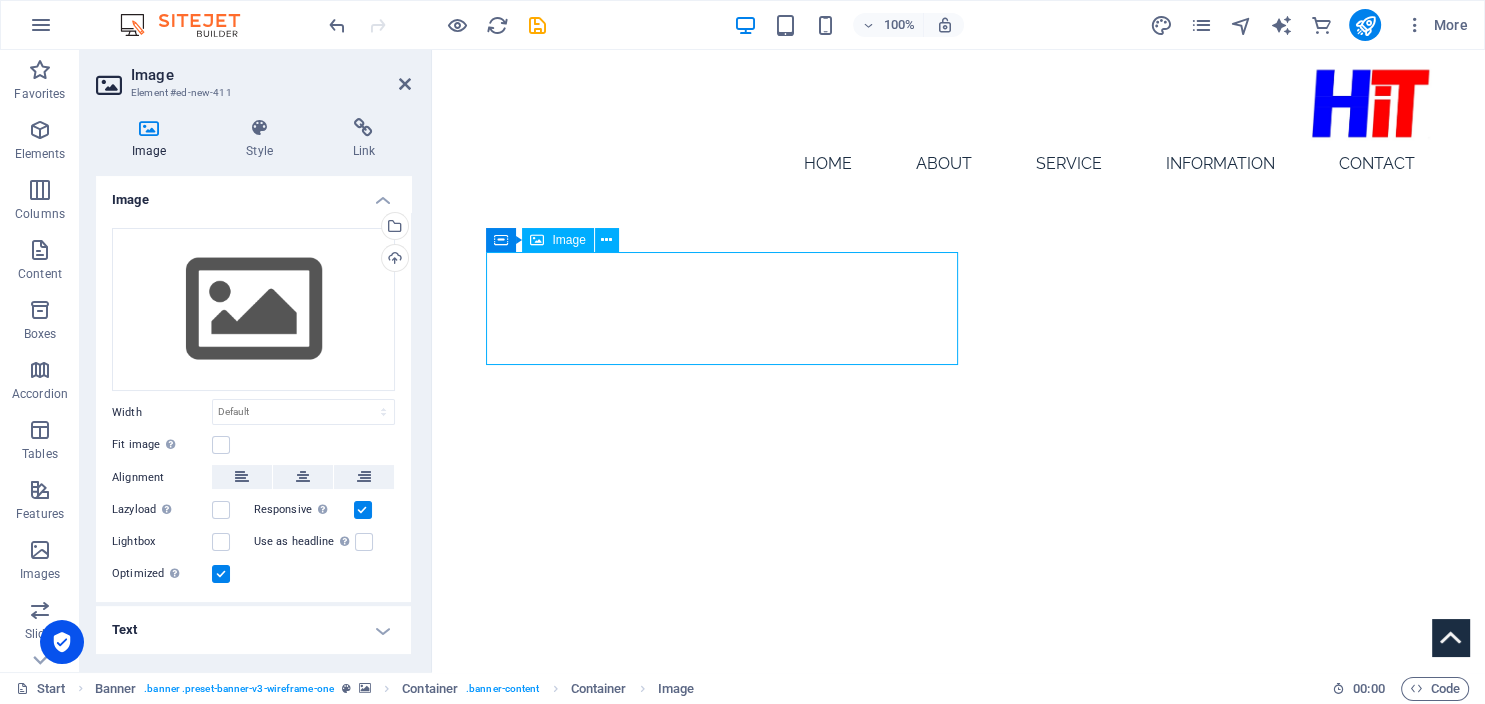 click at bounding box center [959, 848] 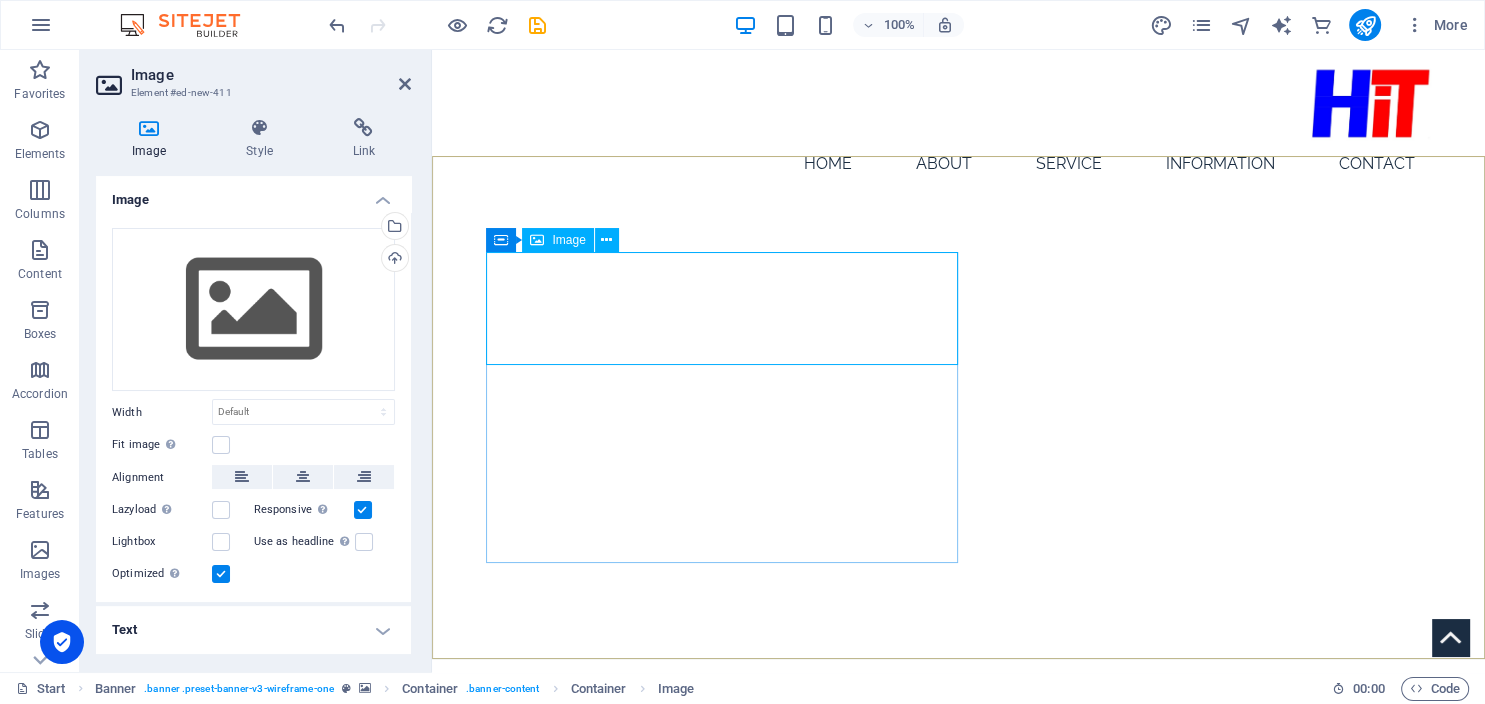 click on "Image" at bounding box center [557, 240] 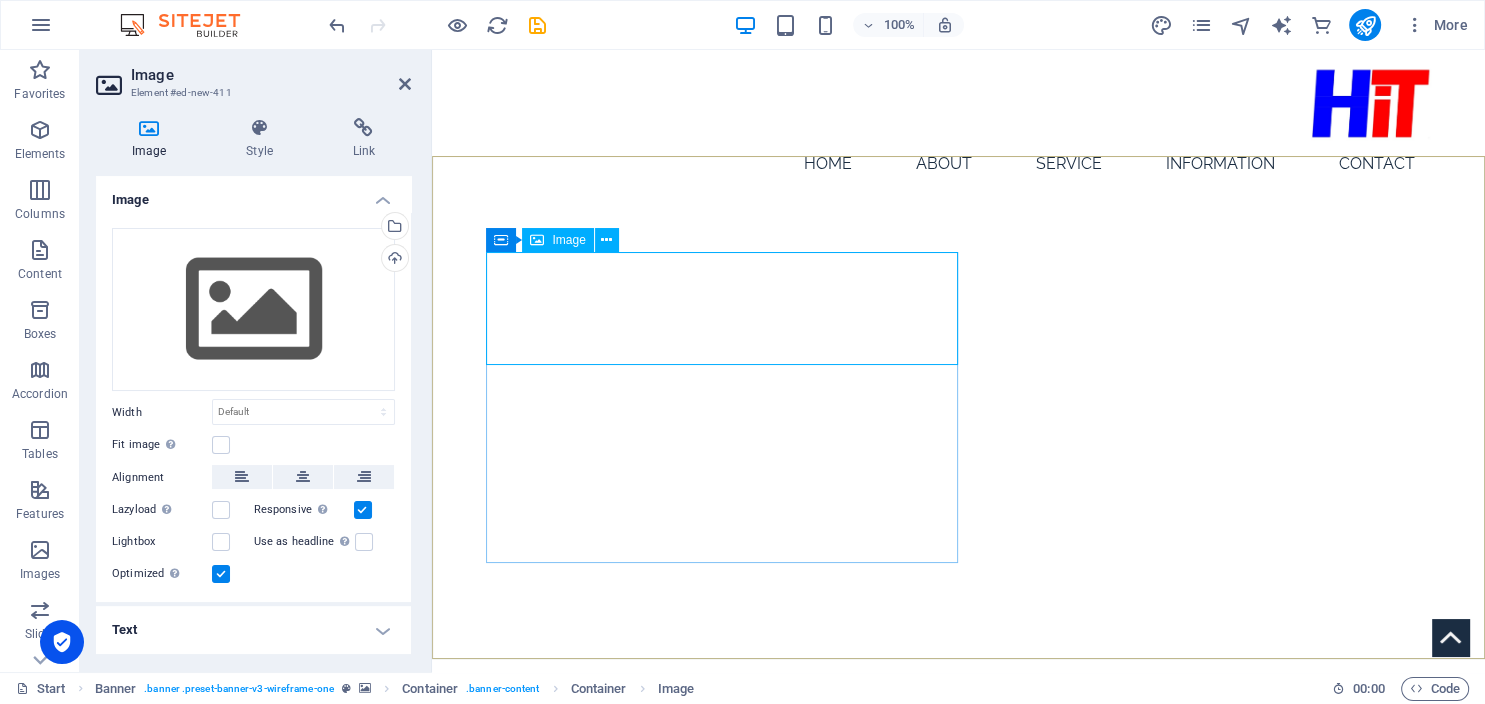 click on "Image" at bounding box center (568, 240) 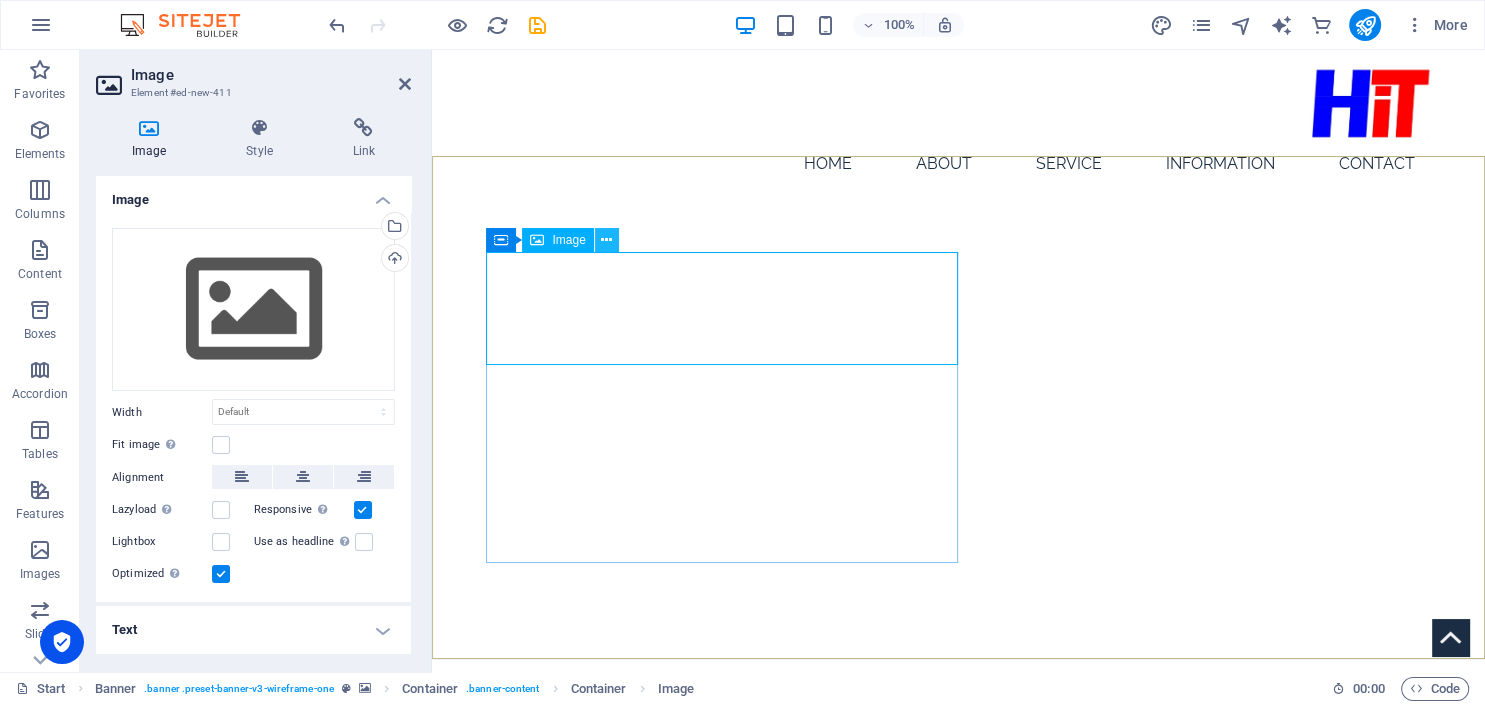 click at bounding box center [606, 240] 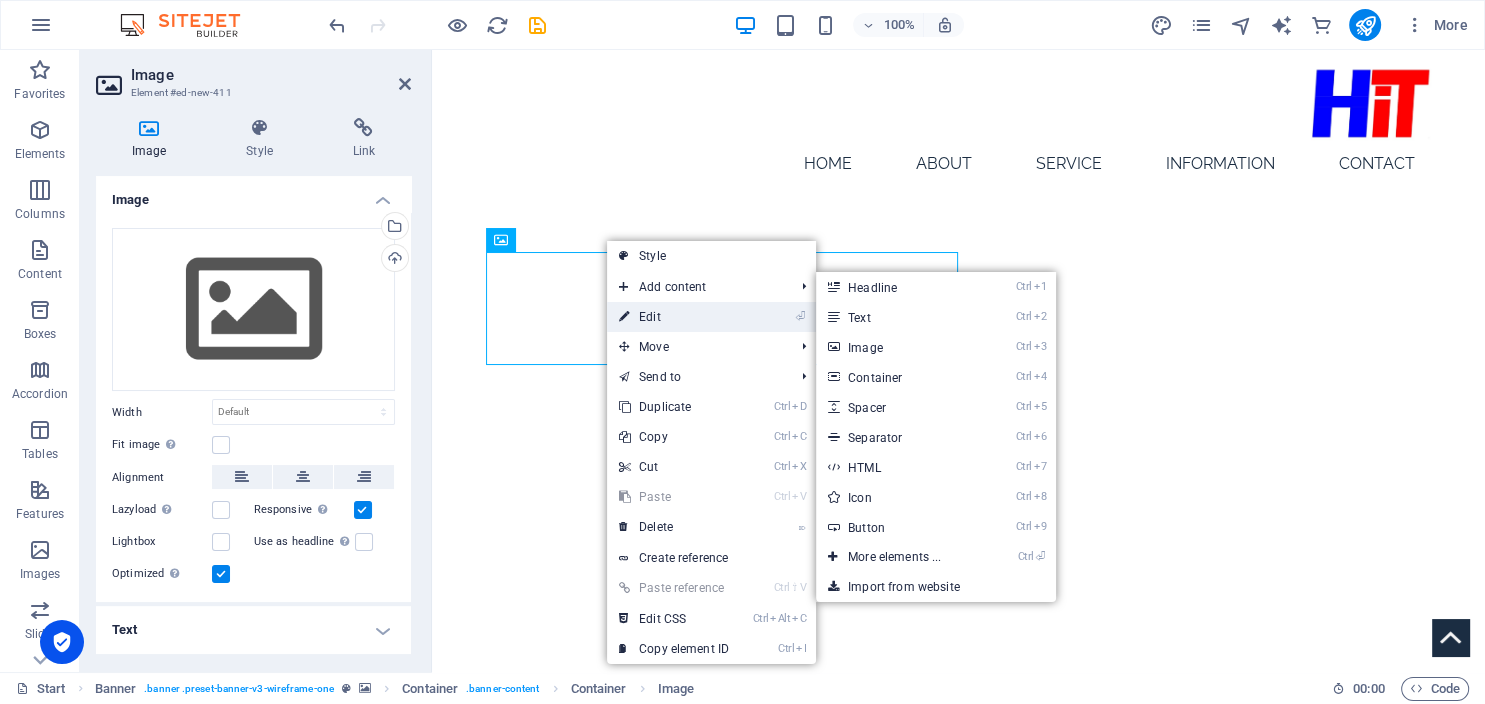 click on "⏎  Edit" at bounding box center (674, 317) 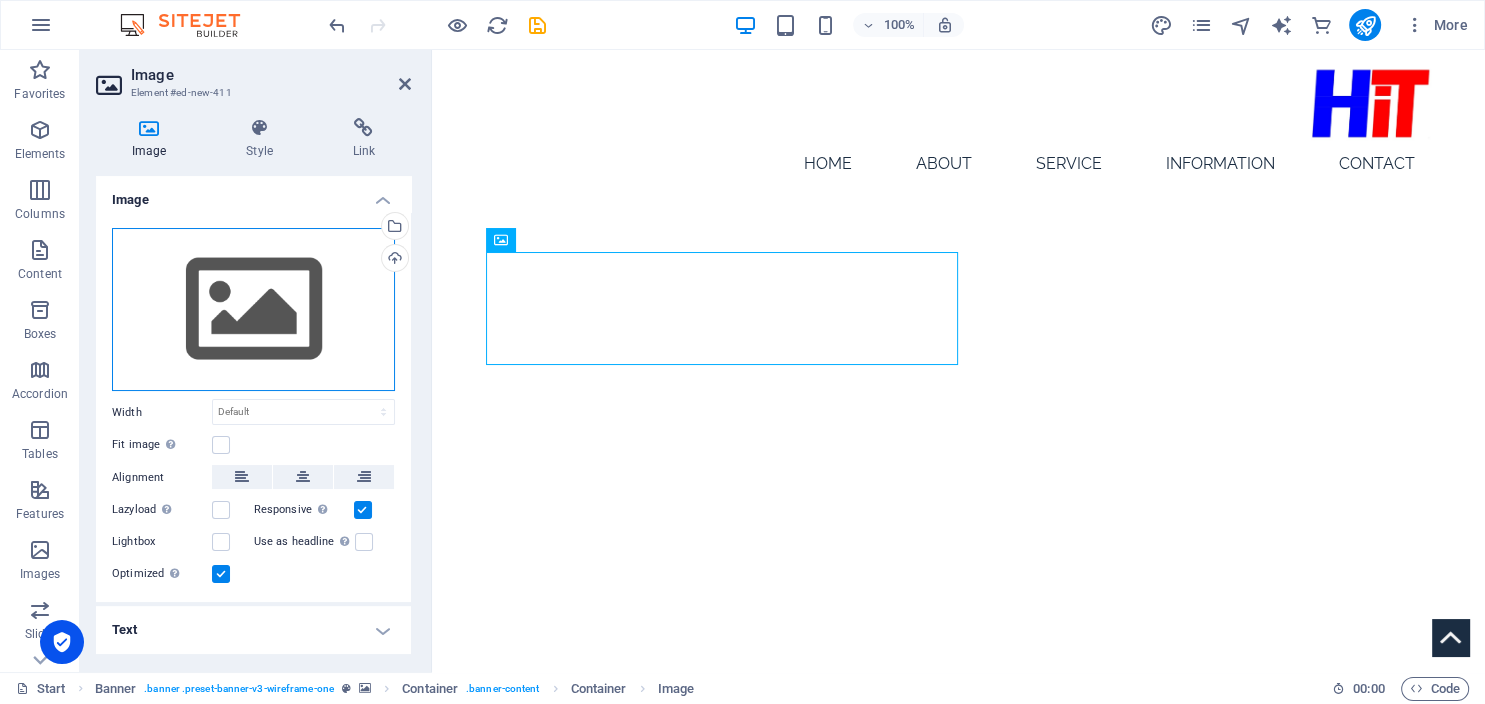 click on "Drag files here, click to choose files or select files from Files or our free stock photos & videos" at bounding box center (253, 310) 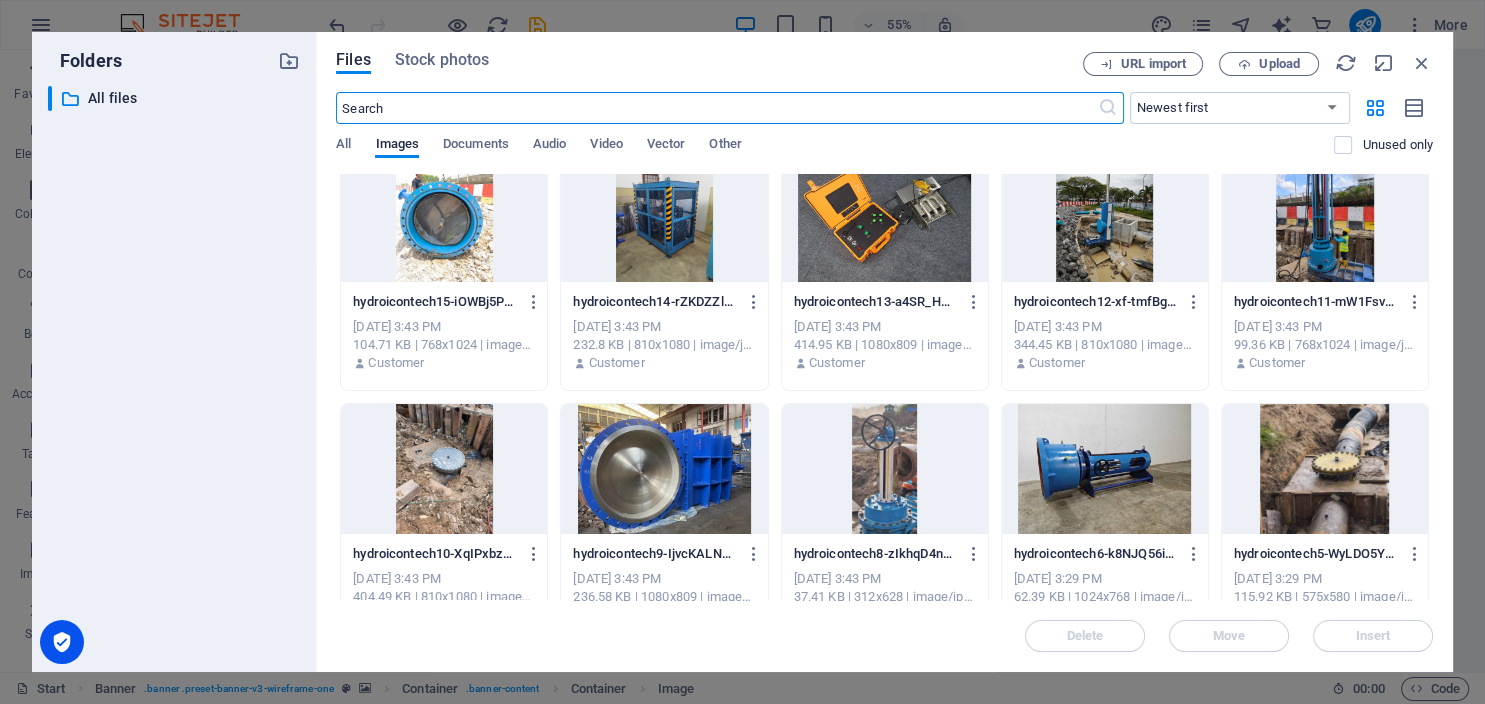 scroll, scrollTop: 0, scrollLeft: 0, axis: both 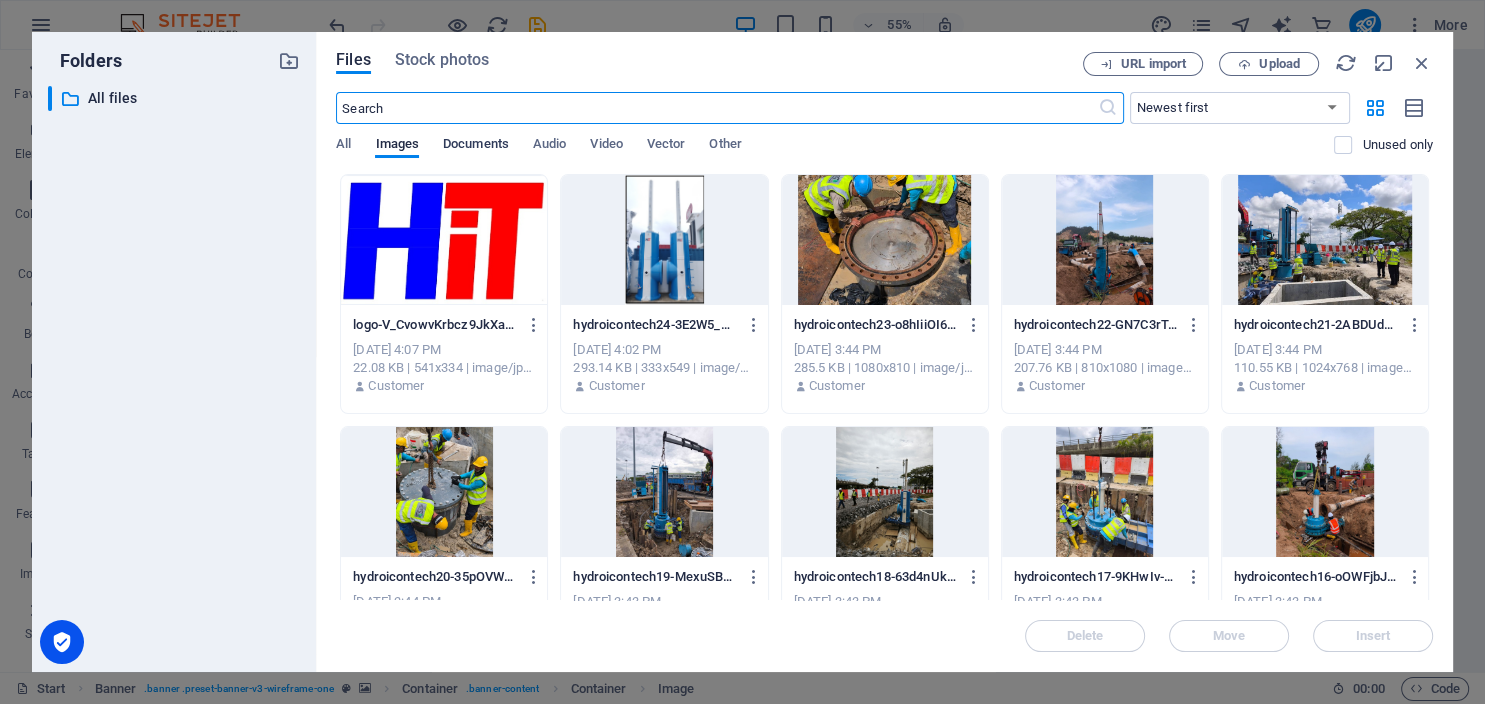 click on "Documents" at bounding box center [476, 146] 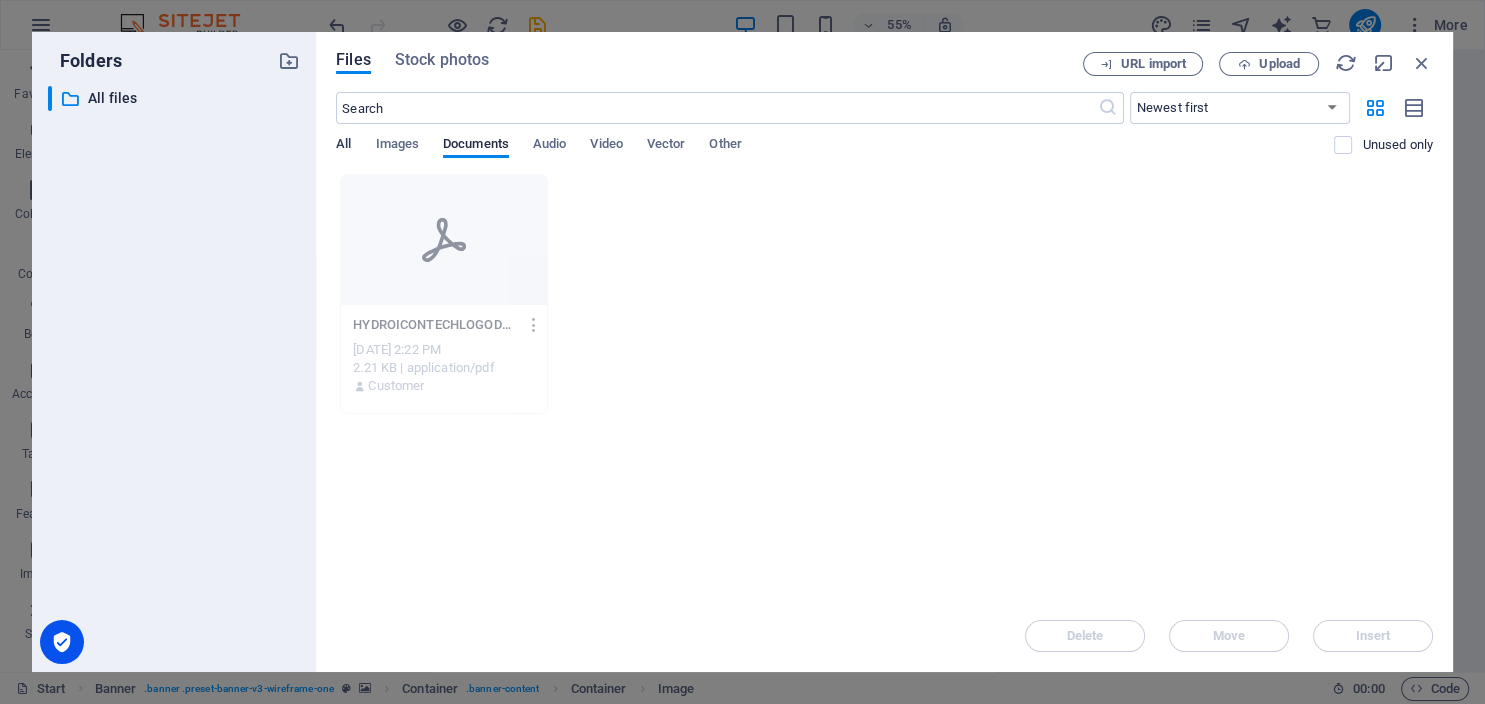 click on "All" at bounding box center (343, 146) 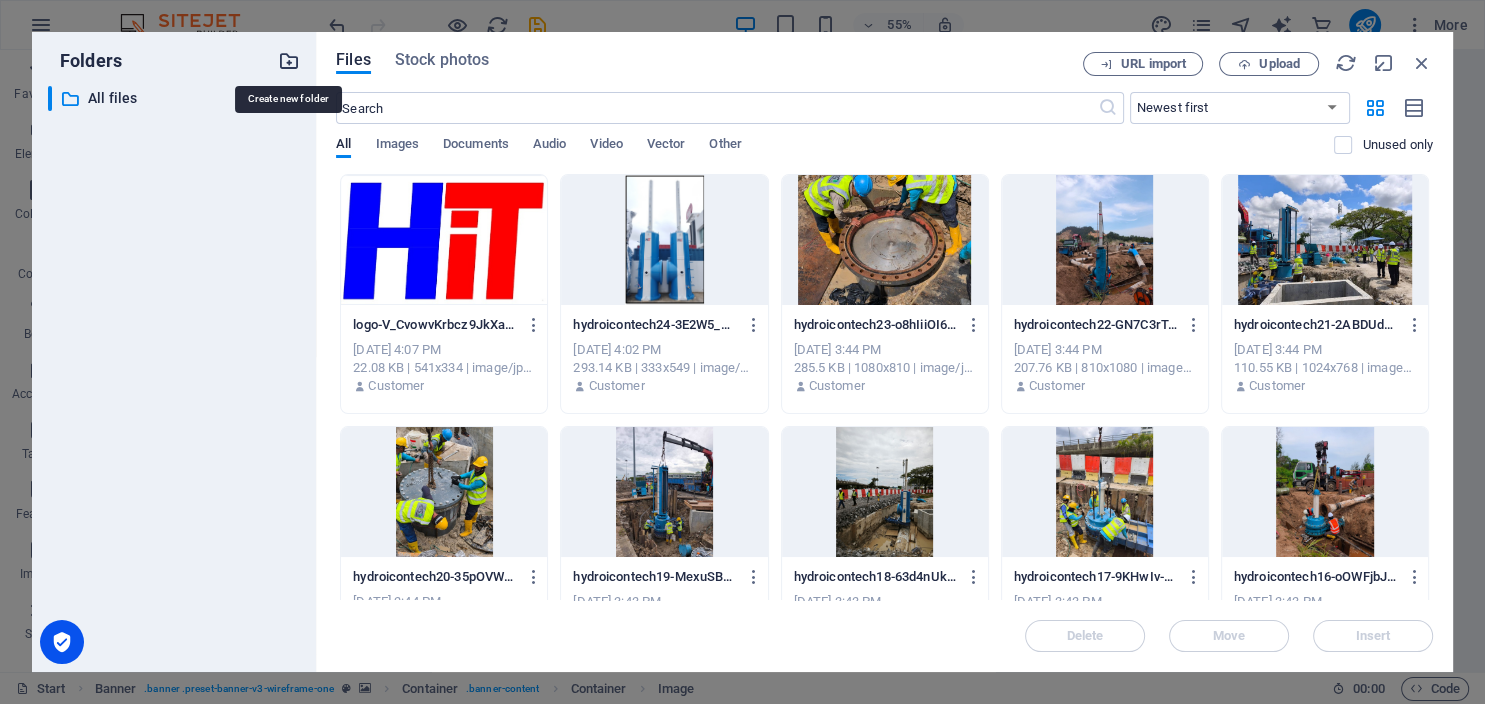 click at bounding box center (289, 61) 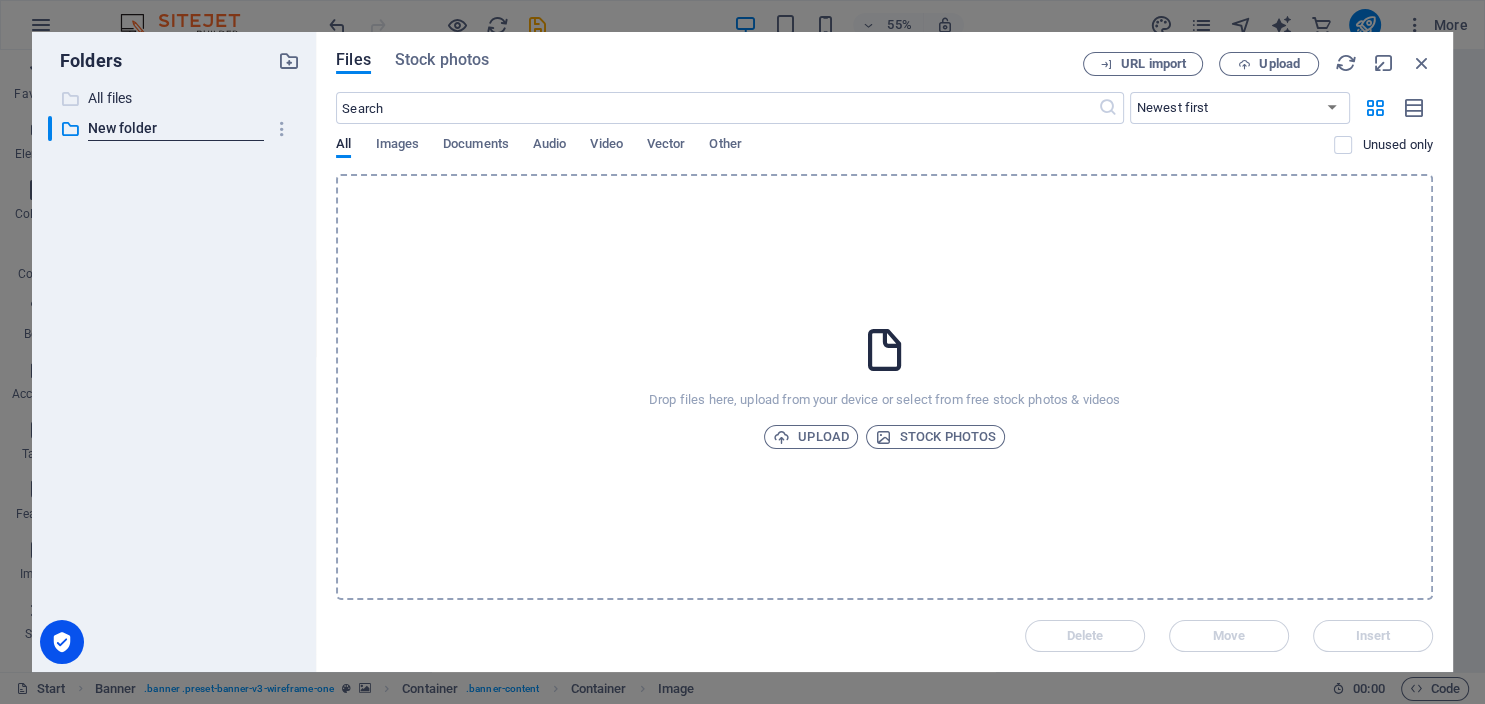 click on "All files" at bounding box center (175, 98) 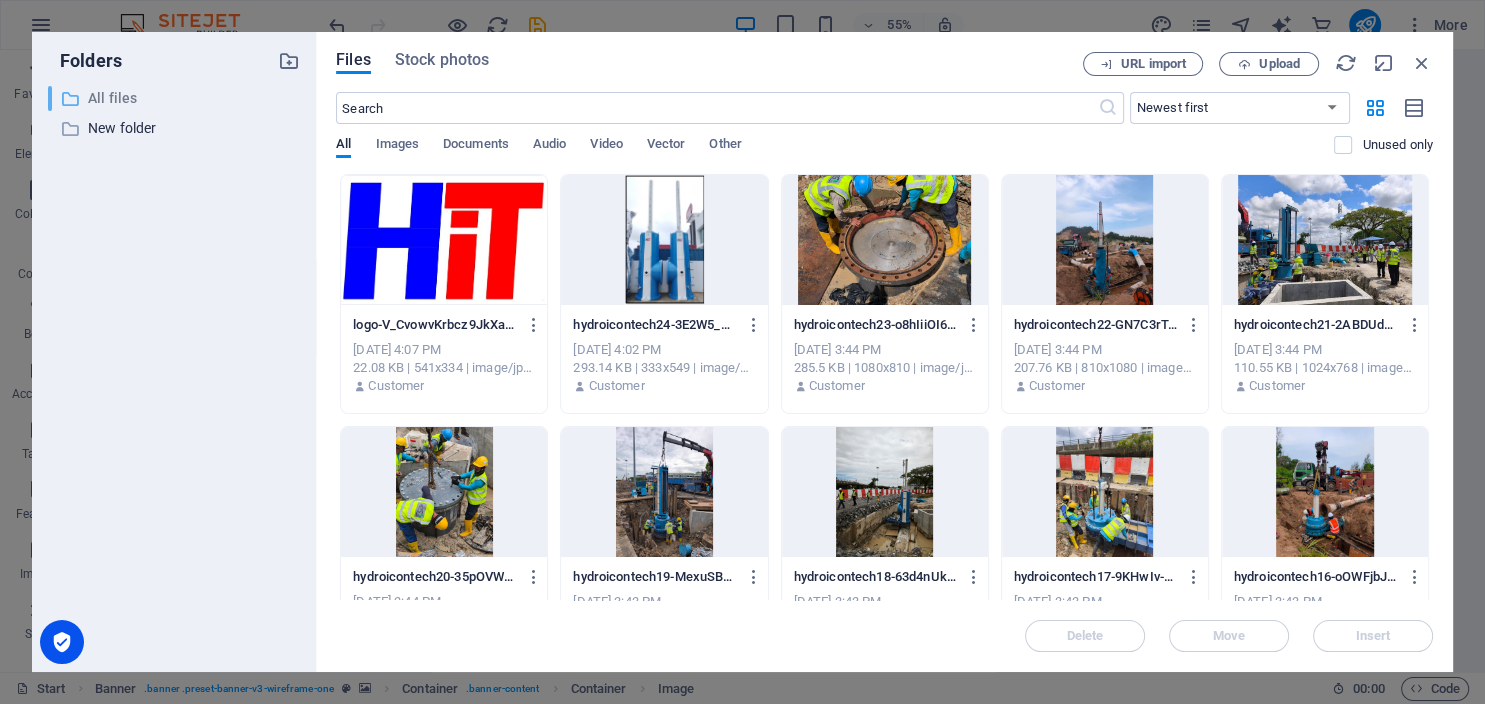 click on "All files" at bounding box center (175, 98) 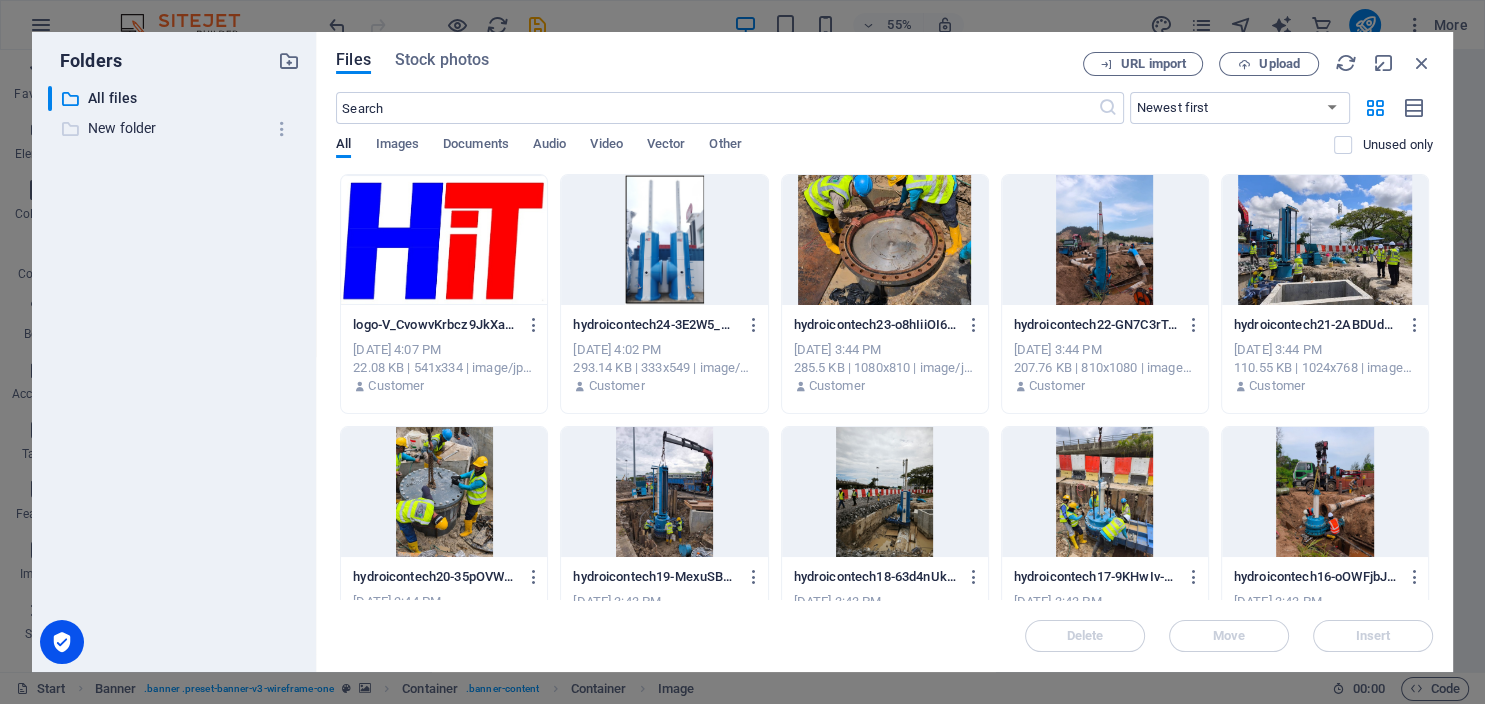 click on "New folder" at bounding box center [175, 128] 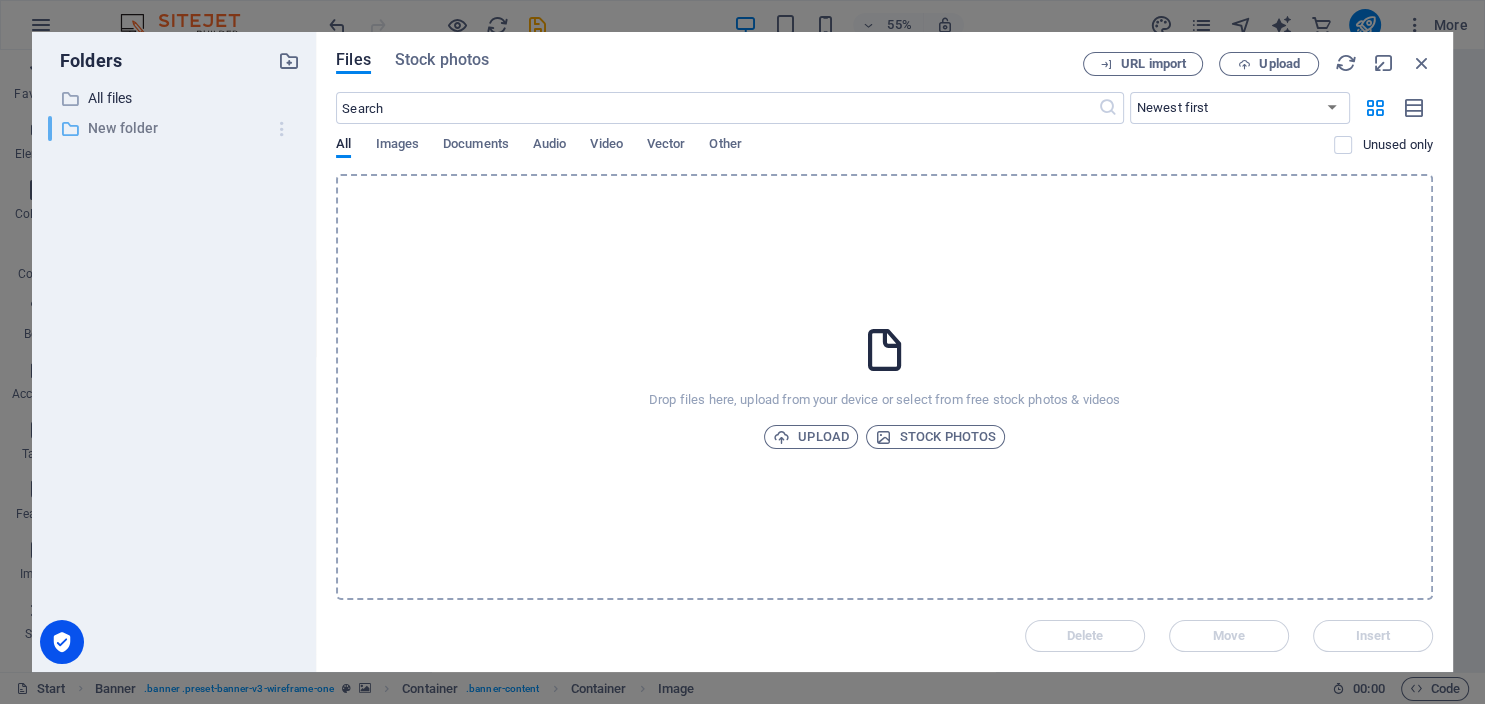 click at bounding box center [282, 129] 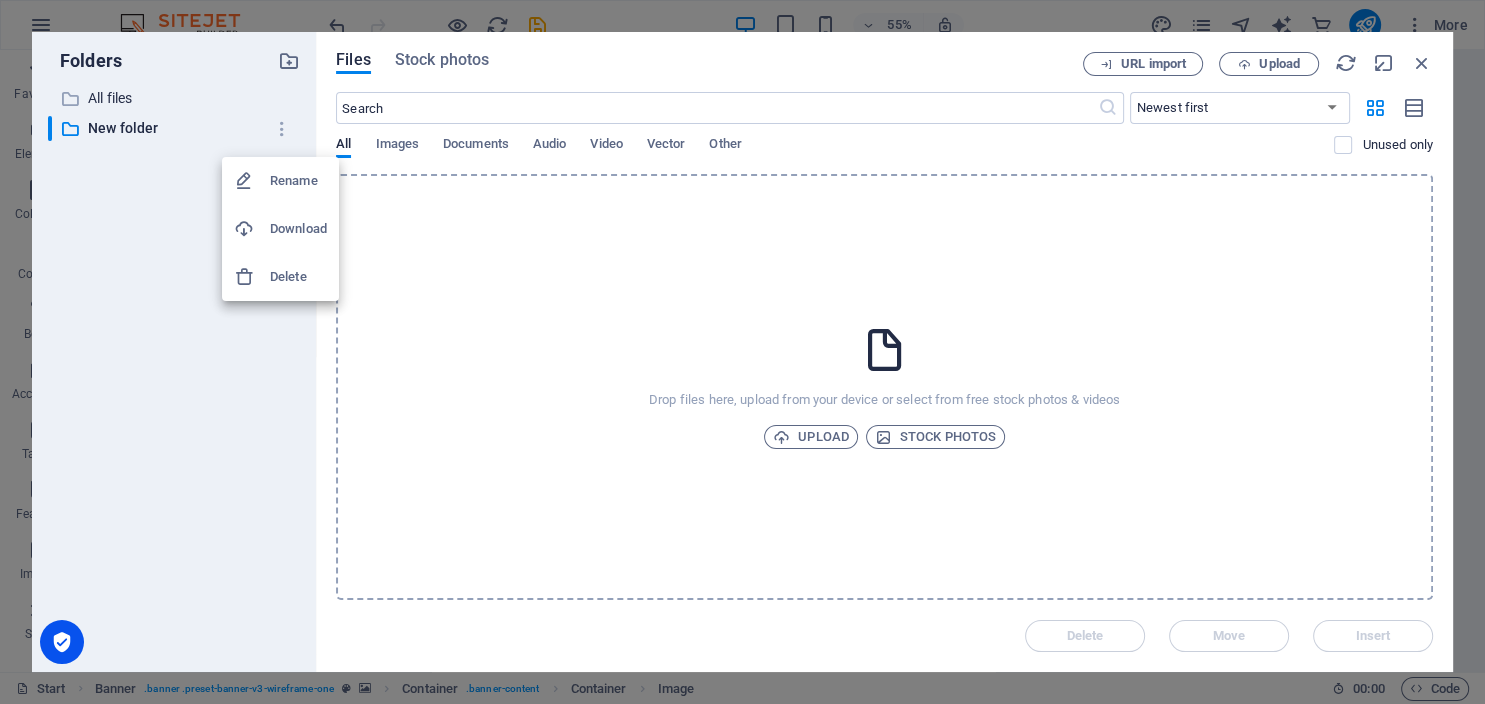 click on "Delete" at bounding box center [298, 277] 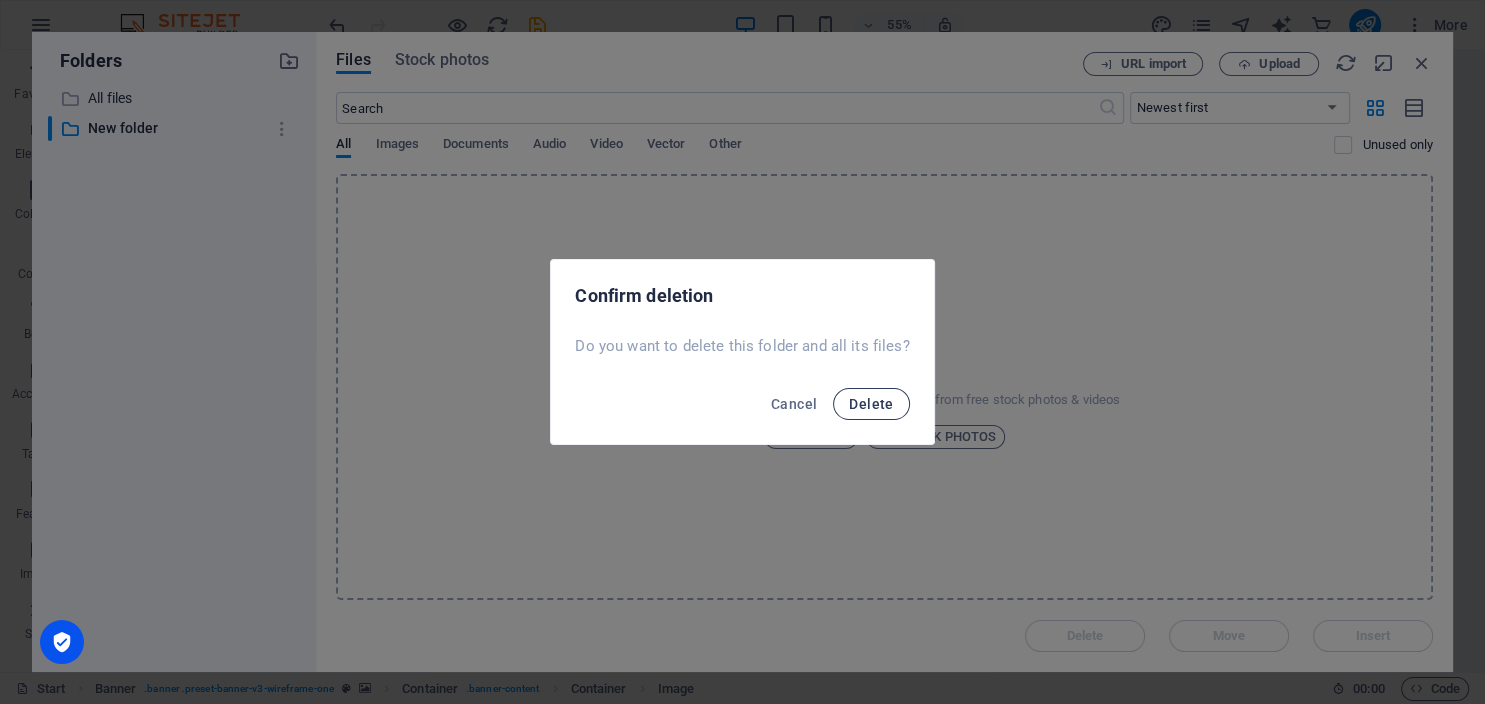 click on "Delete" at bounding box center (871, 404) 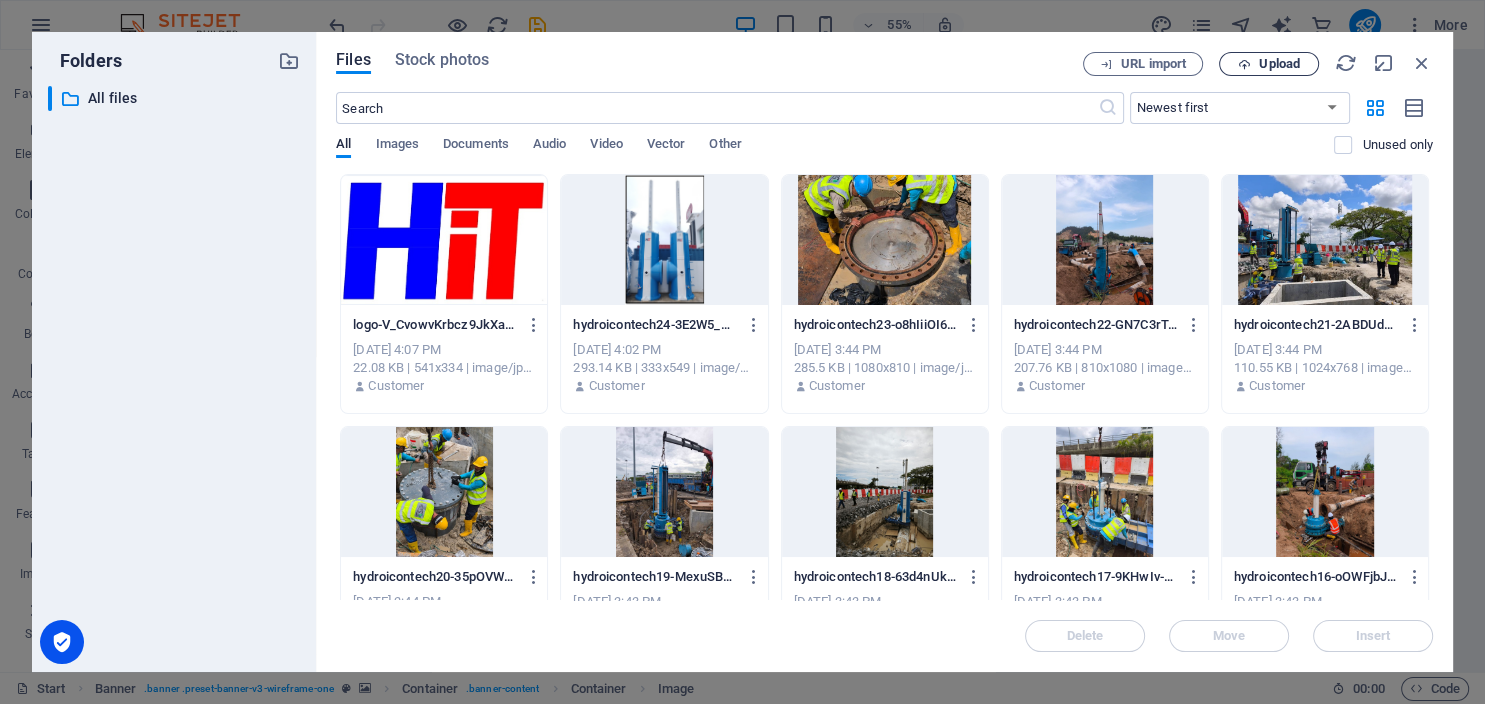 click at bounding box center (1244, 64) 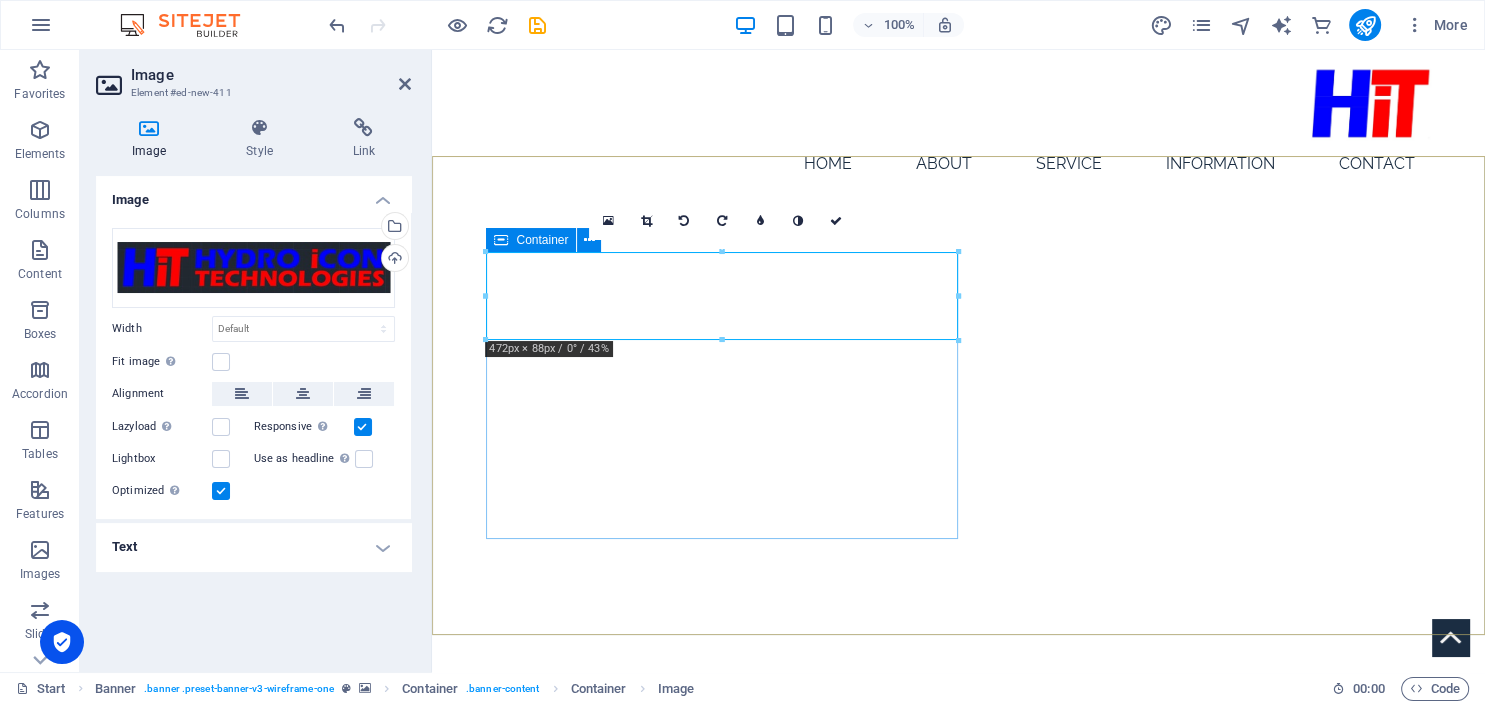 click on "HYDROICON TECH OUR SERVICE  TO PROVIDE SOLUTIONS WITHOUTHAVING WATER SUPPLYINTERRUPTION" at bounding box center [959, 1011] 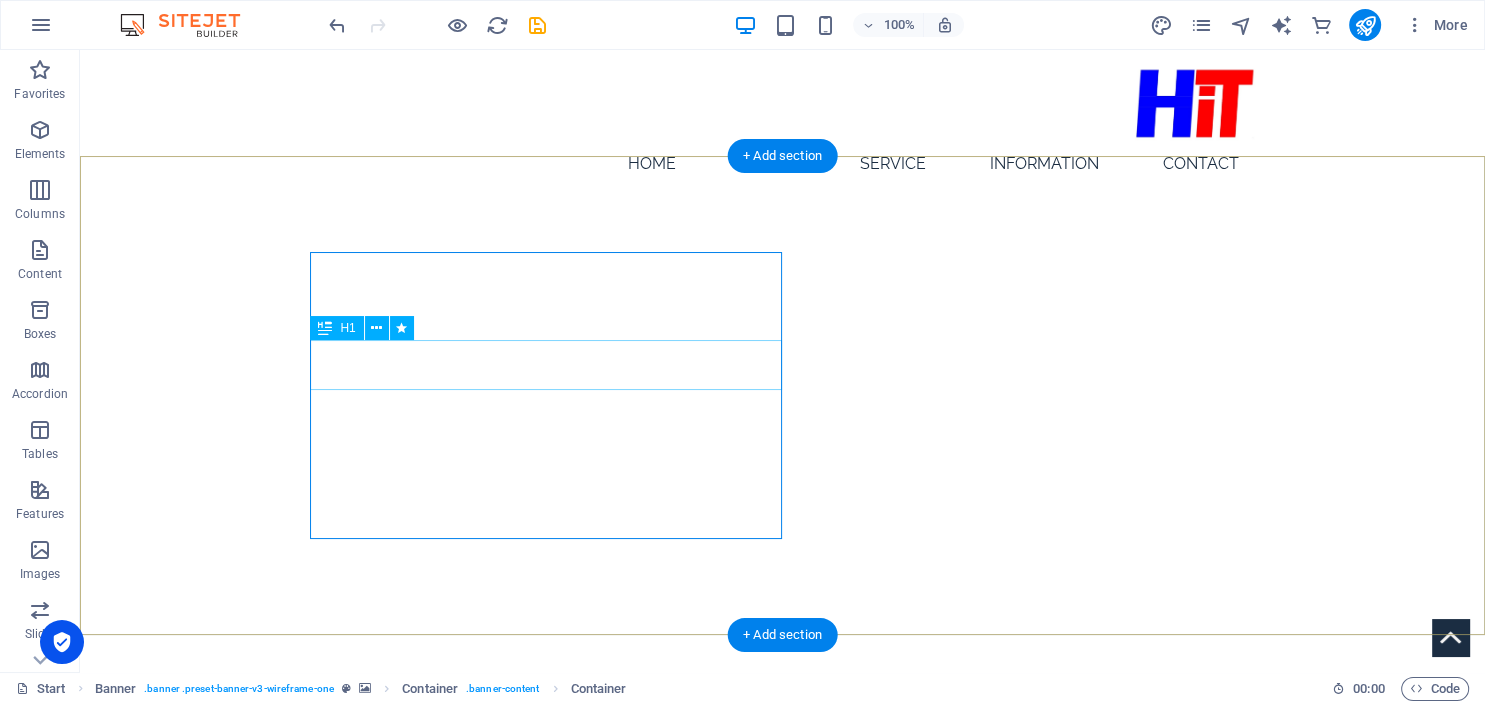 click on "HYDROICON TECH" at bounding box center [783, 1066] 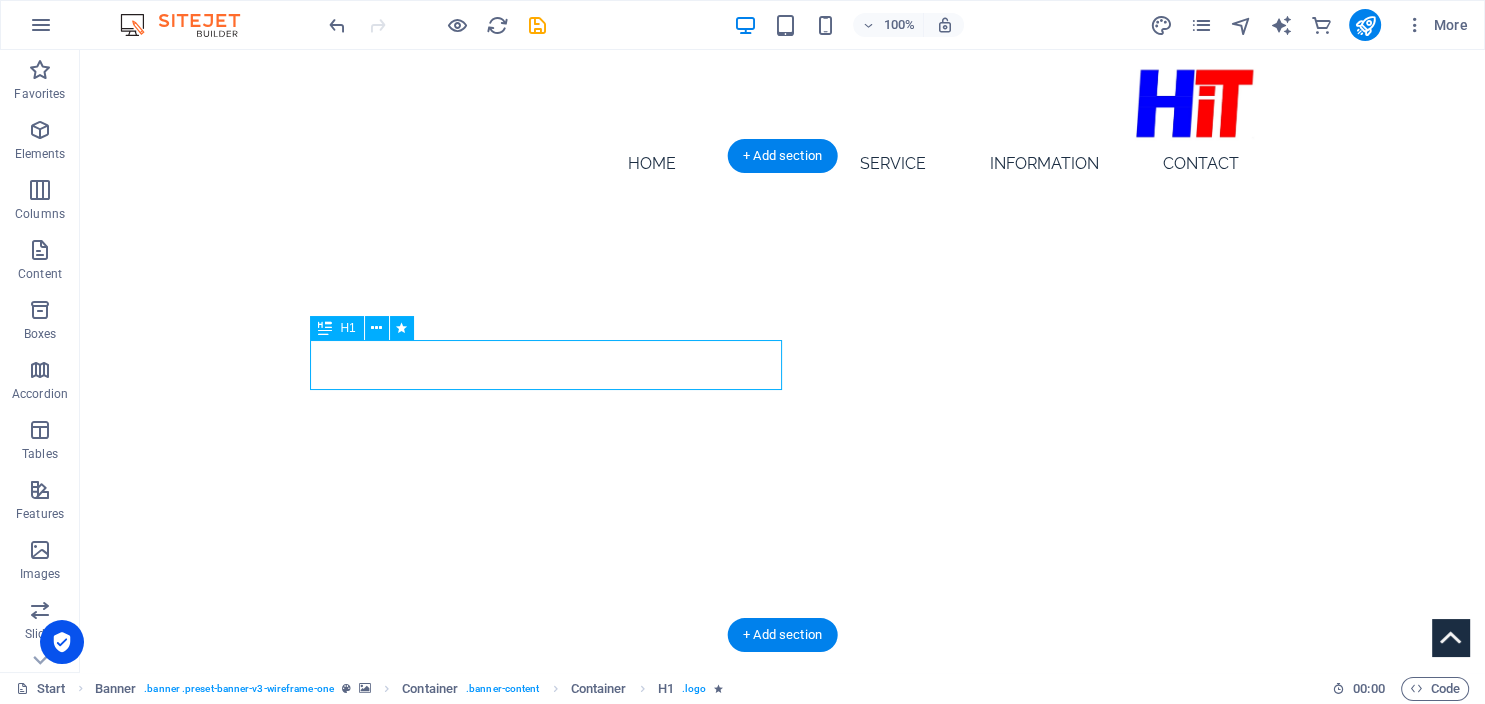 click on "HYDROICON TECH" at bounding box center [783, 1066] 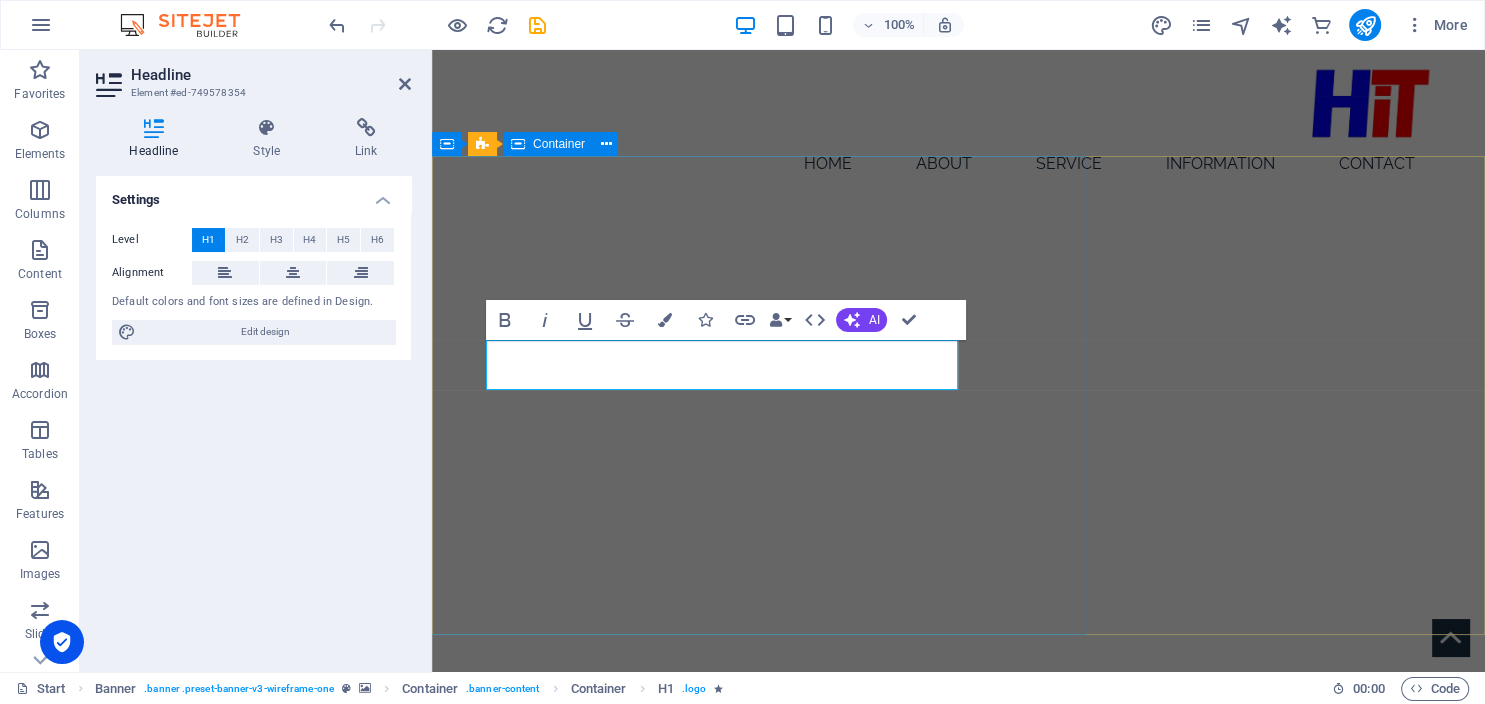 click at bounding box center [678, 361] 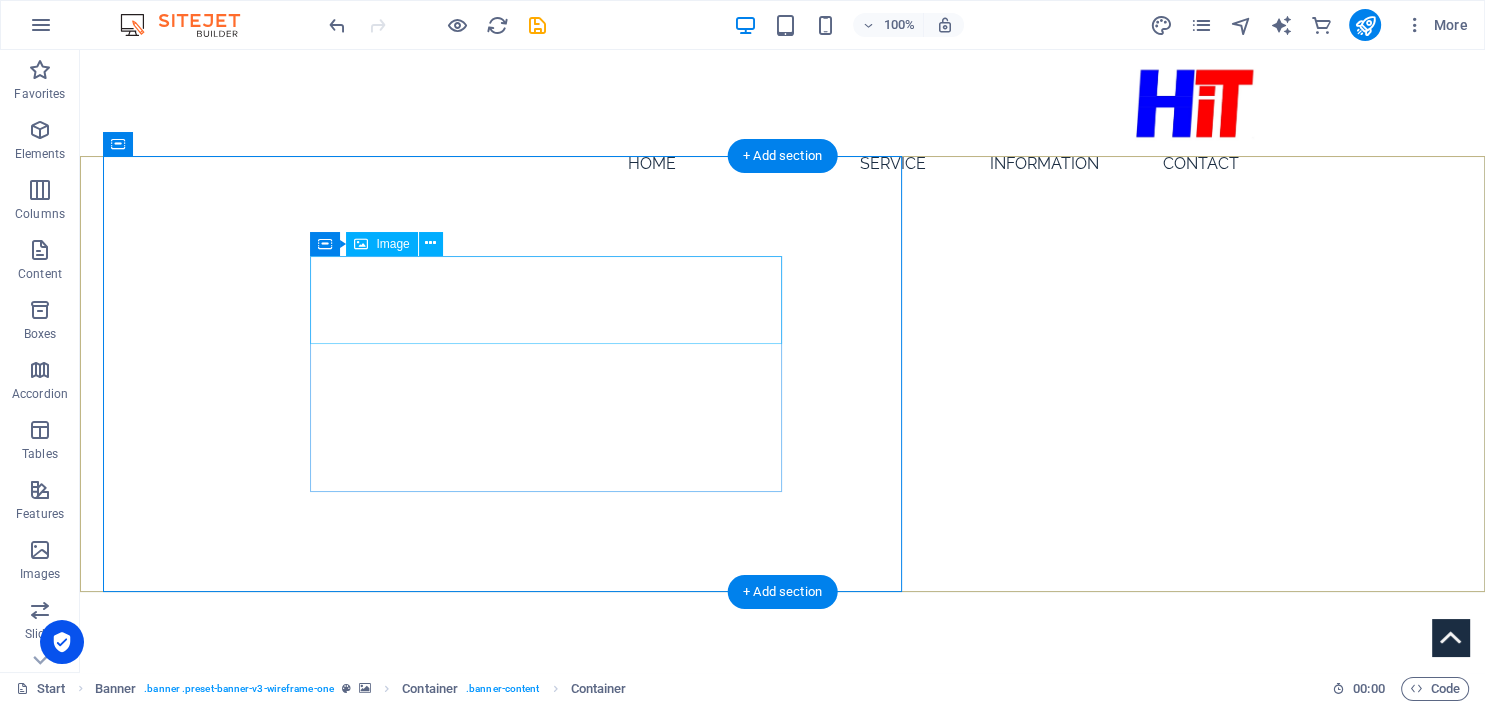 click at bounding box center (783, 867) 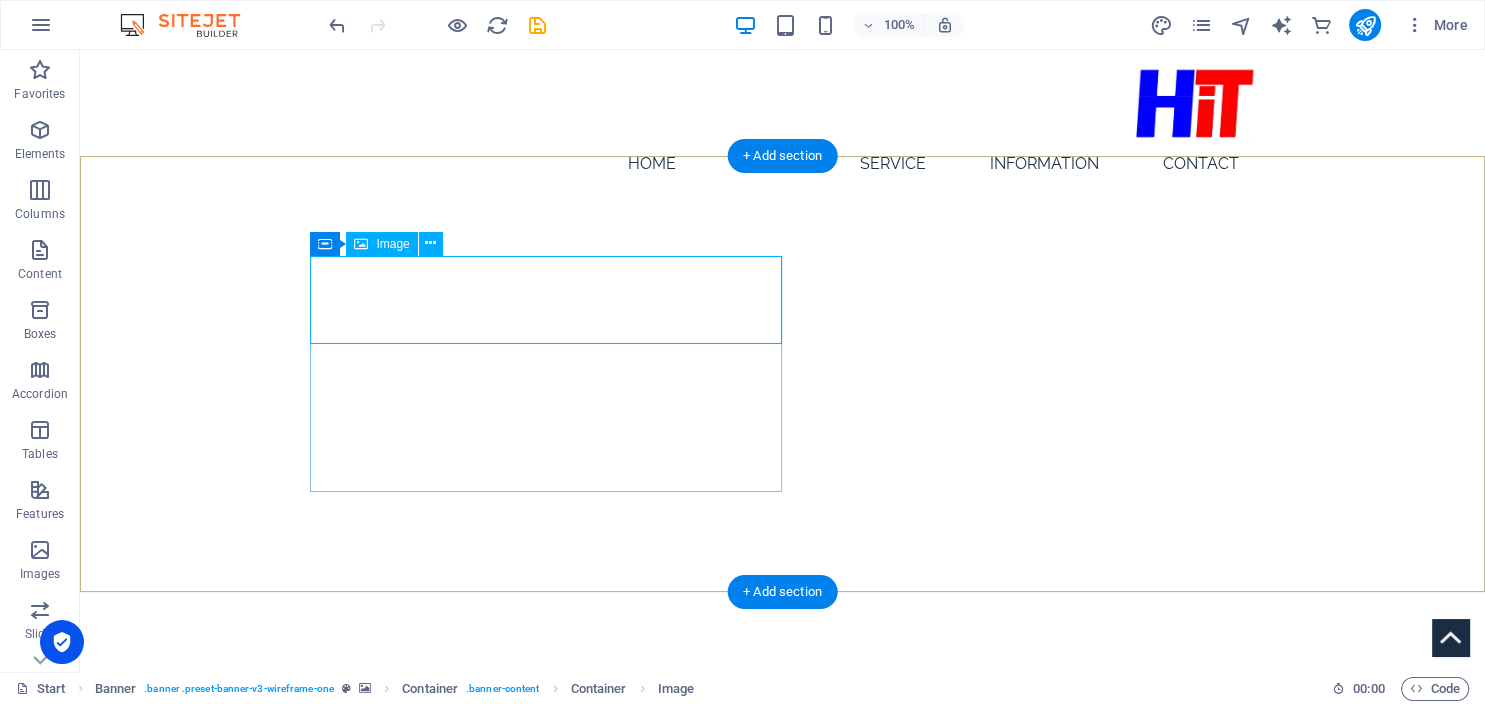 click at bounding box center [783, 867] 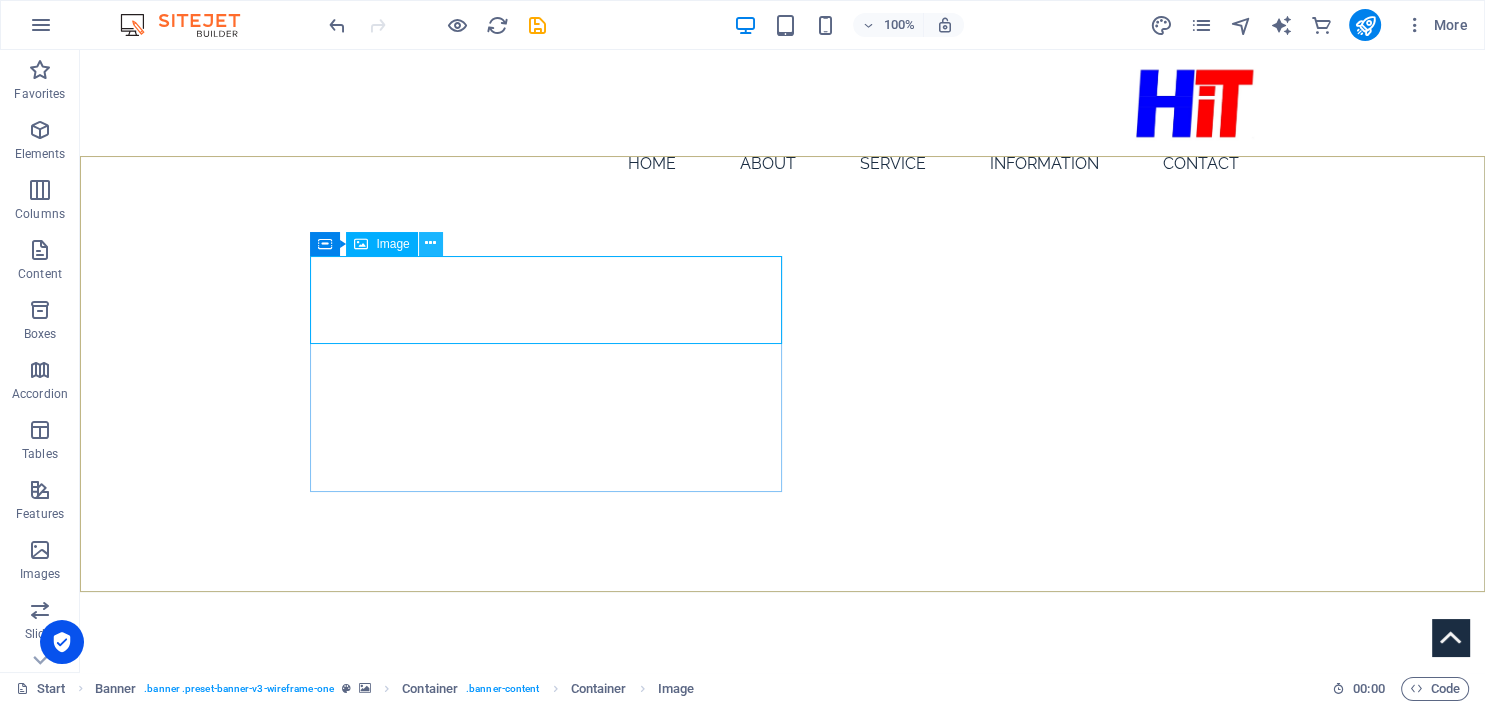 click at bounding box center [430, 243] 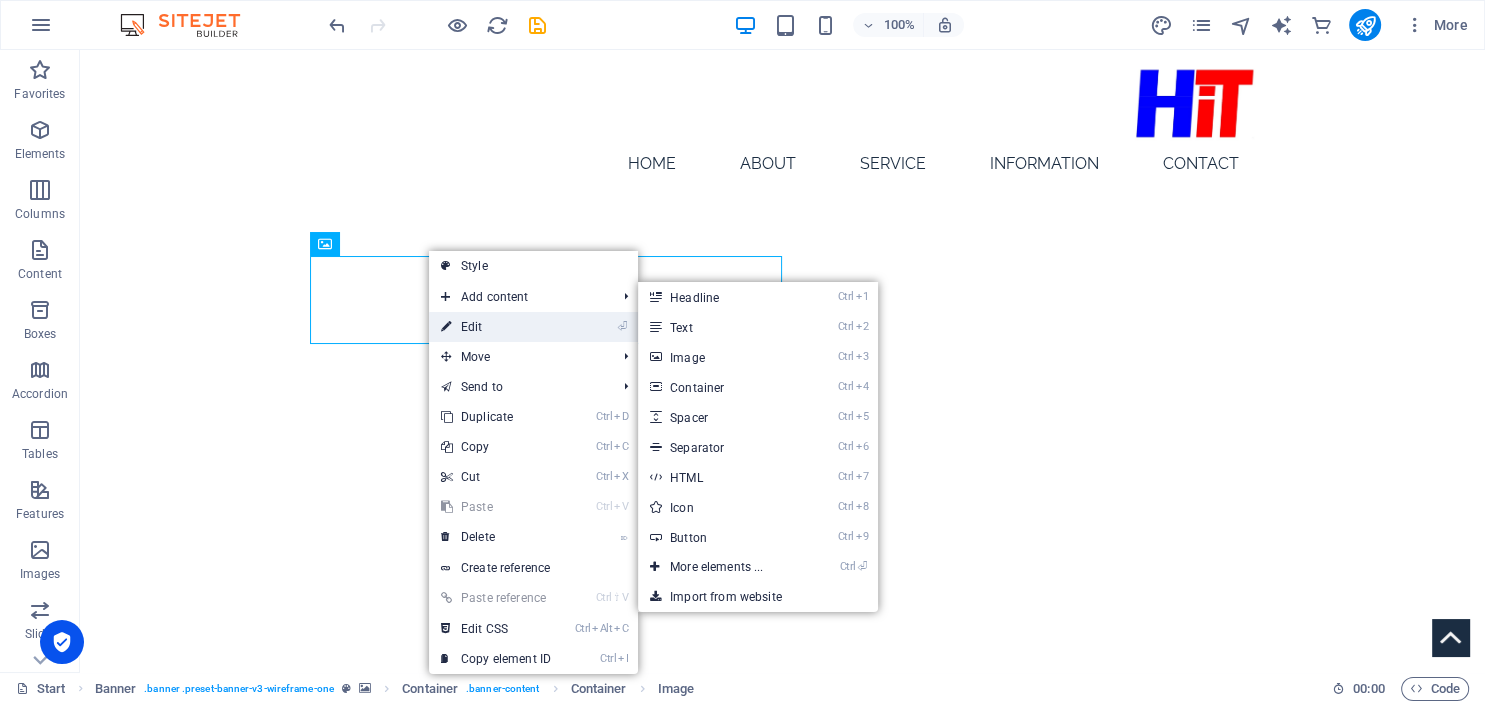 click on "⏎  Edit" at bounding box center (496, 327) 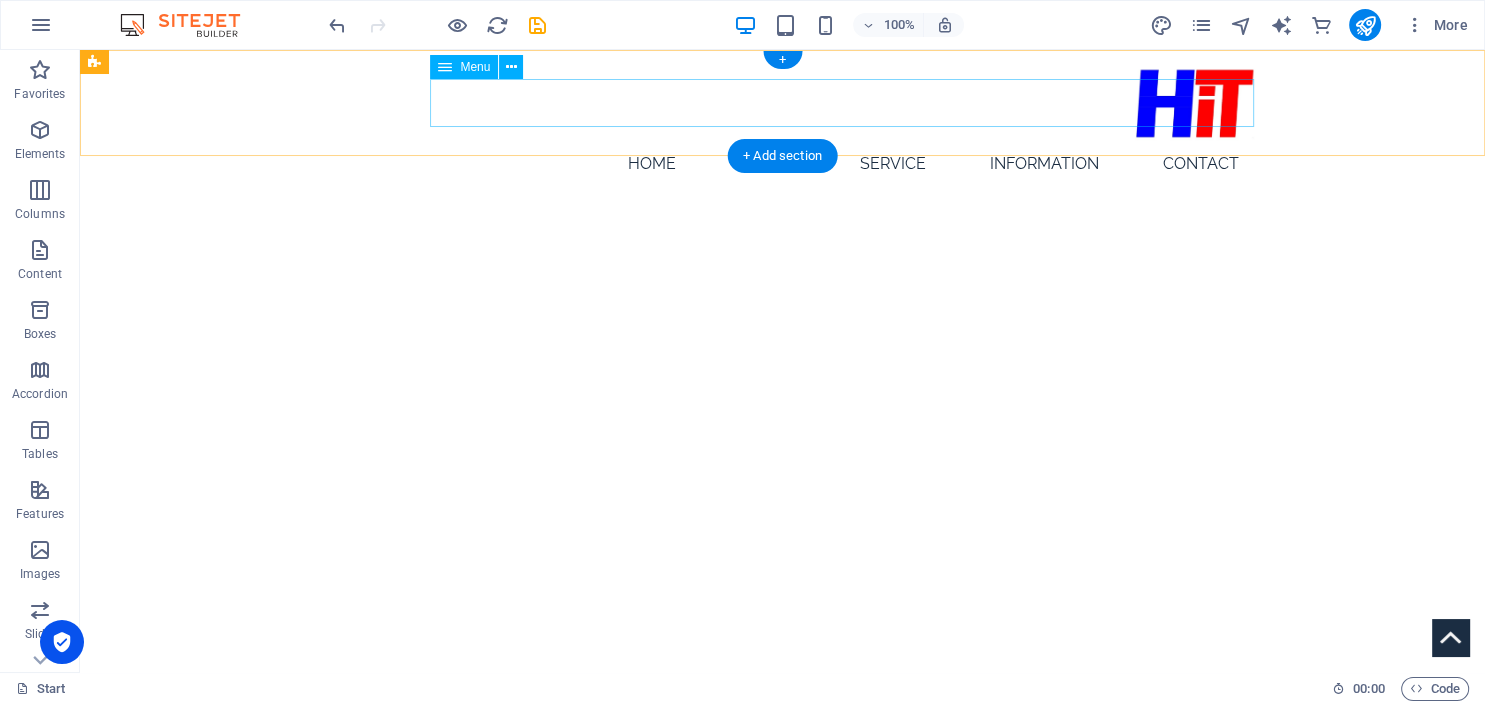 click on "Home About Service Information Contact" at bounding box center [783, 164] 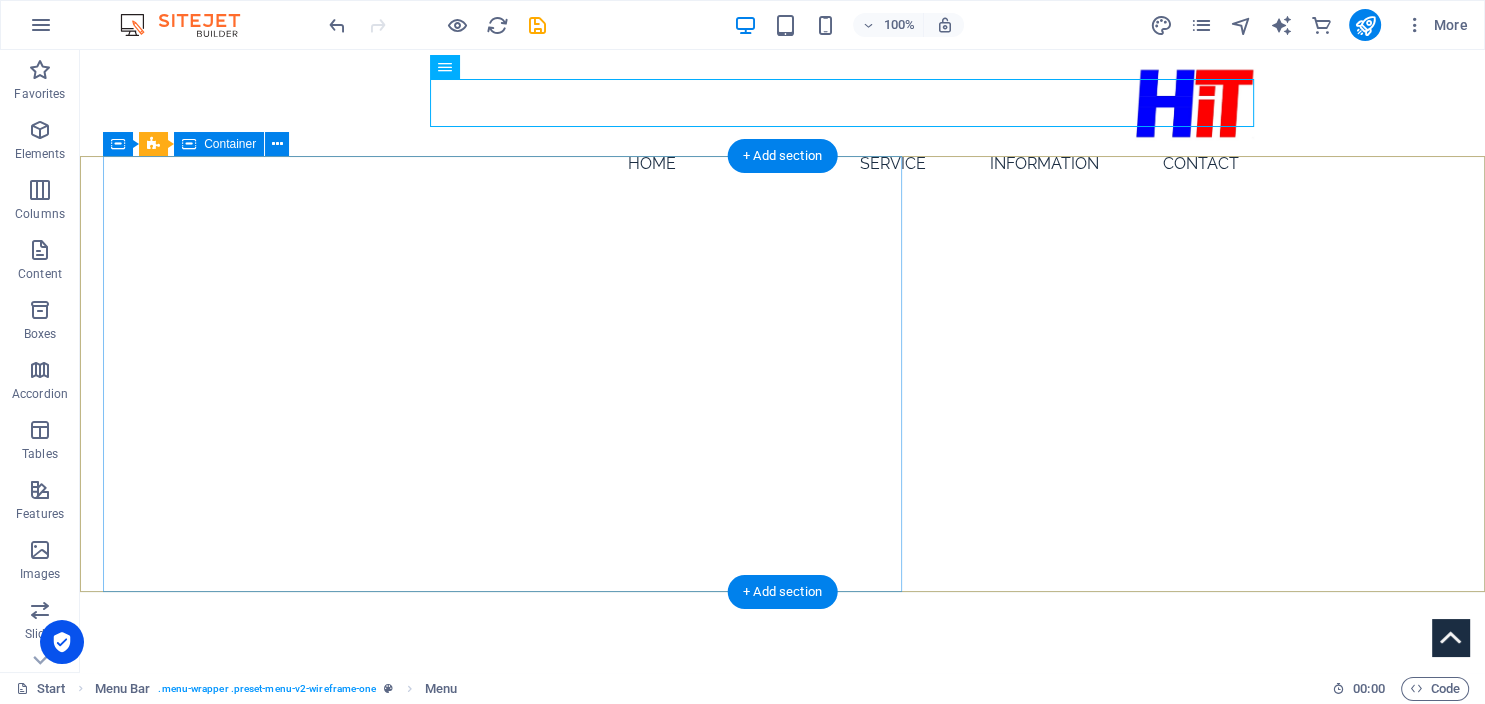 click at bounding box center (502, 361) 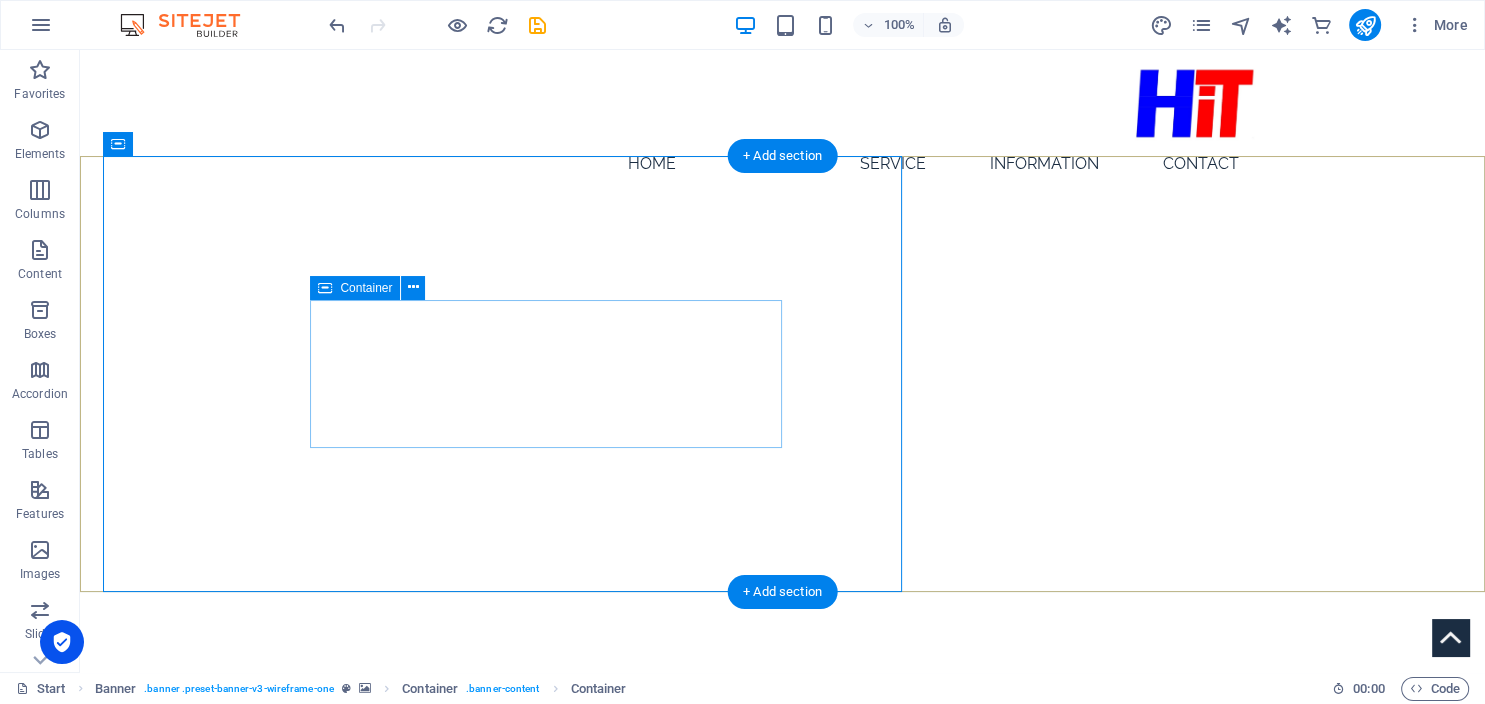 click on "OUR SERVICE  TO PROVIDE SOLUTIONS WITHOUTHAVING WATER SUPPLYINTERRUPTION" at bounding box center [783, 845] 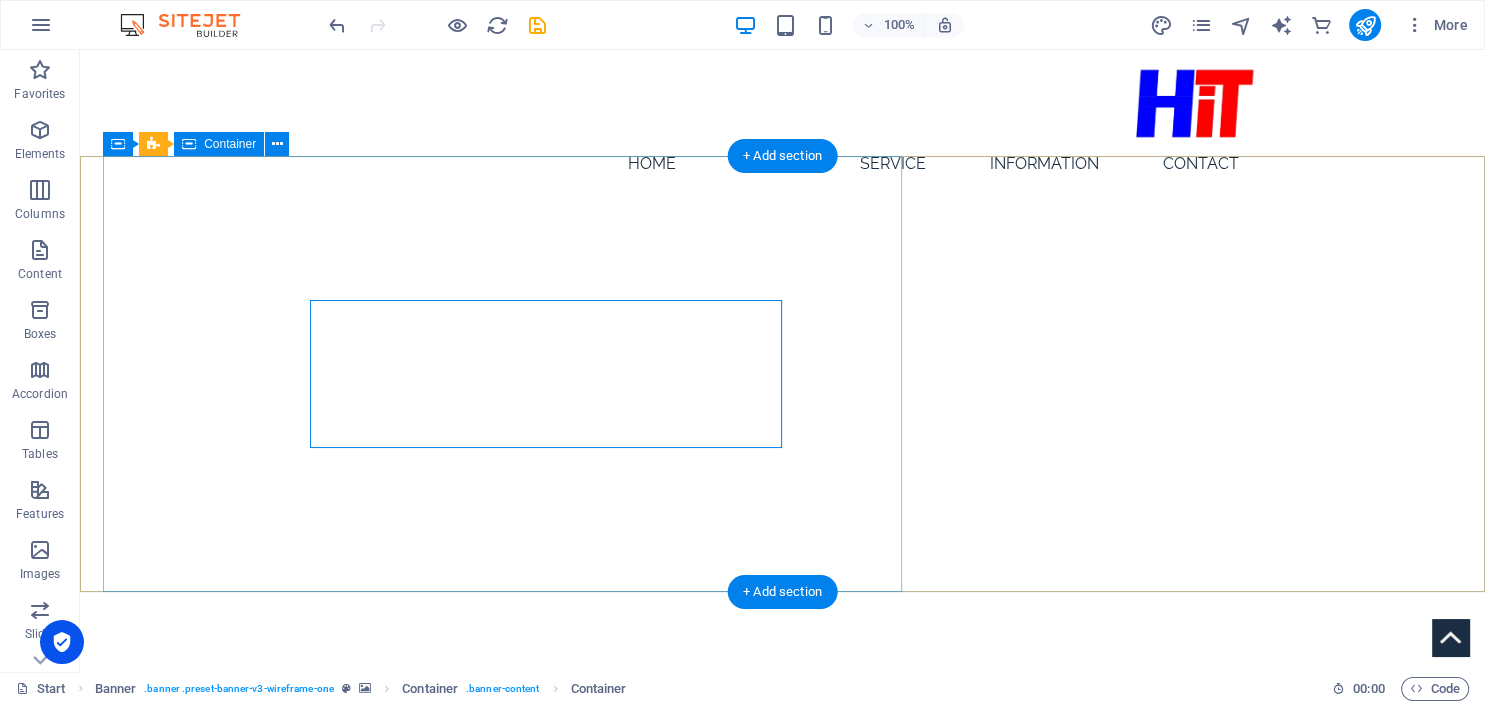 click at bounding box center [502, 361] 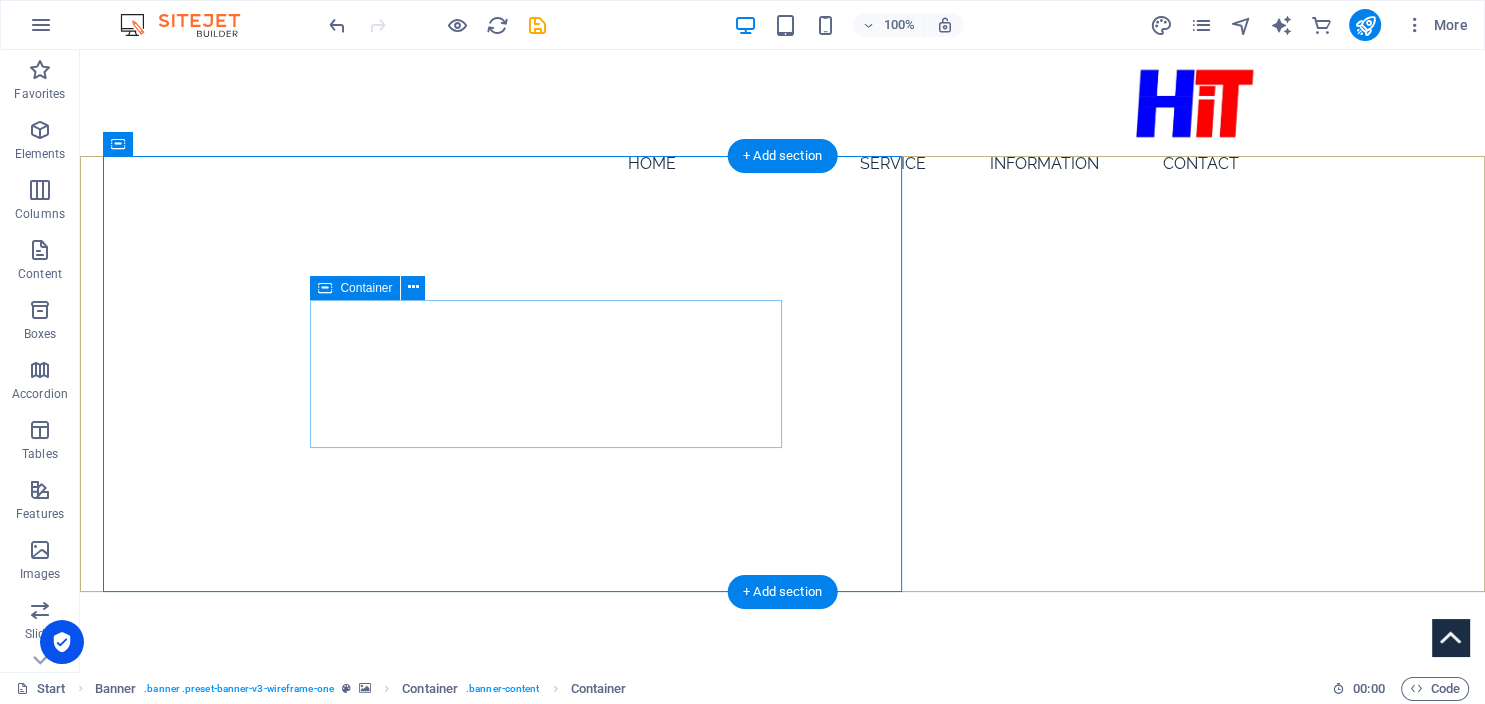 click on "OUR SERVICE  TO PROVIDE SOLUTIONS WITHOUTHAVING WATER SUPPLYINTERRUPTION" at bounding box center (783, 845) 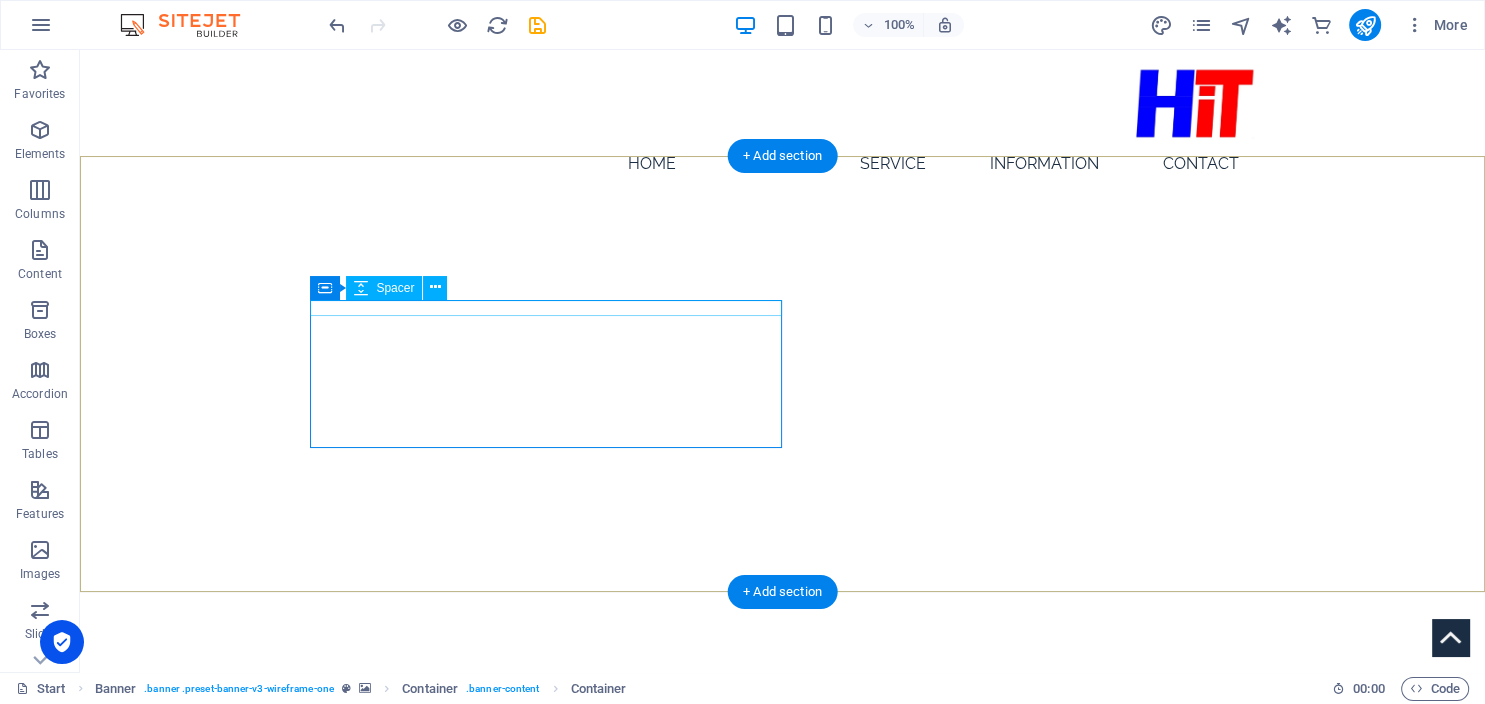 click at bounding box center [783, 744] 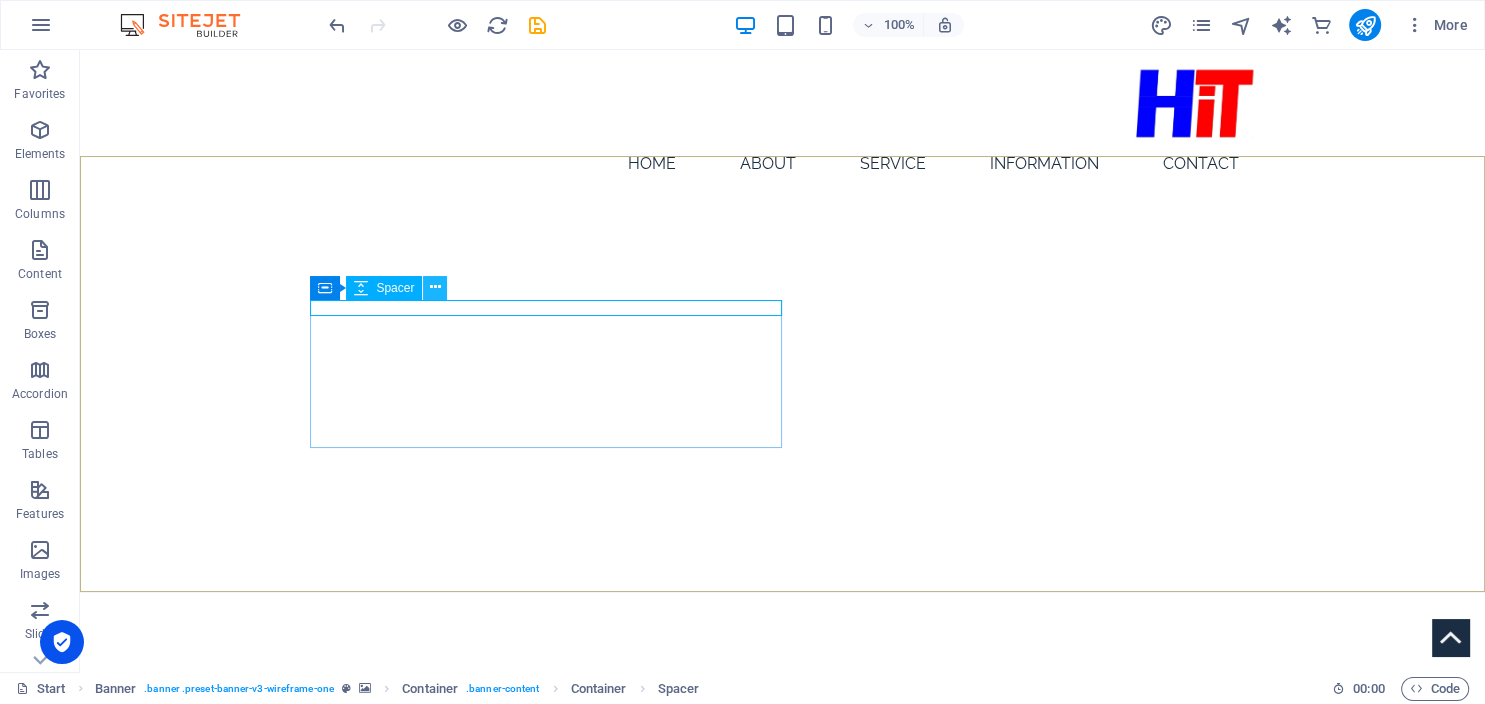 click at bounding box center [435, 287] 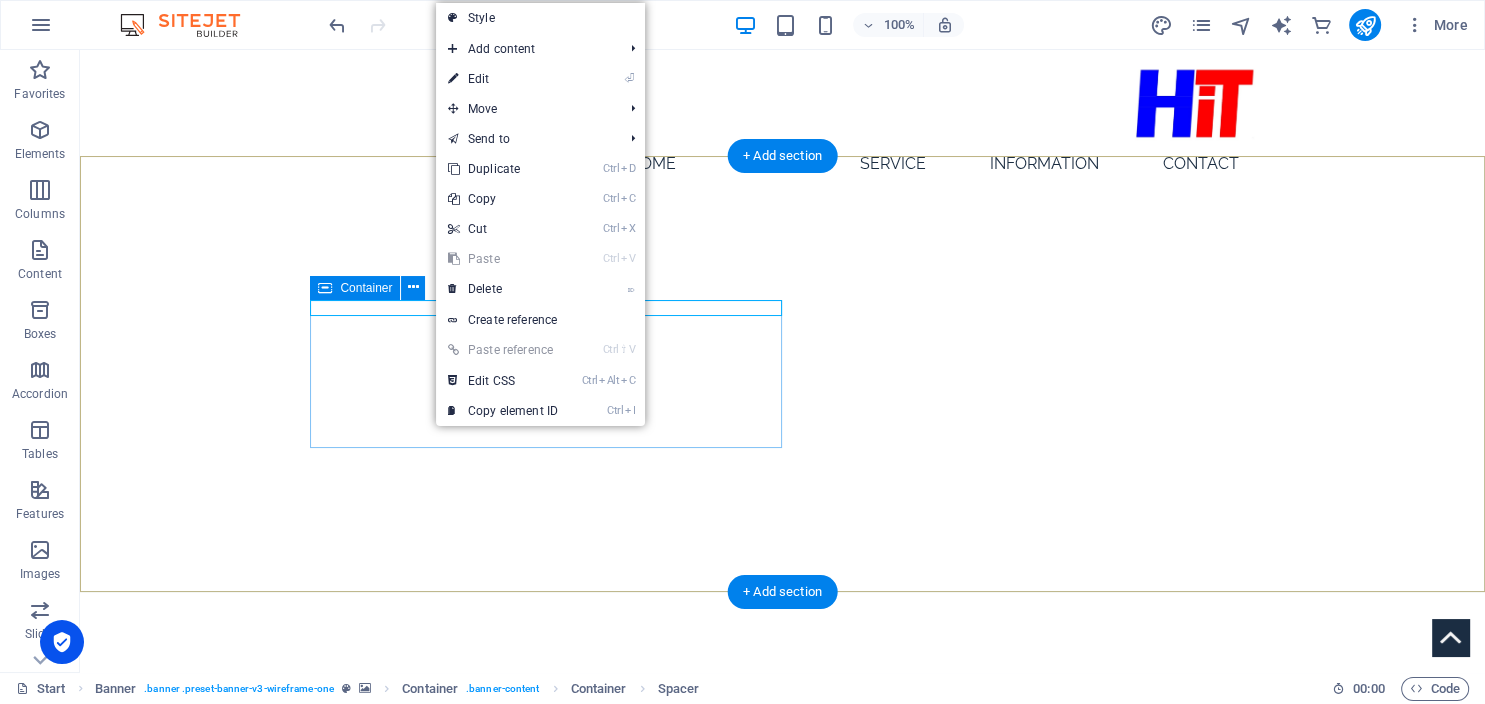 click on "OUR SERVICE  TO PROVIDE SOLUTIONS WITHOUTHAVING WATER SUPPLYINTERRUPTION" at bounding box center (783, 845) 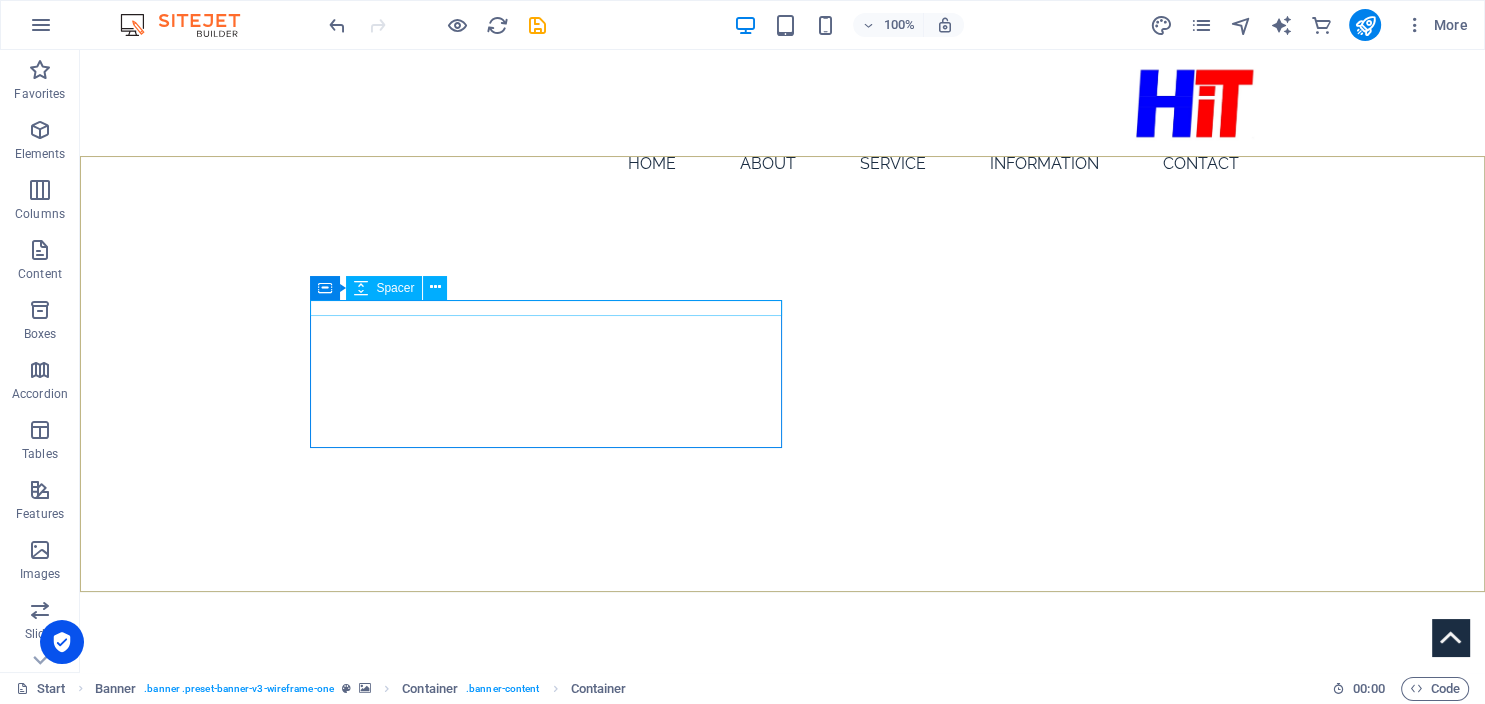 click on "Container   Spacer" at bounding box center (385, 288) 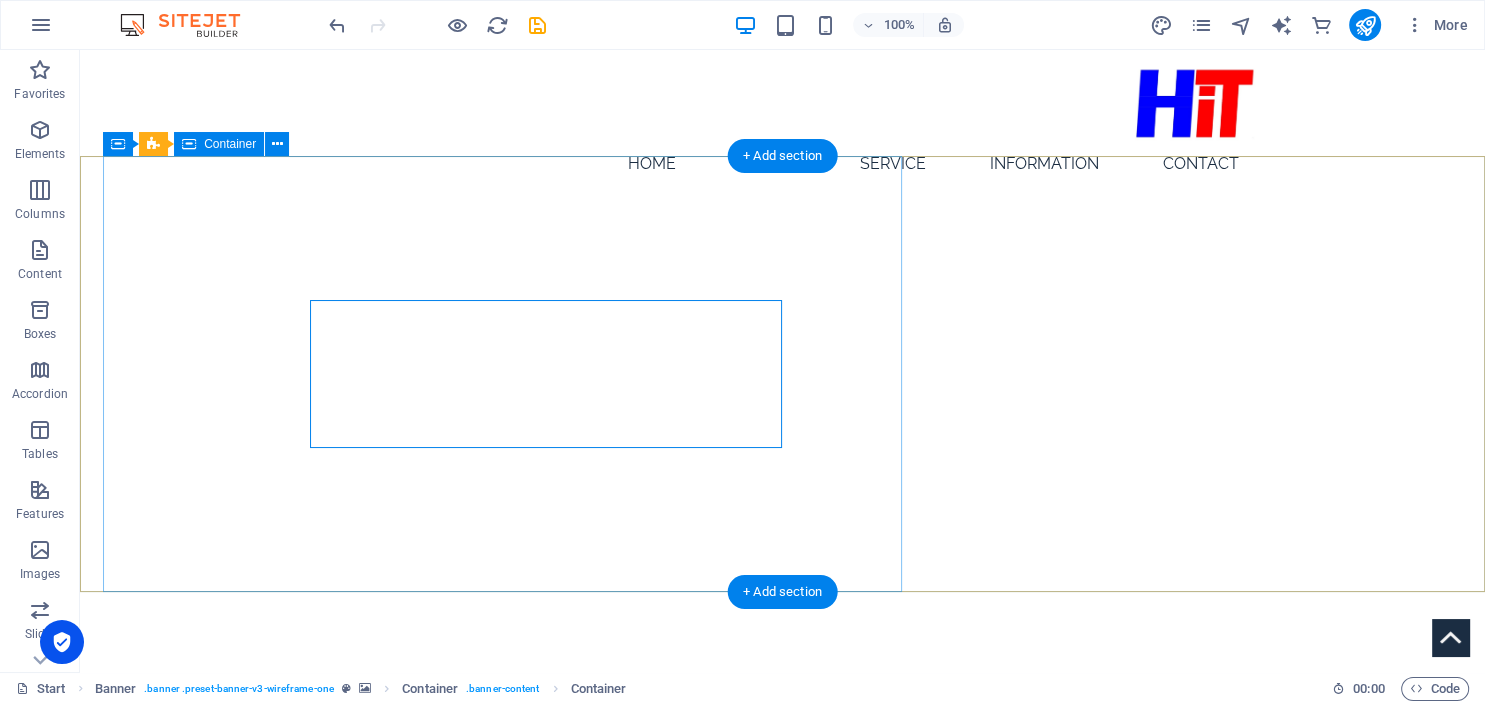 click at bounding box center [502, 361] 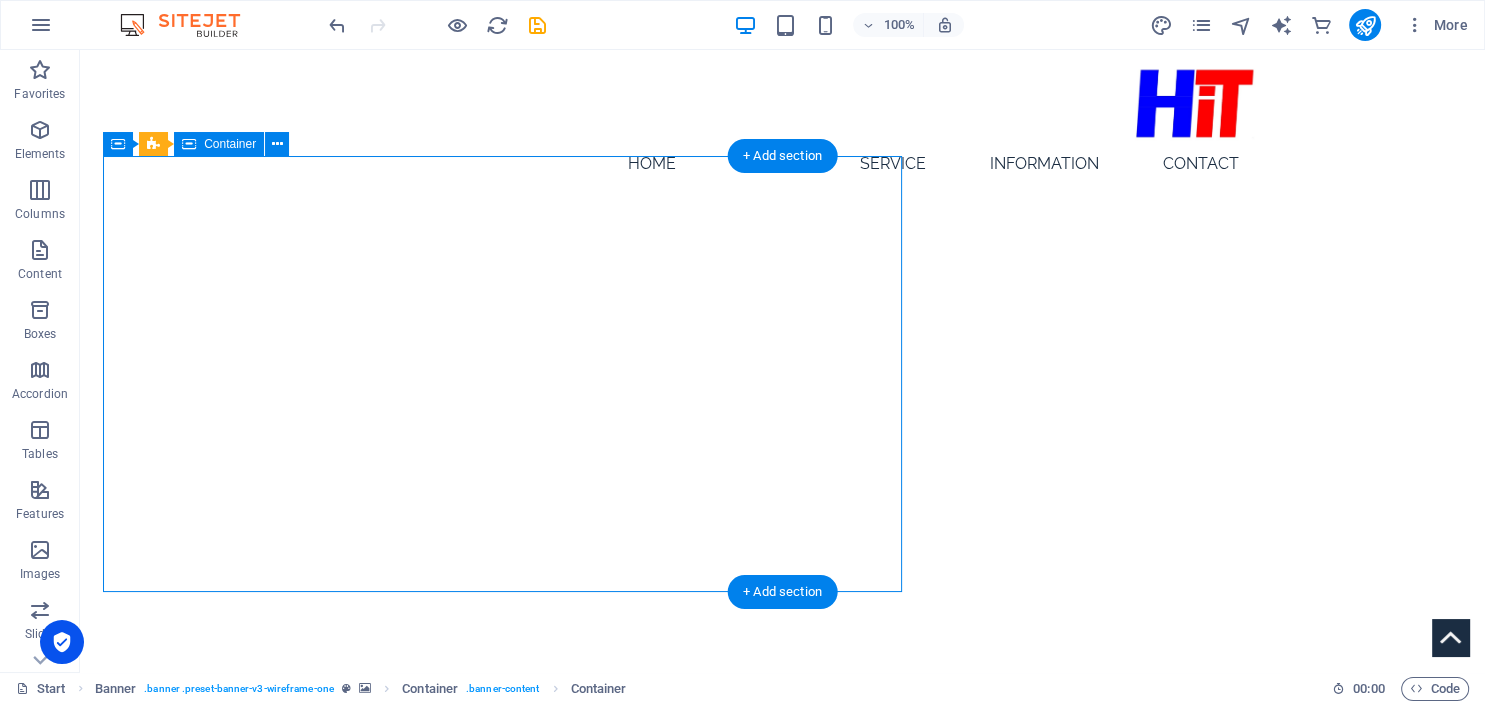 click at bounding box center [502, 361] 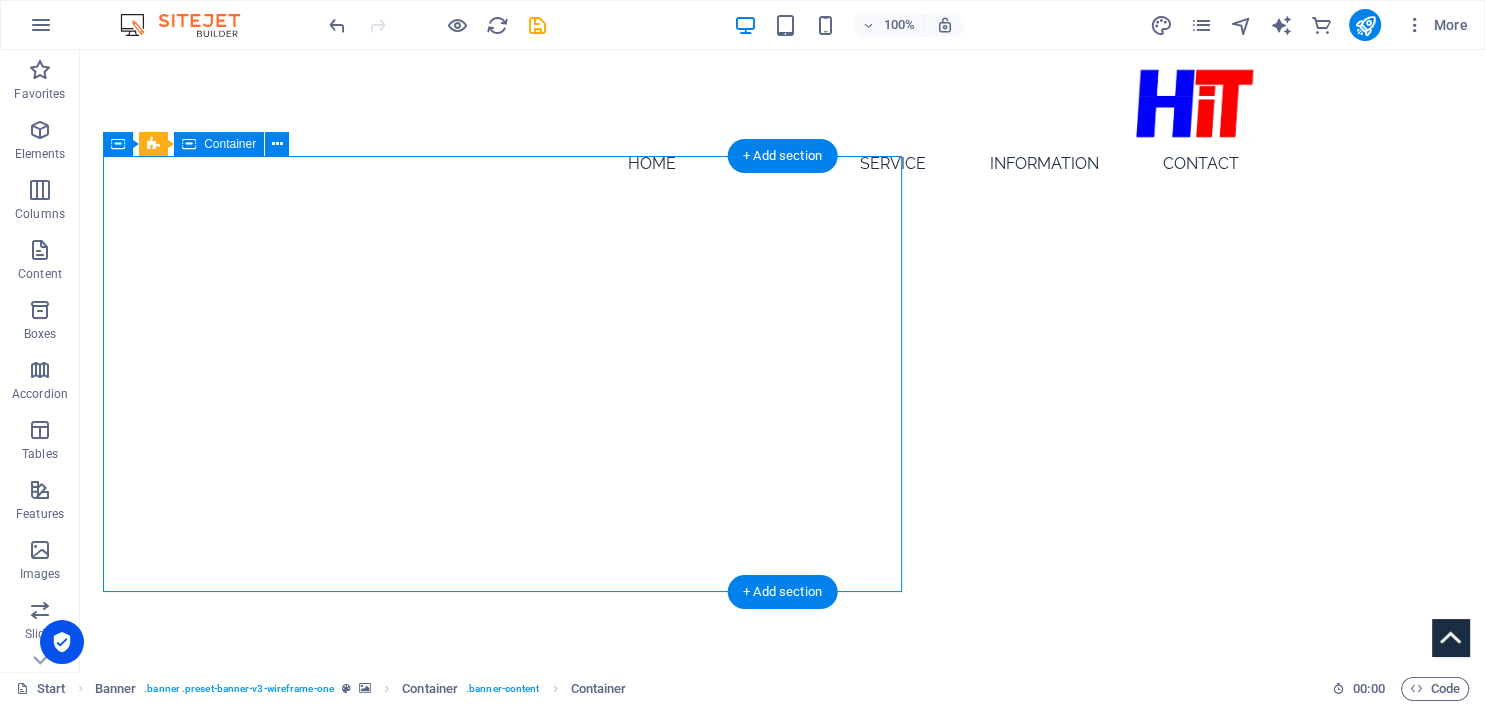 click at bounding box center (502, 361) 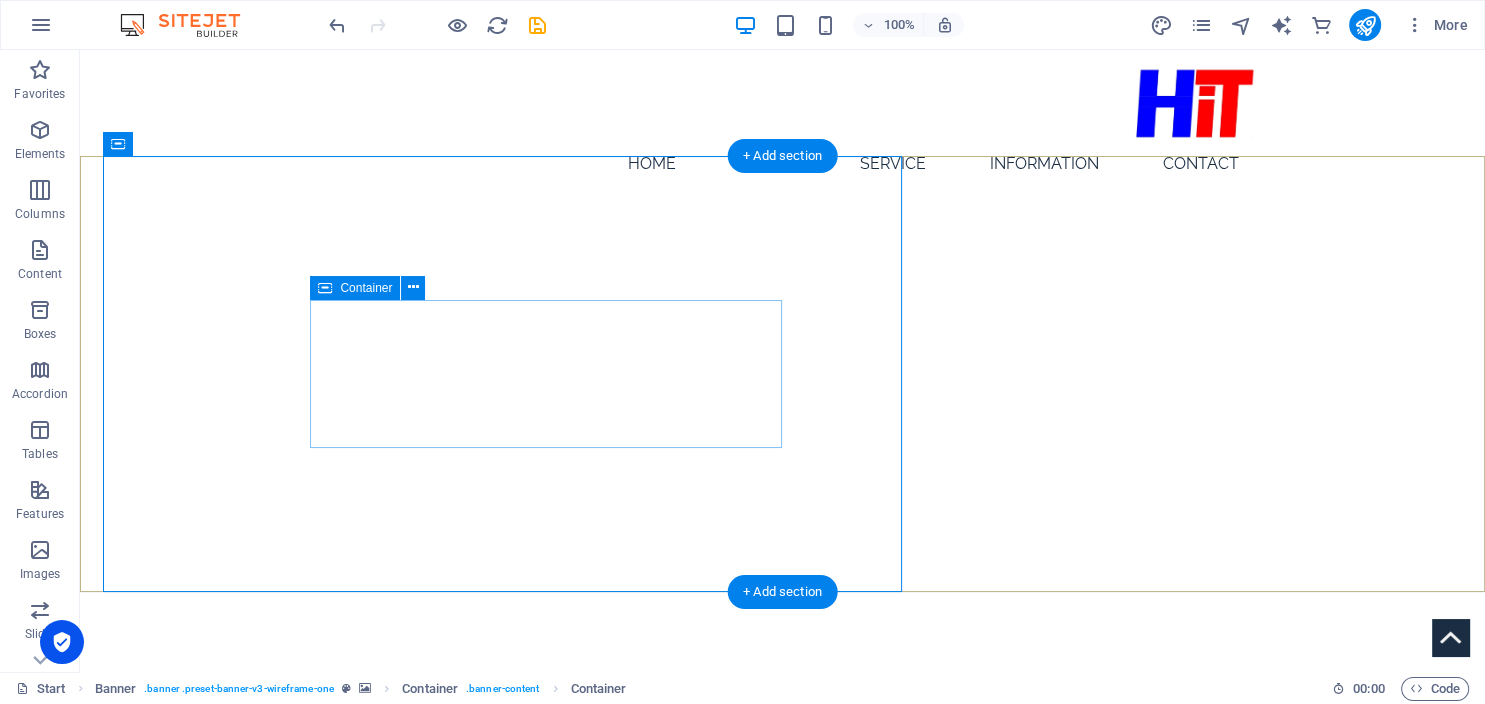click on "OUR SERVICE  TO PROVIDE SOLUTIONS WITHOUTHAVING WATER SUPPLYINTERRUPTION" at bounding box center [783, 845] 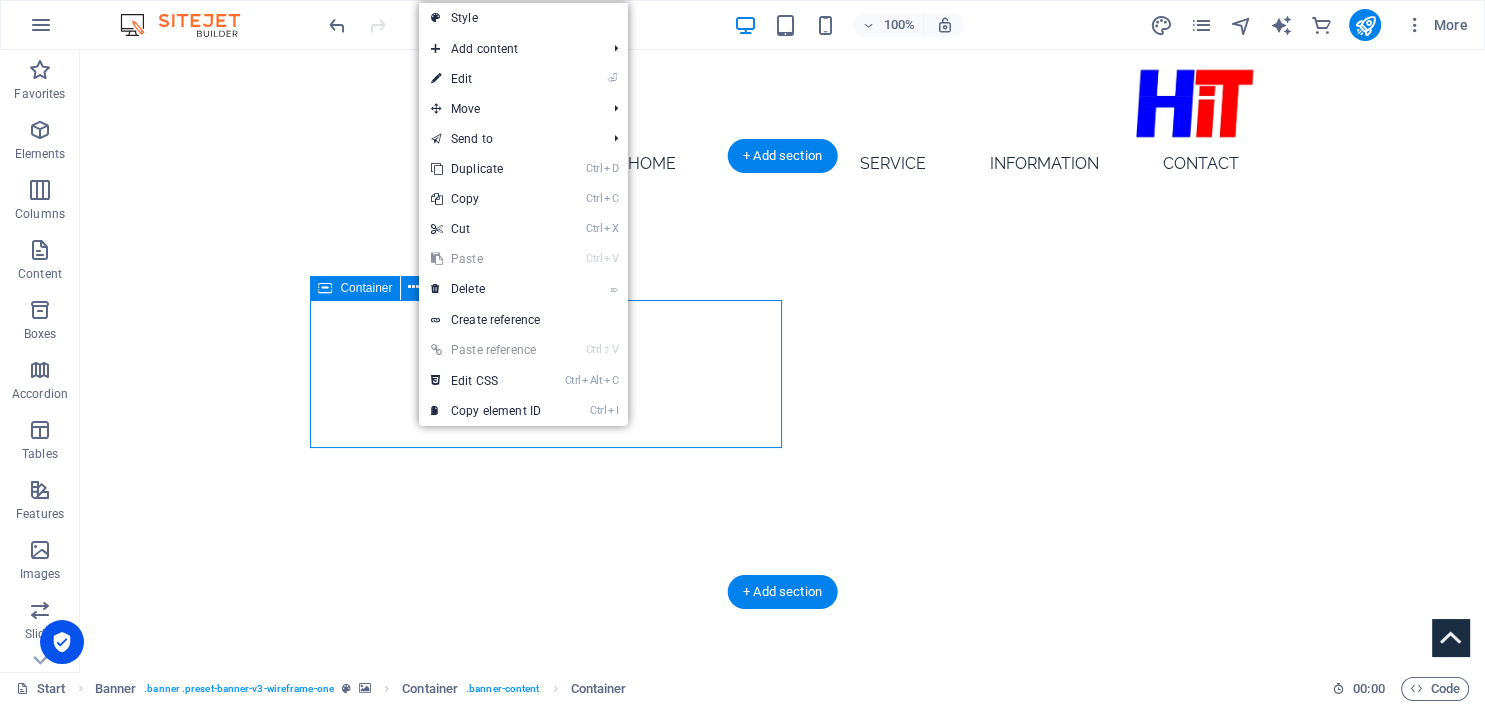 click on "OUR SERVICE  TO PROVIDE SOLUTIONS WITHOUTHAVING WATER SUPPLYINTERRUPTION" at bounding box center (783, 845) 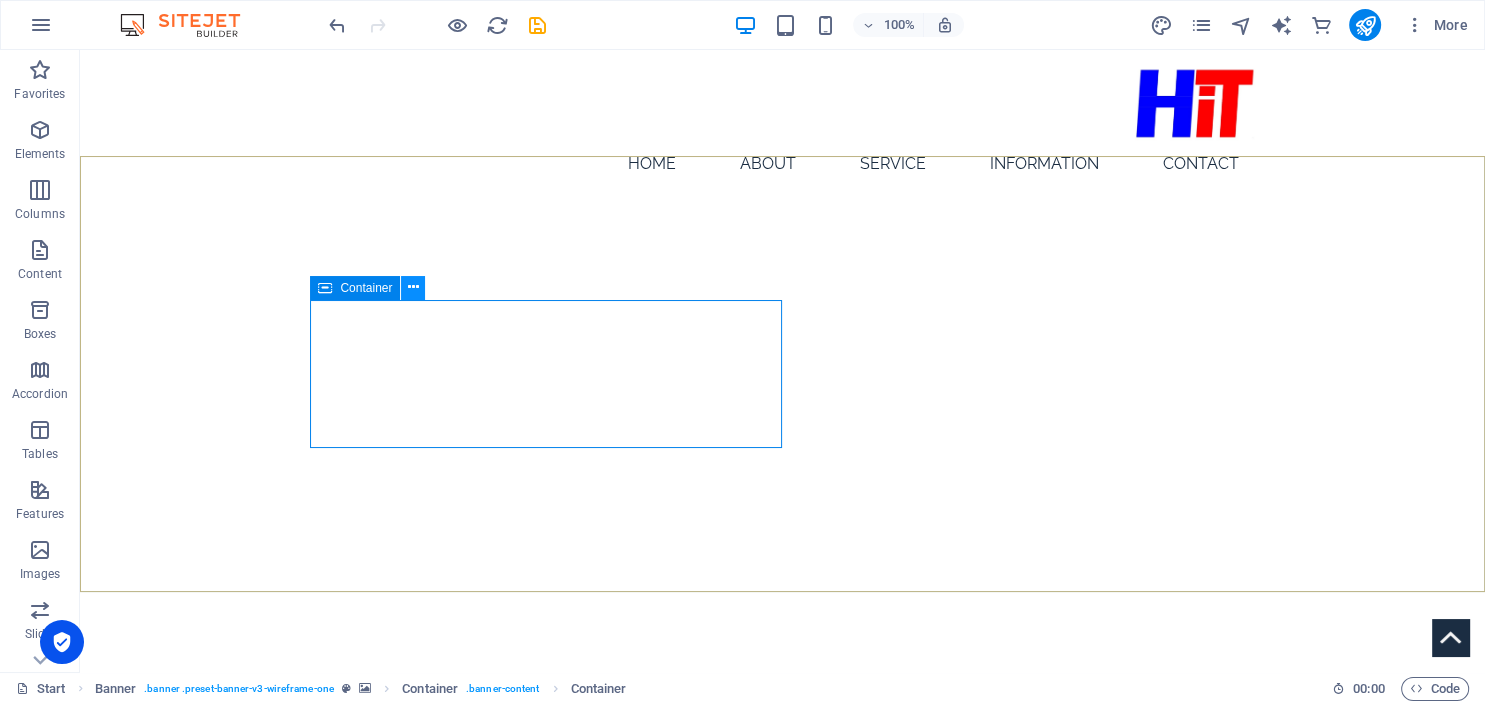 click at bounding box center [413, 287] 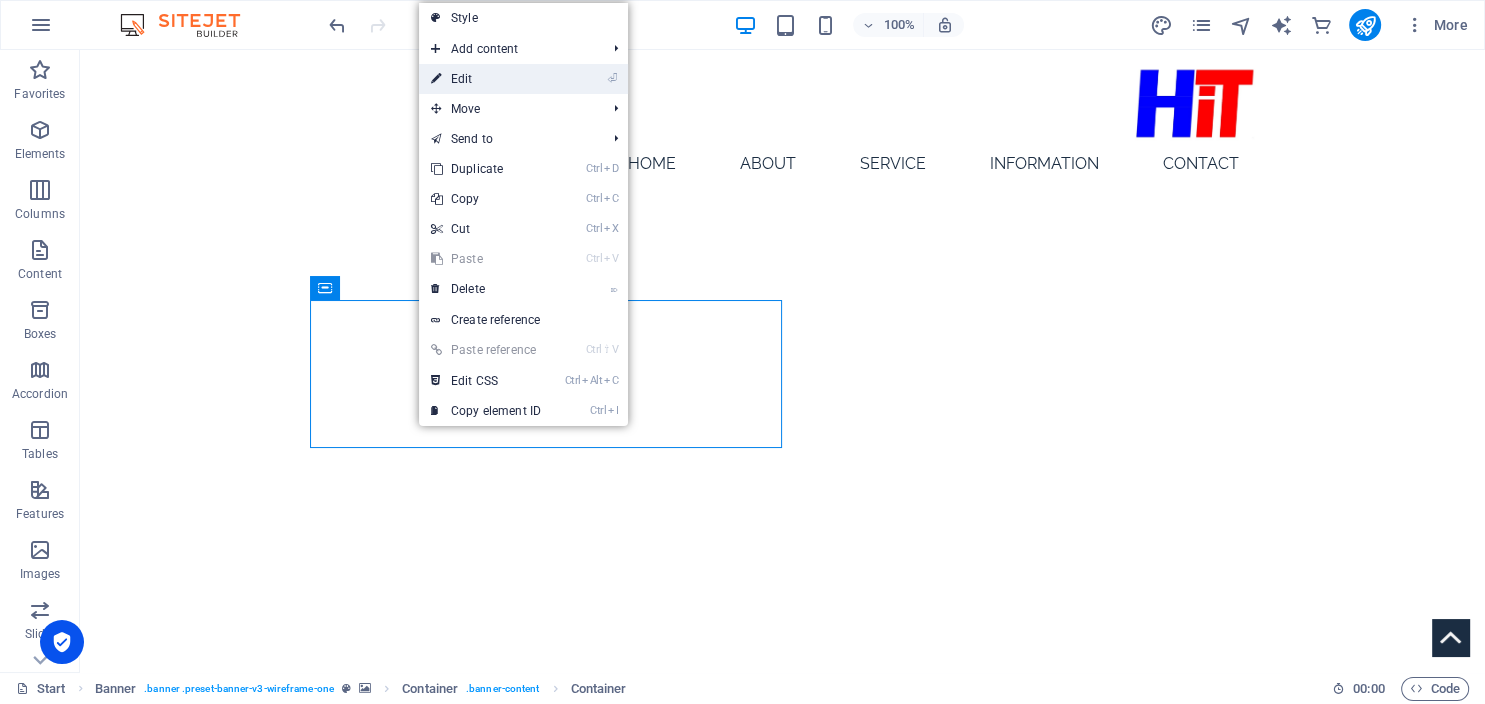 click on "⏎  Edit" at bounding box center (486, 79) 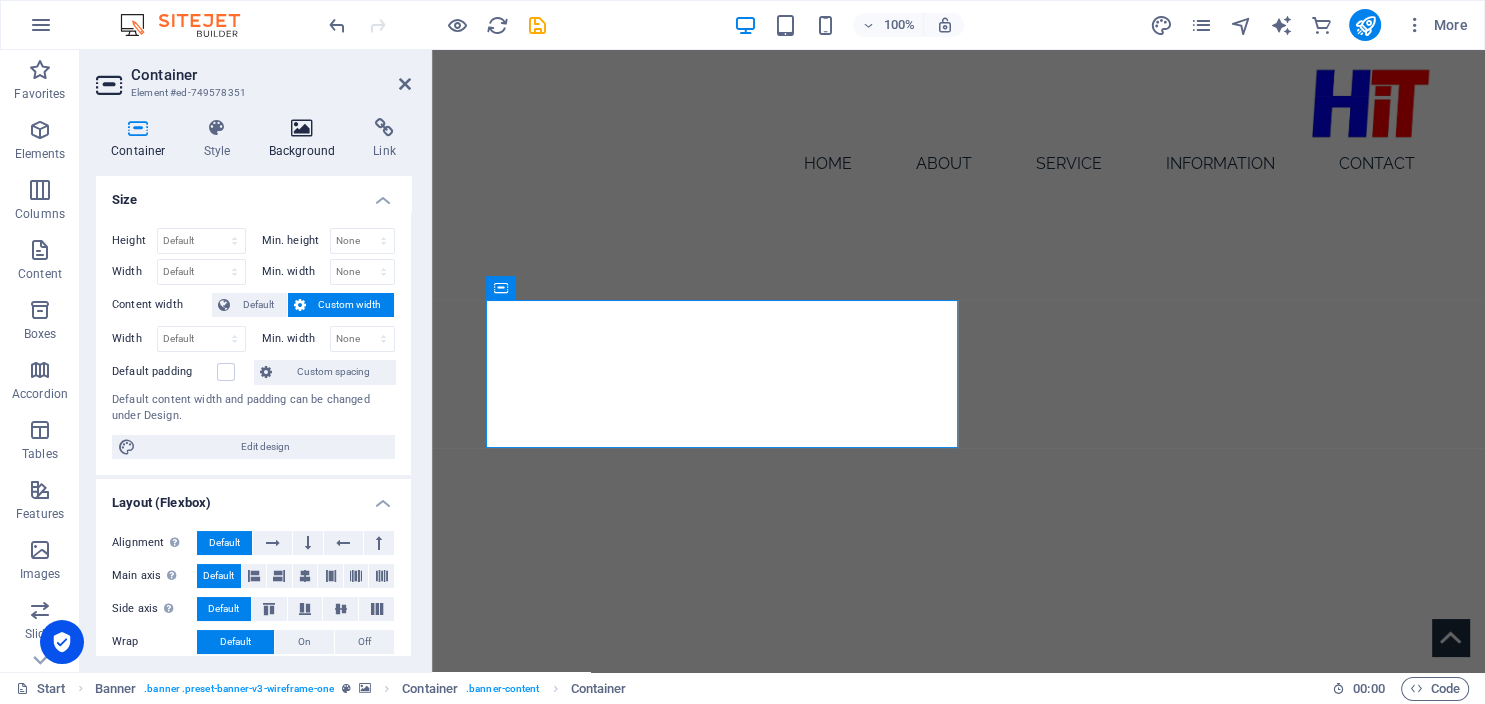 click on "Background" at bounding box center [306, 139] 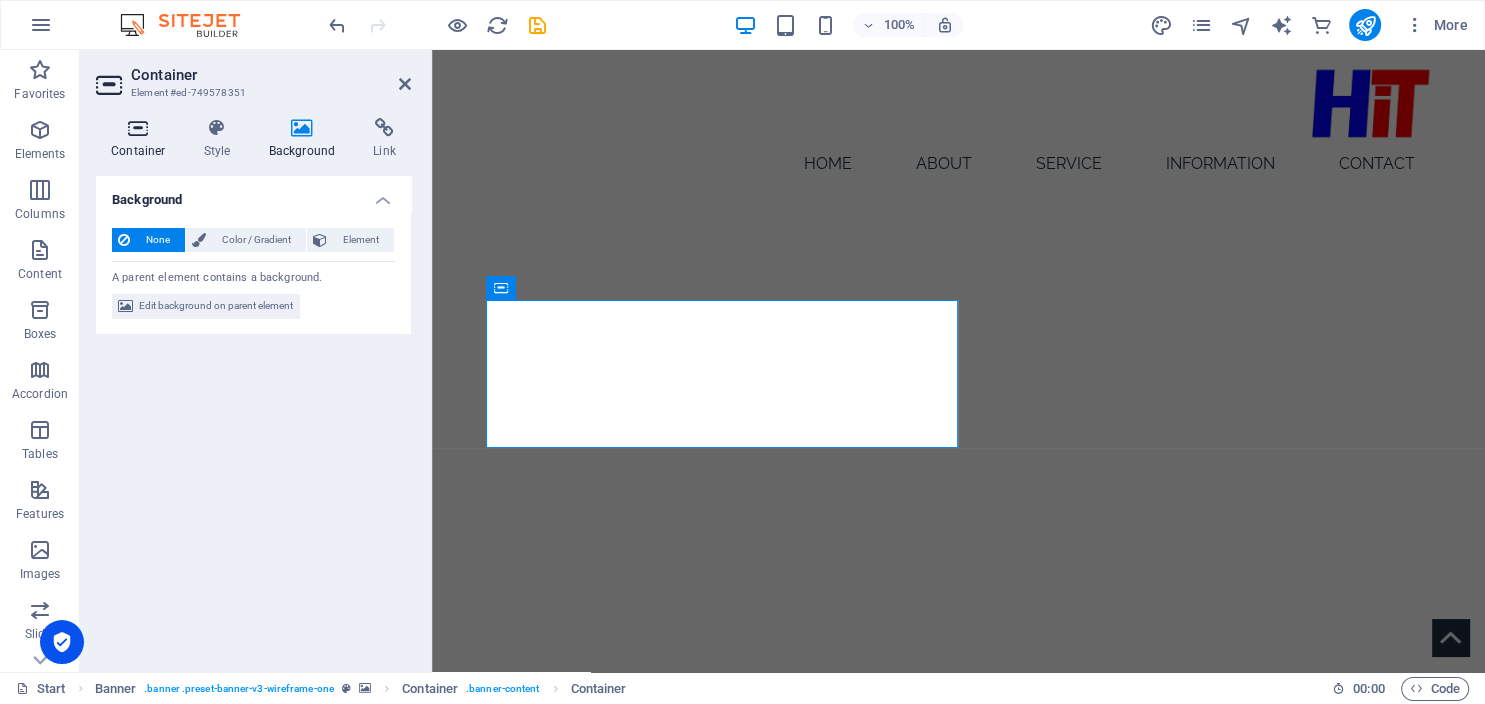 click on "Container" at bounding box center [142, 139] 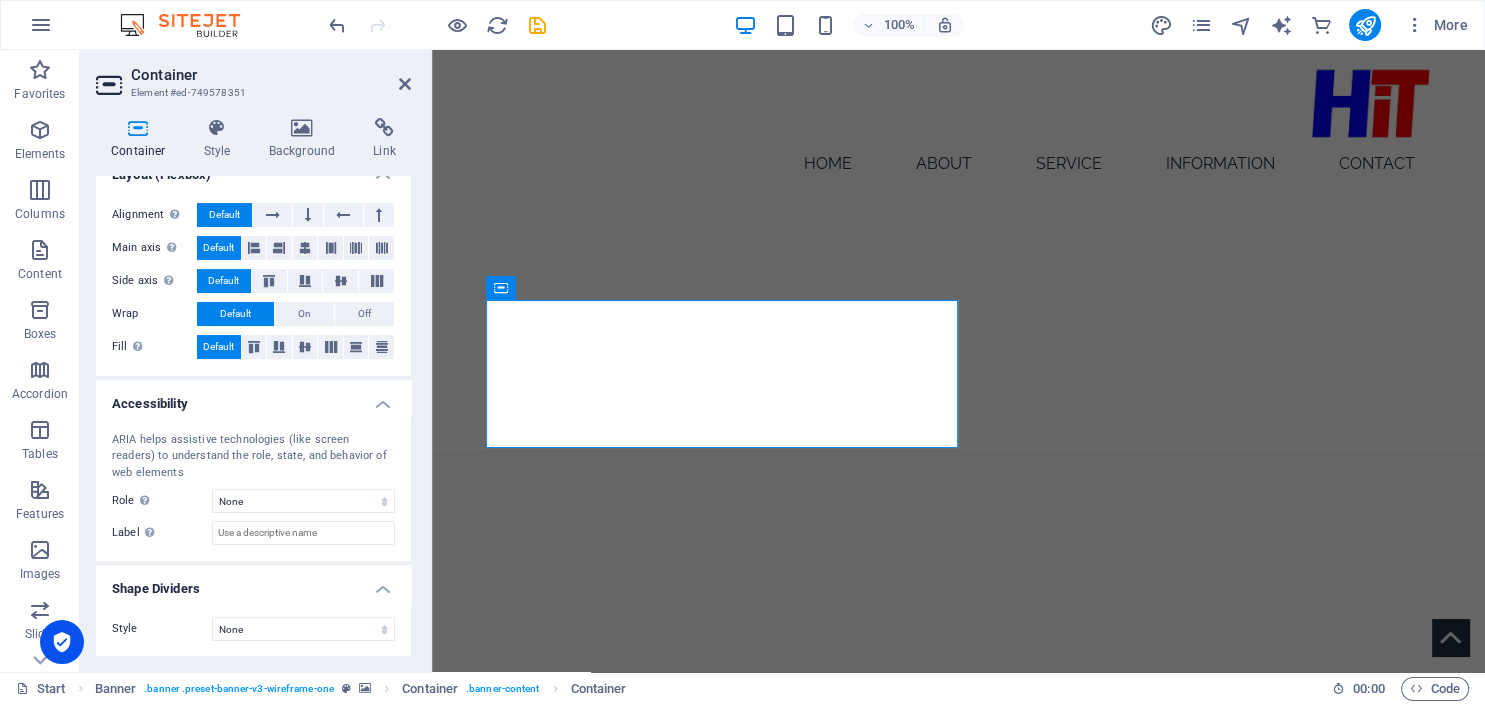 scroll, scrollTop: 0, scrollLeft: 0, axis: both 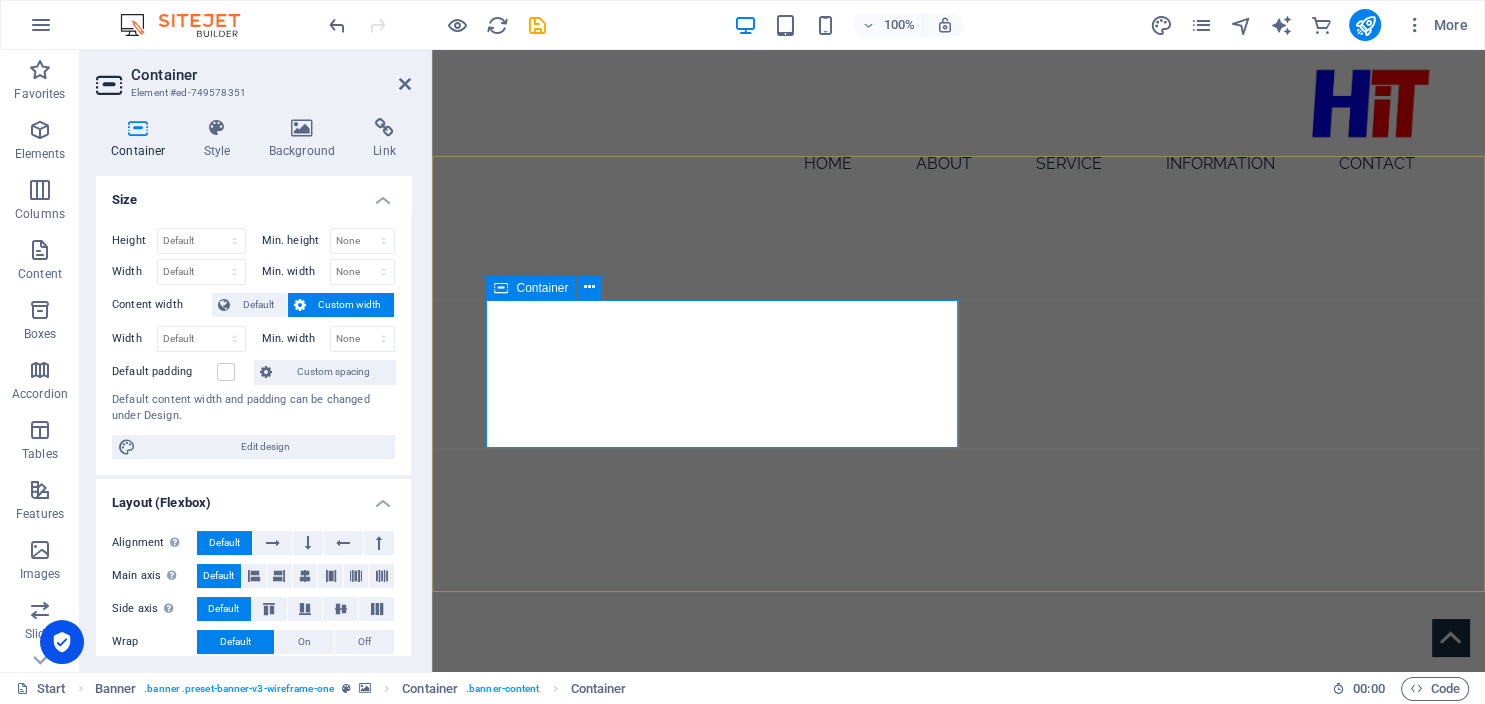 click at bounding box center (501, 288) 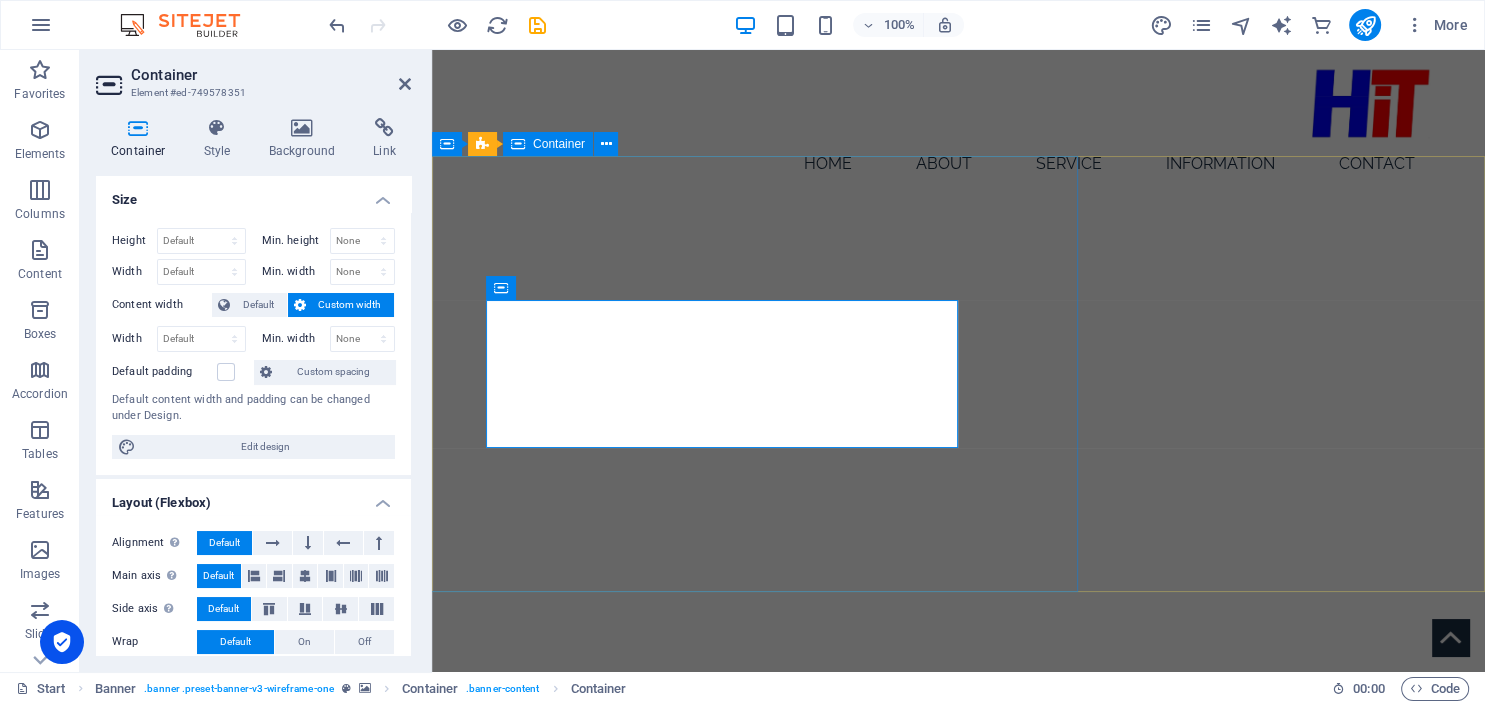 click at bounding box center [678, 361] 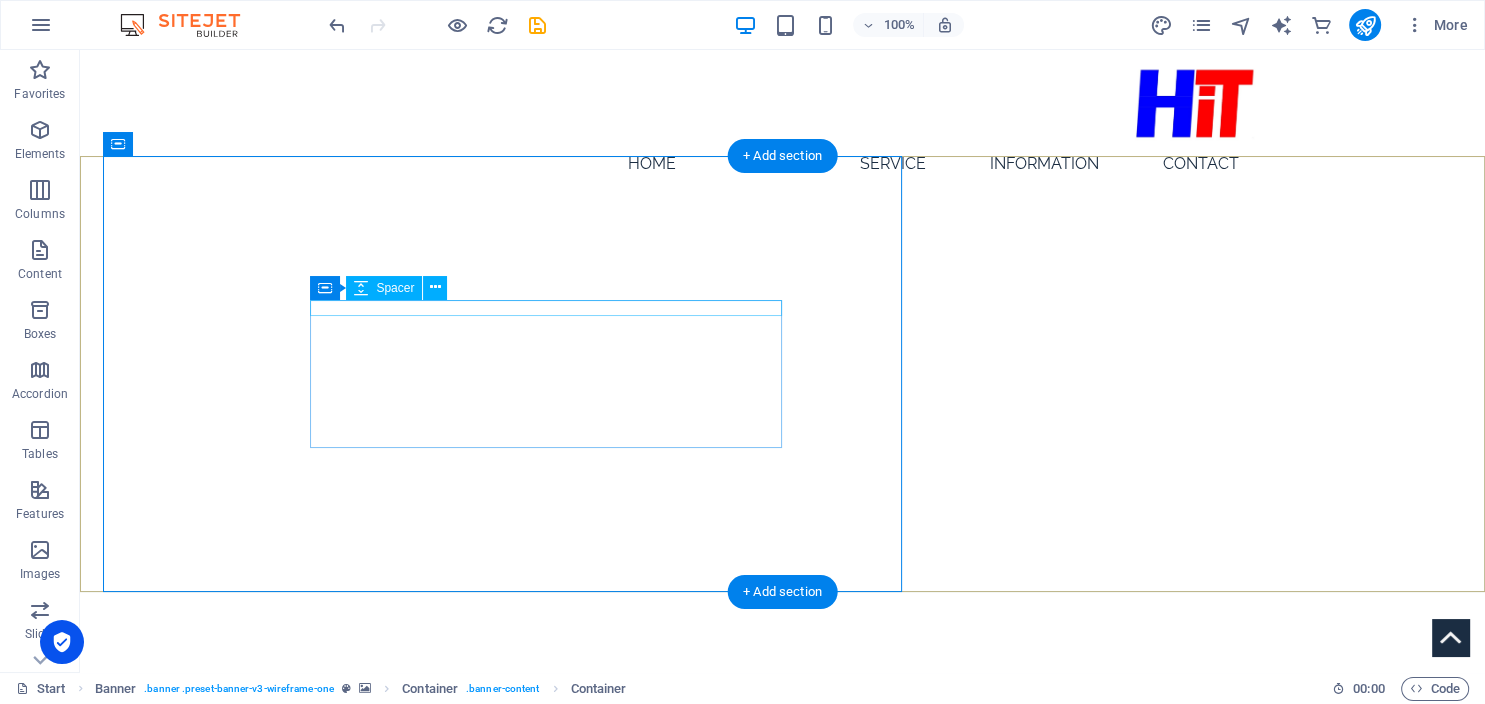 click at bounding box center (783, 744) 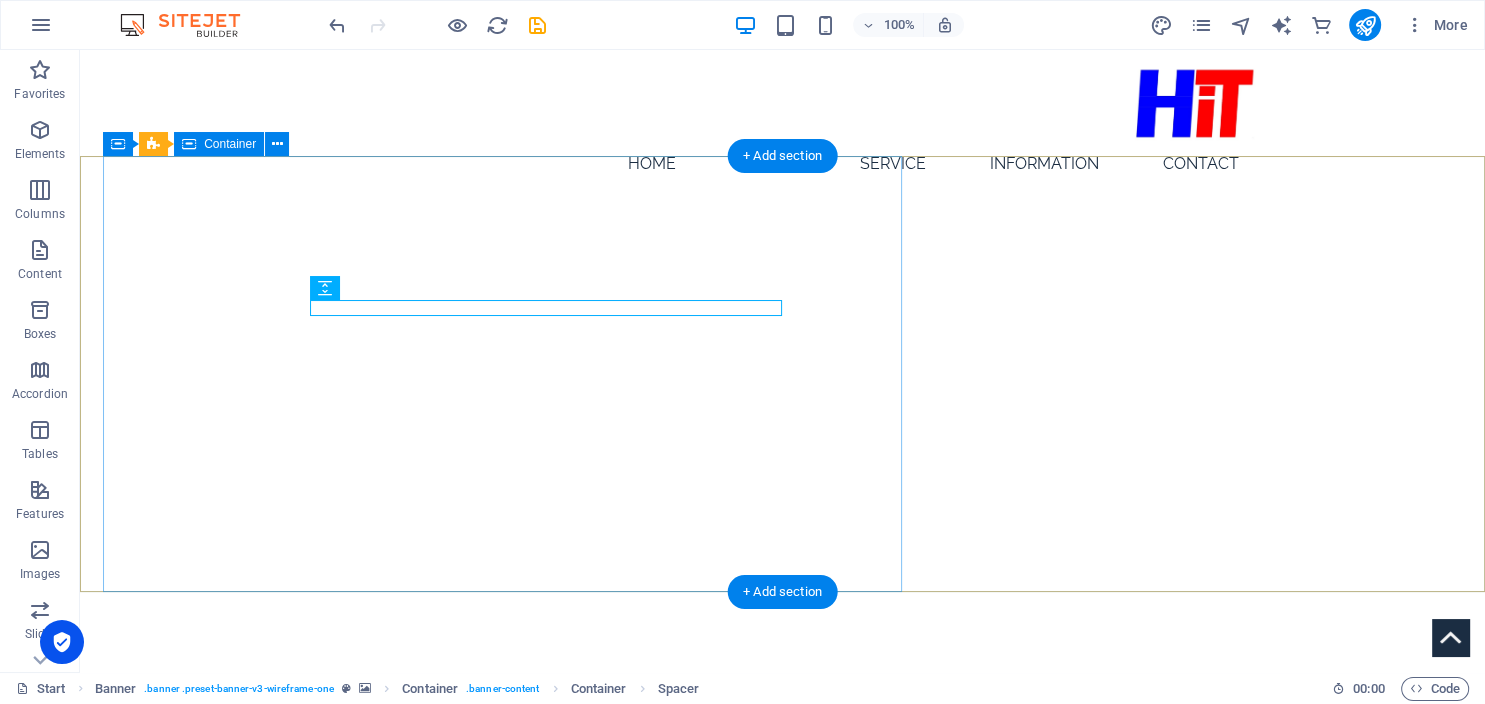 click at bounding box center [502, 361] 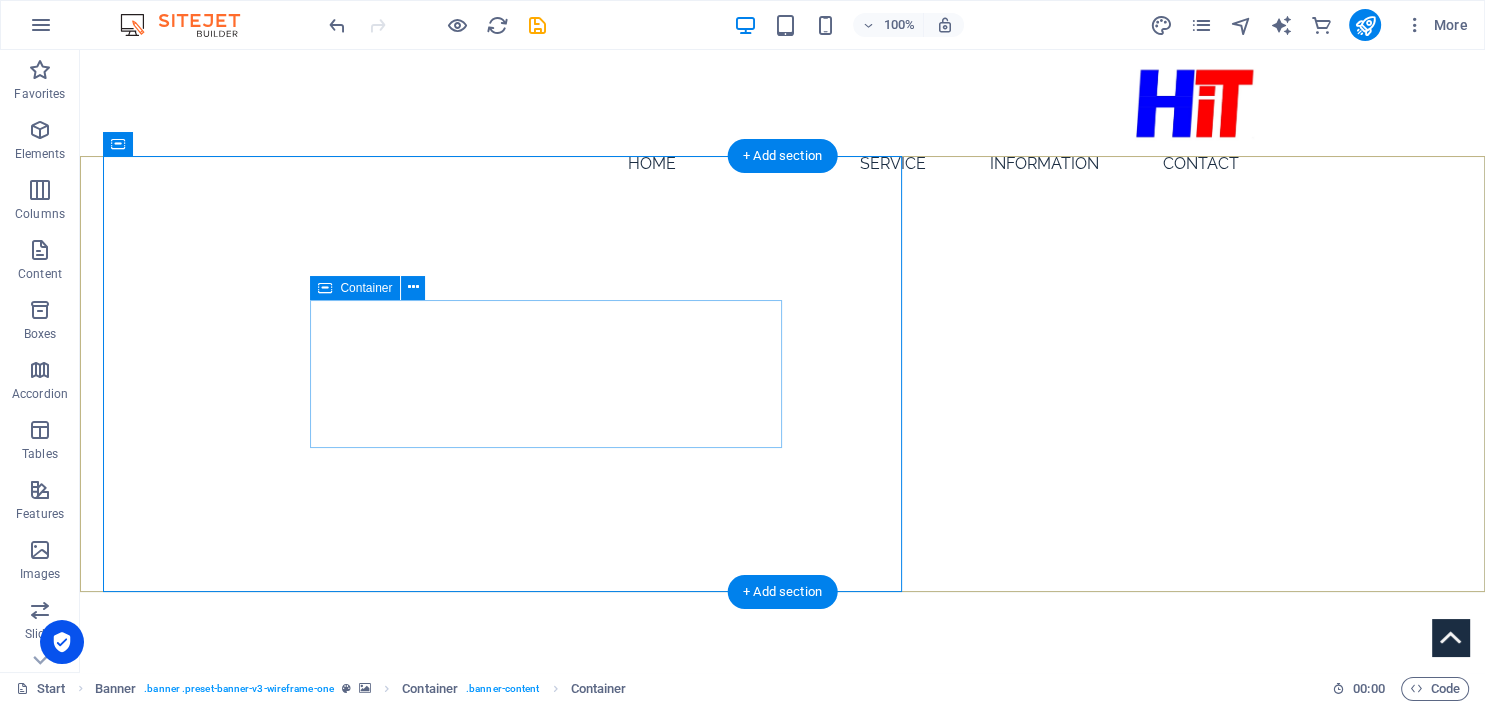 click on "OUR SERVICE  TO PROVIDE SOLUTIONS WITHOUTHAVING WATER SUPPLYINTERRUPTION" at bounding box center (783, 845) 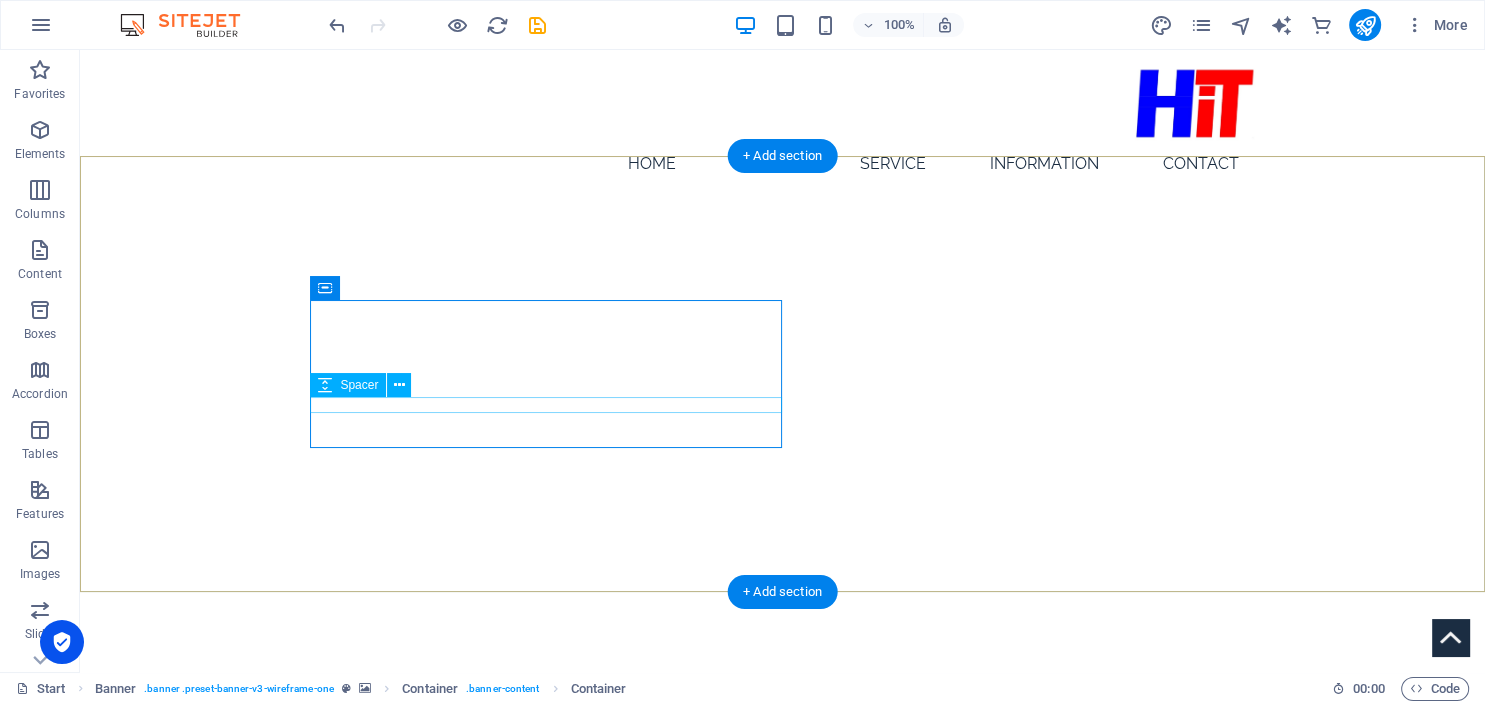 click at bounding box center [783, 814] 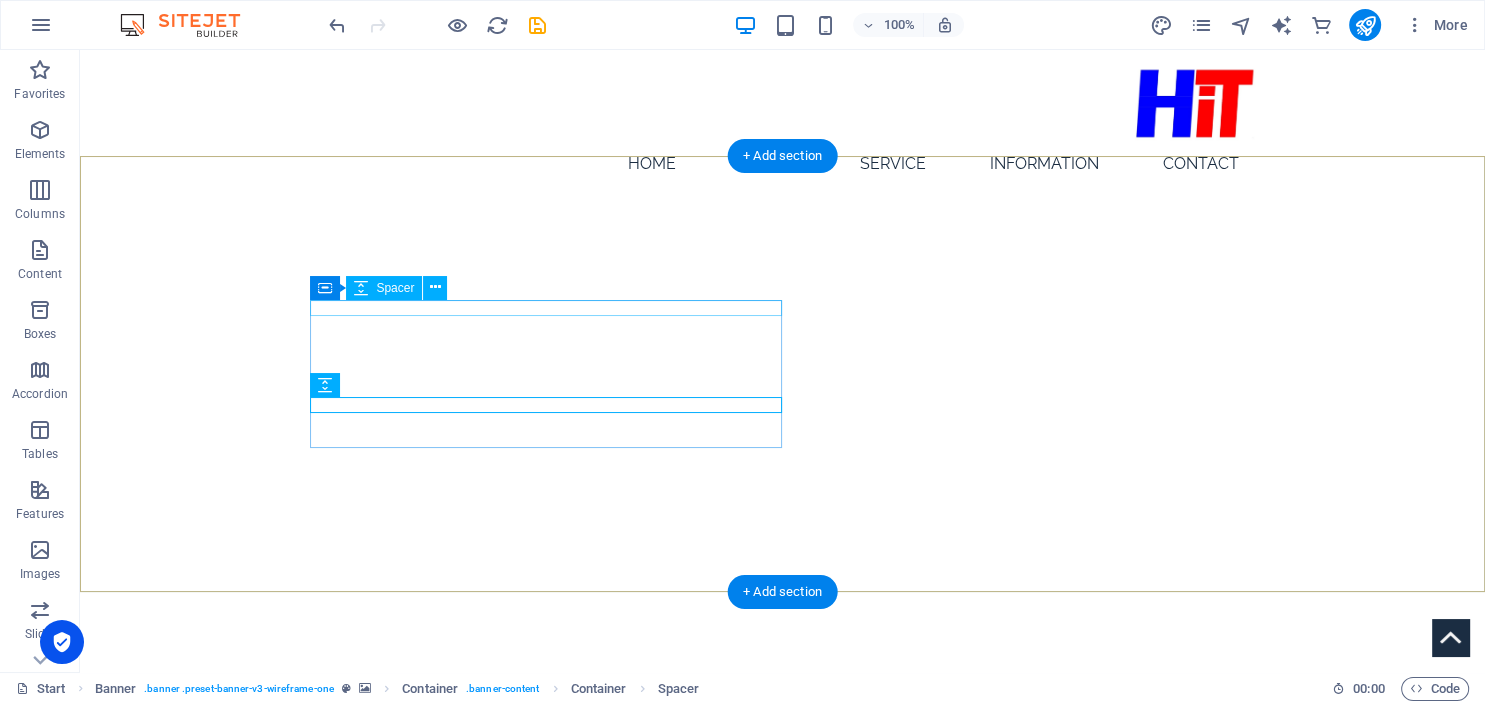 click at bounding box center [783, 744] 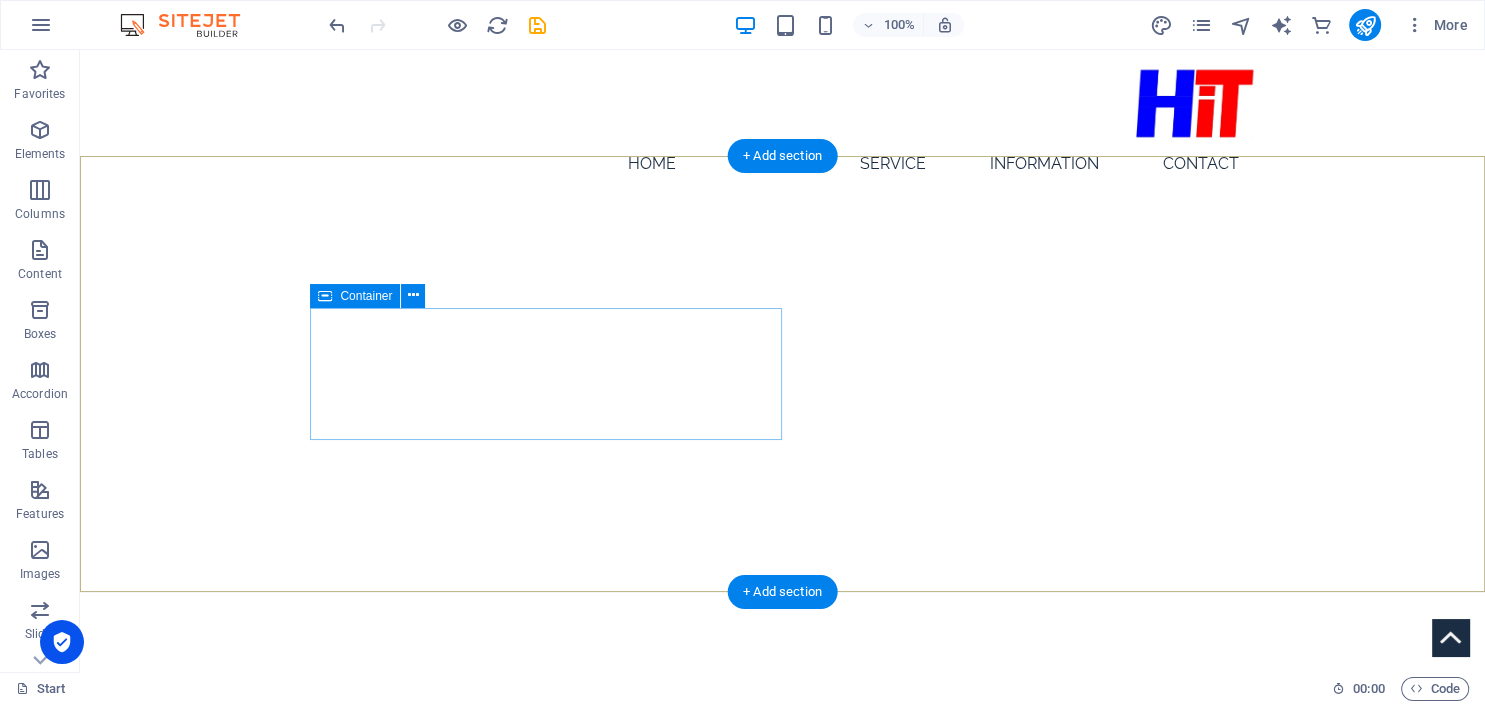click on "OUR SERVICE  TO PROVIDE SOLUTIONS WITHOUTHAVING WATER SUPPLYINTERRUPTION" at bounding box center [783, 837] 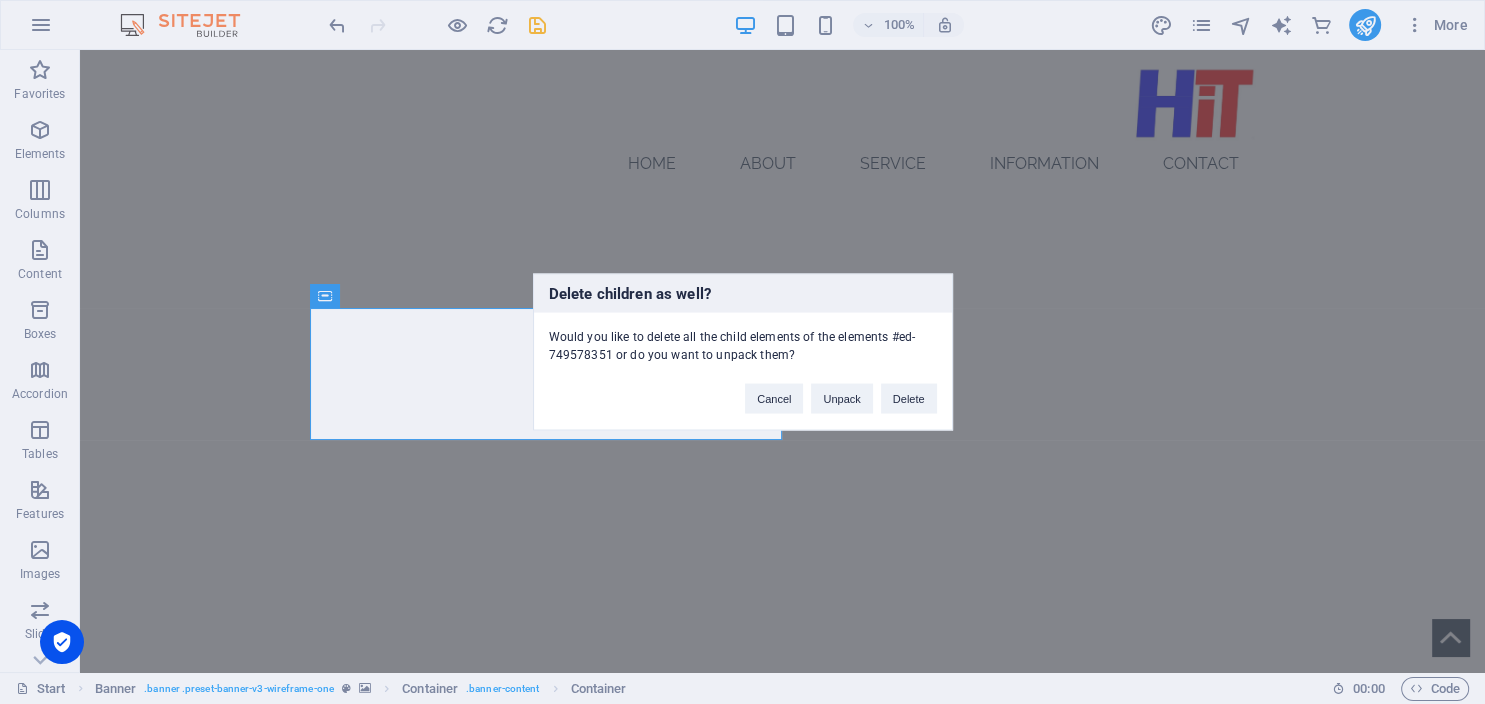 type 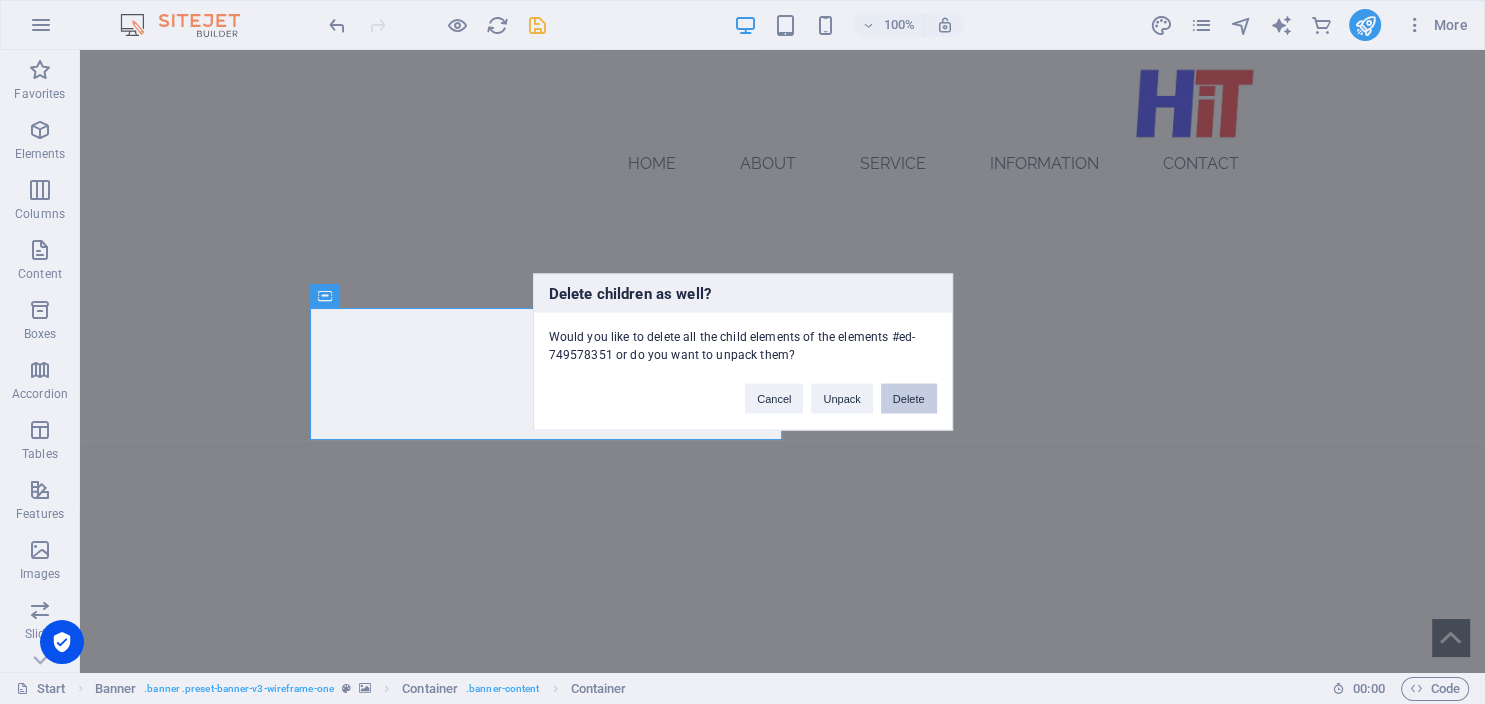 click on "Delete" at bounding box center [909, 399] 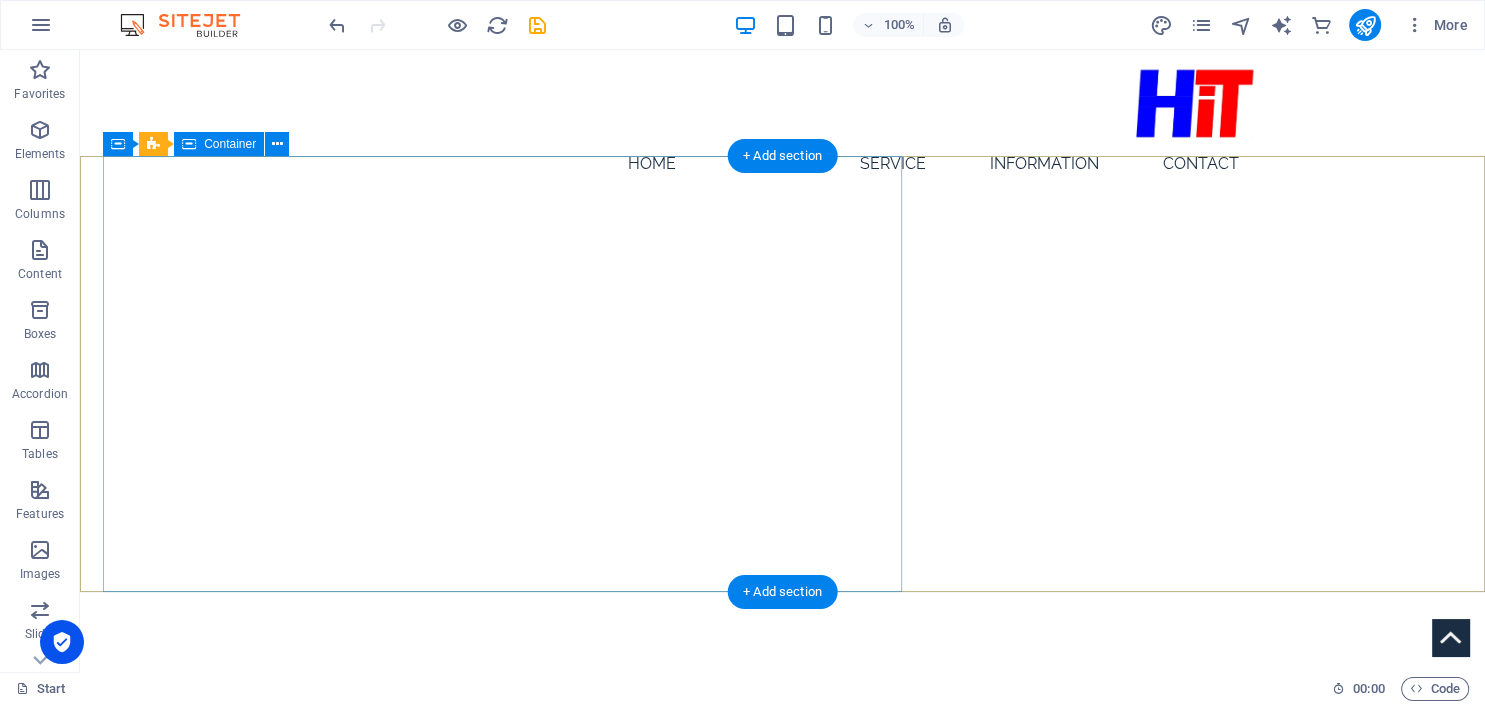 click at bounding box center [502, 361] 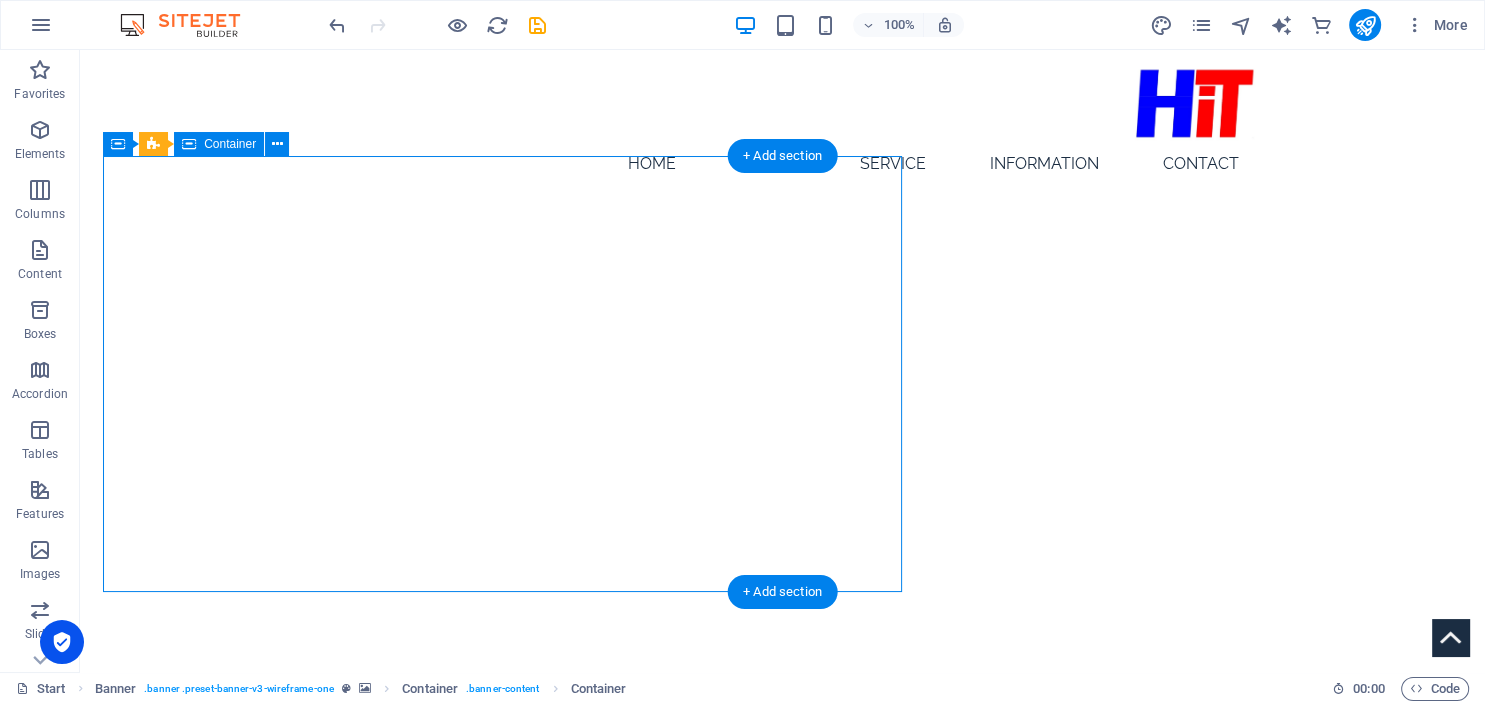 click at bounding box center [502, 361] 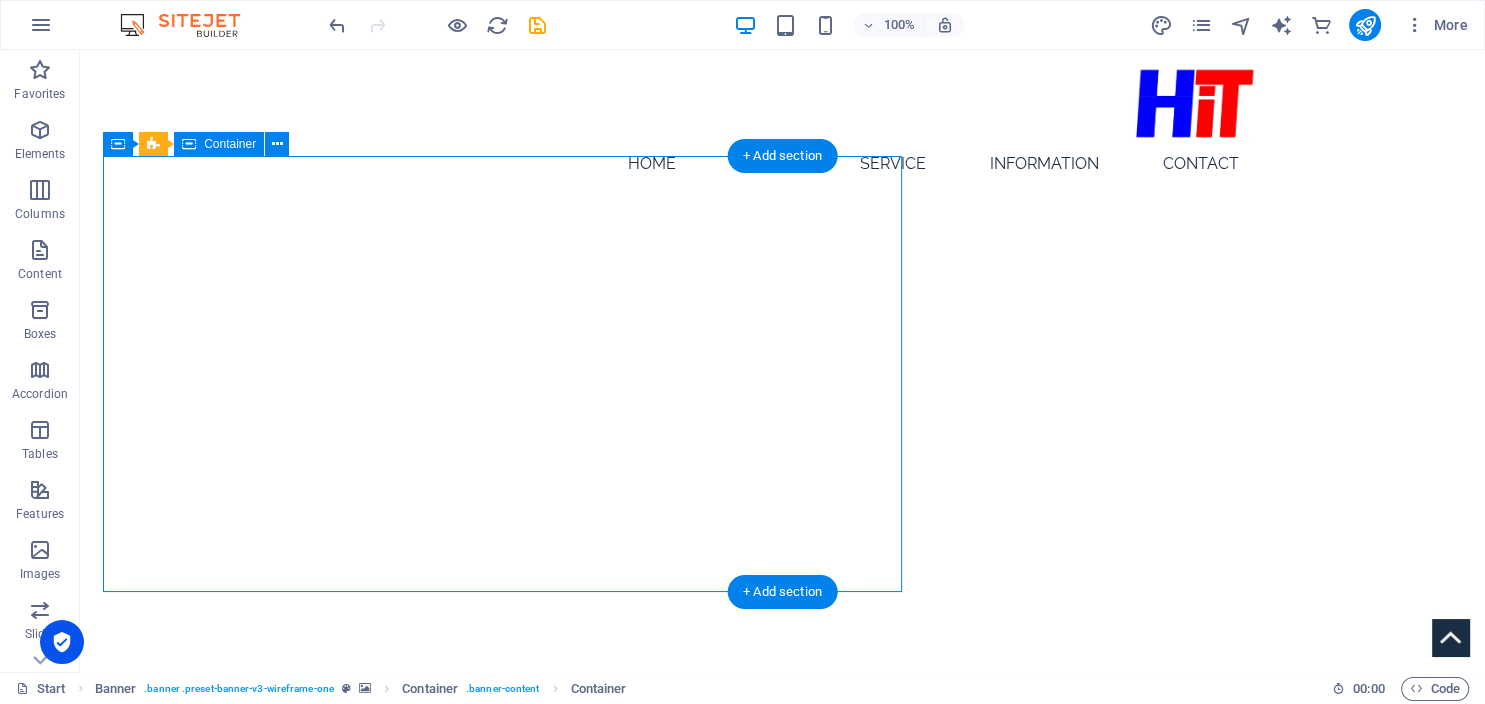 click at bounding box center (502, 361) 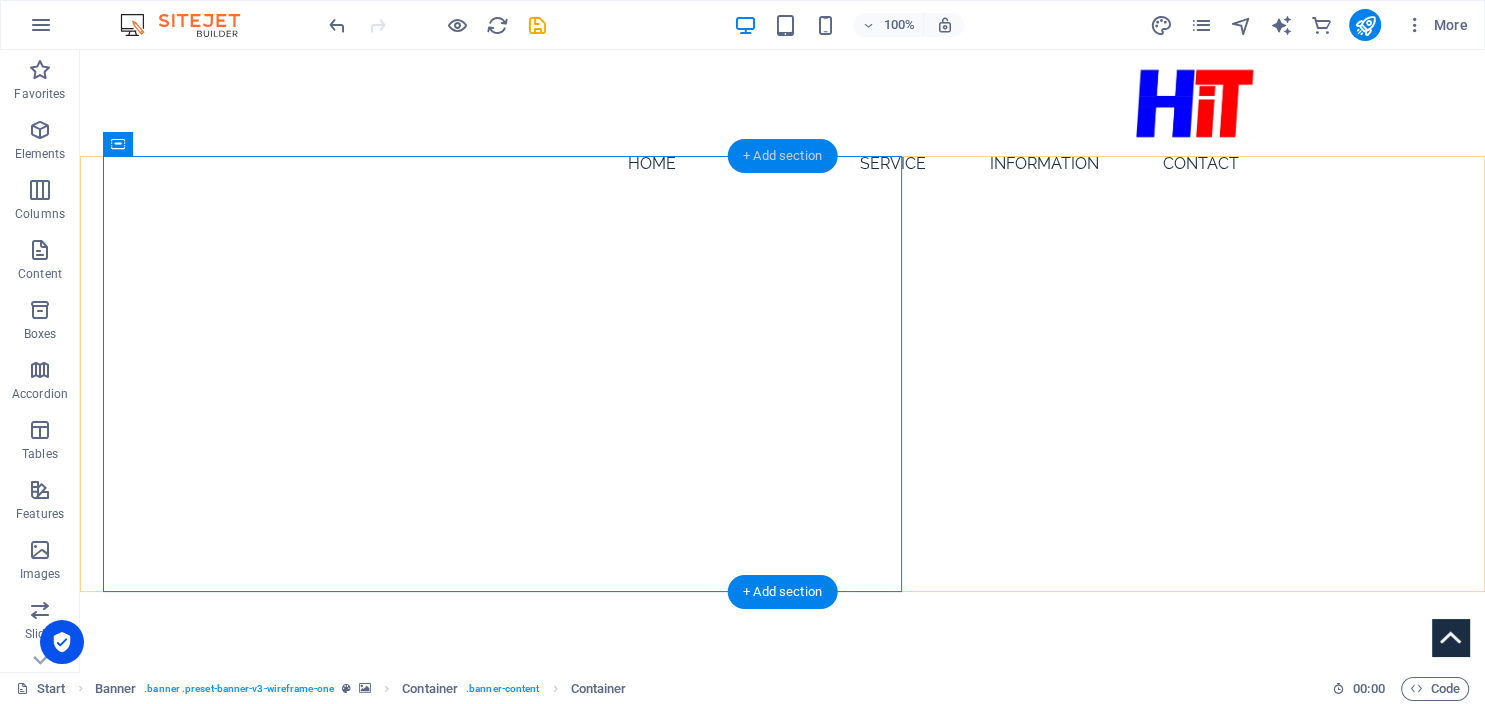 click on "+ Add section" at bounding box center (782, 156) 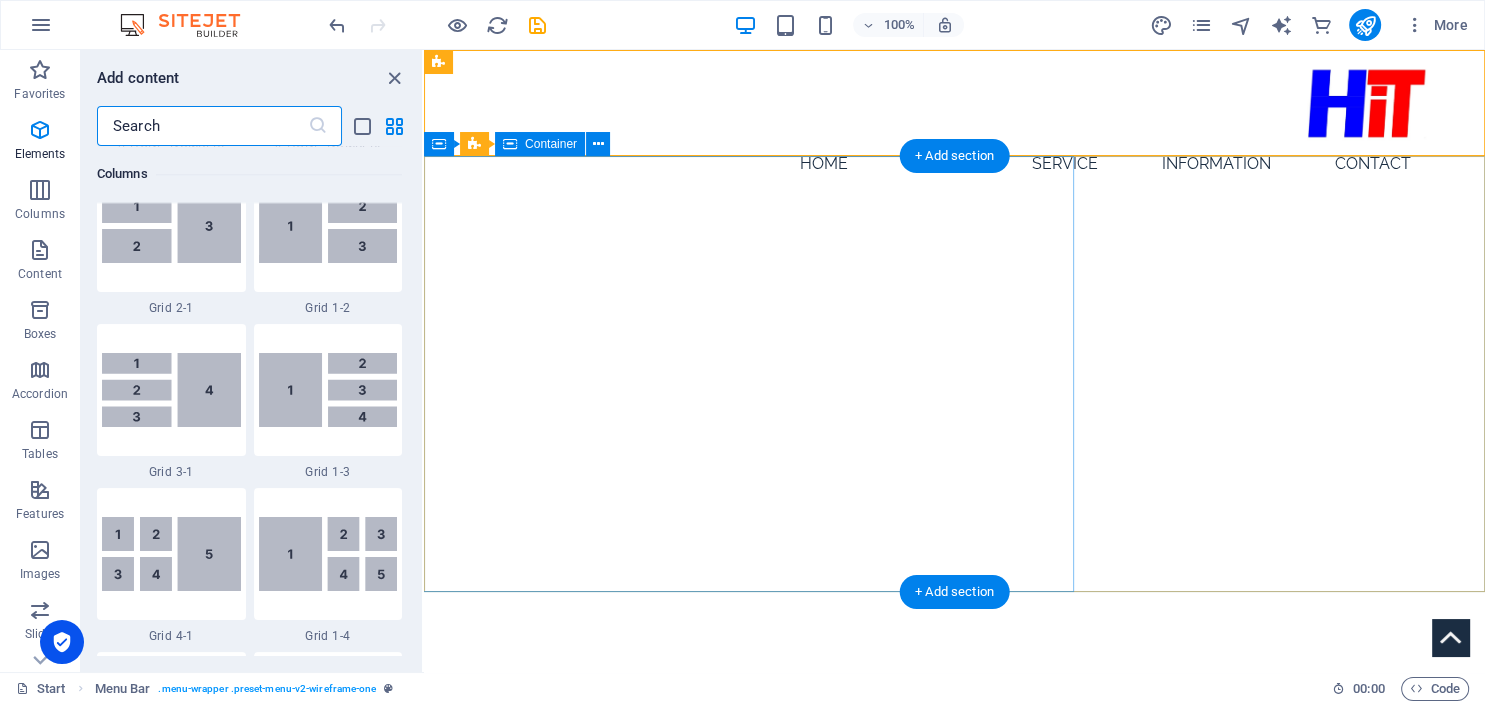 scroll, scrollTop: 3499, scrollLeft: 0, axis: vertical 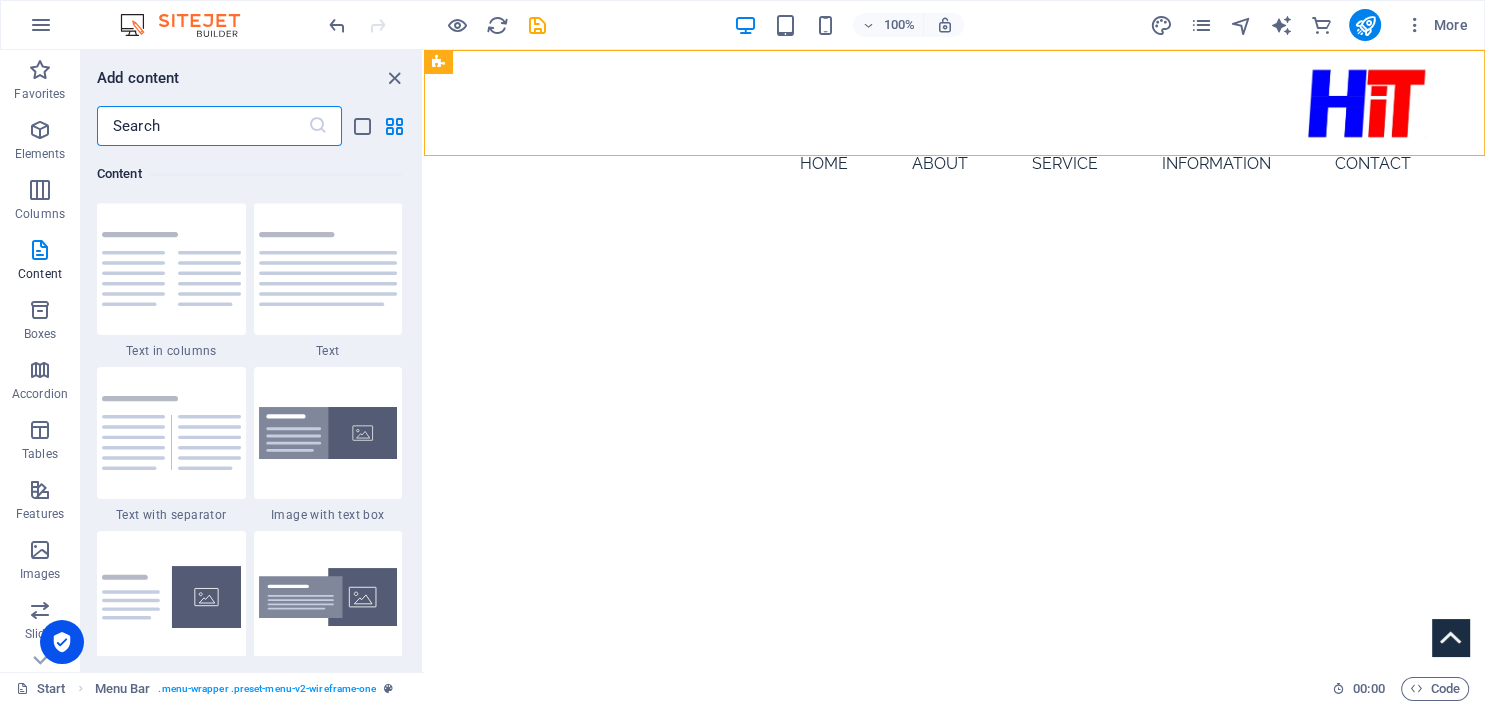 click at bounding box center [328, 597] 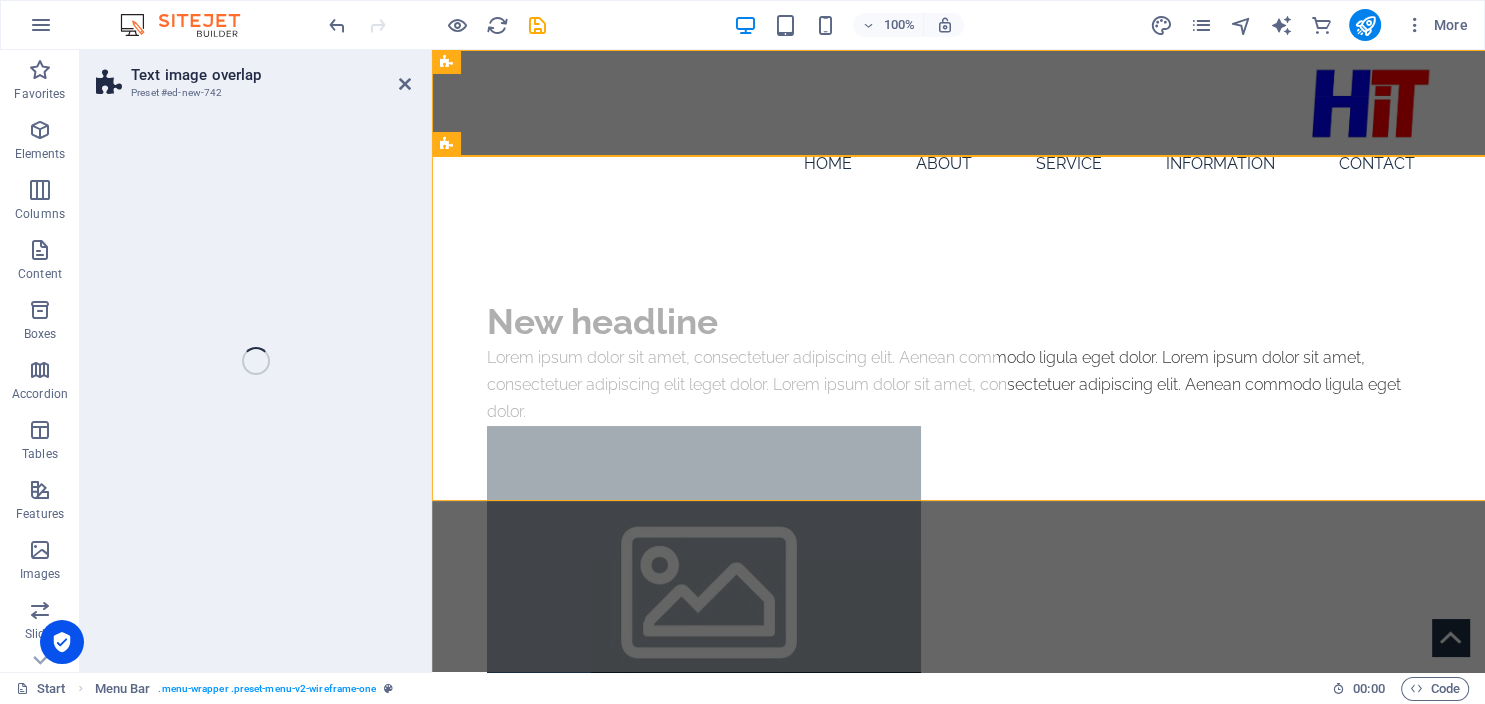 select on "rem" 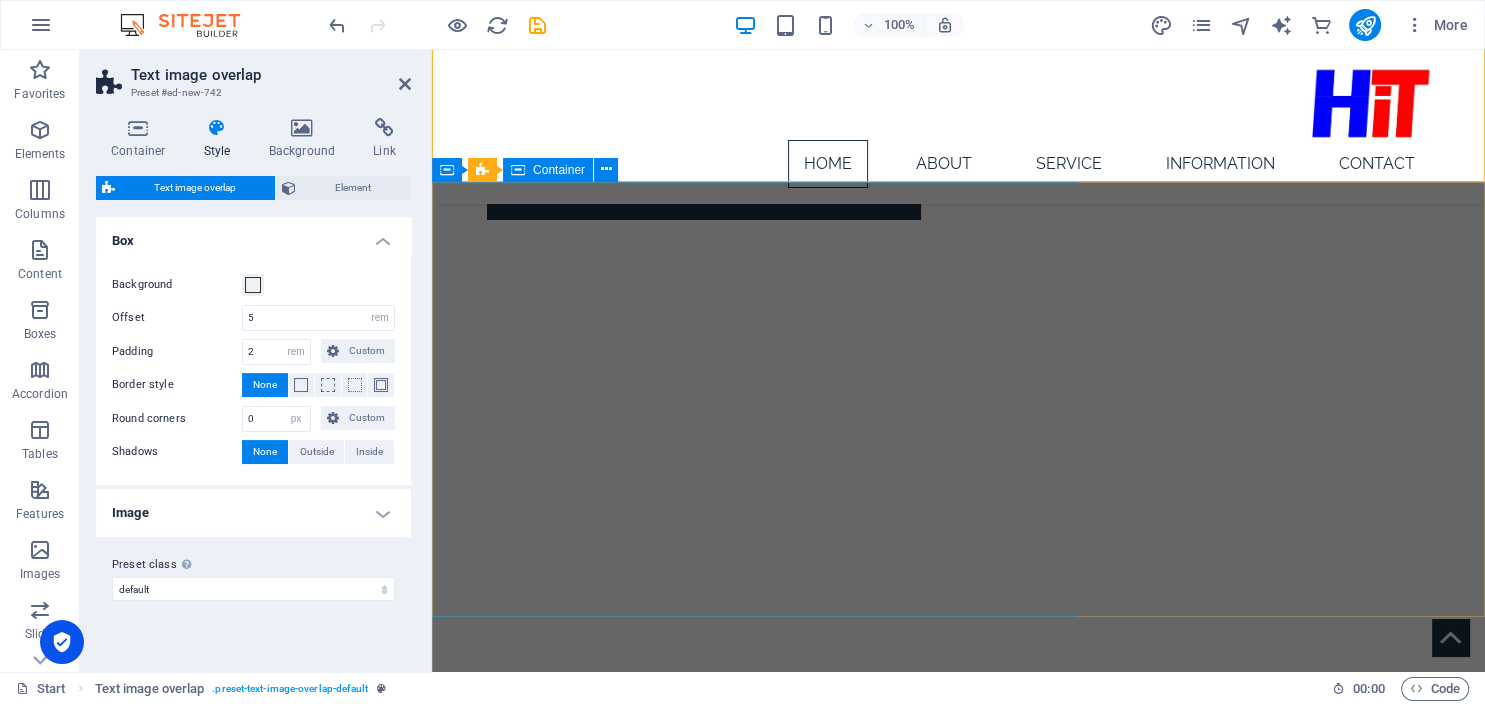 scroll, scrollTop: 0, scrollLeft: 0, axis: both 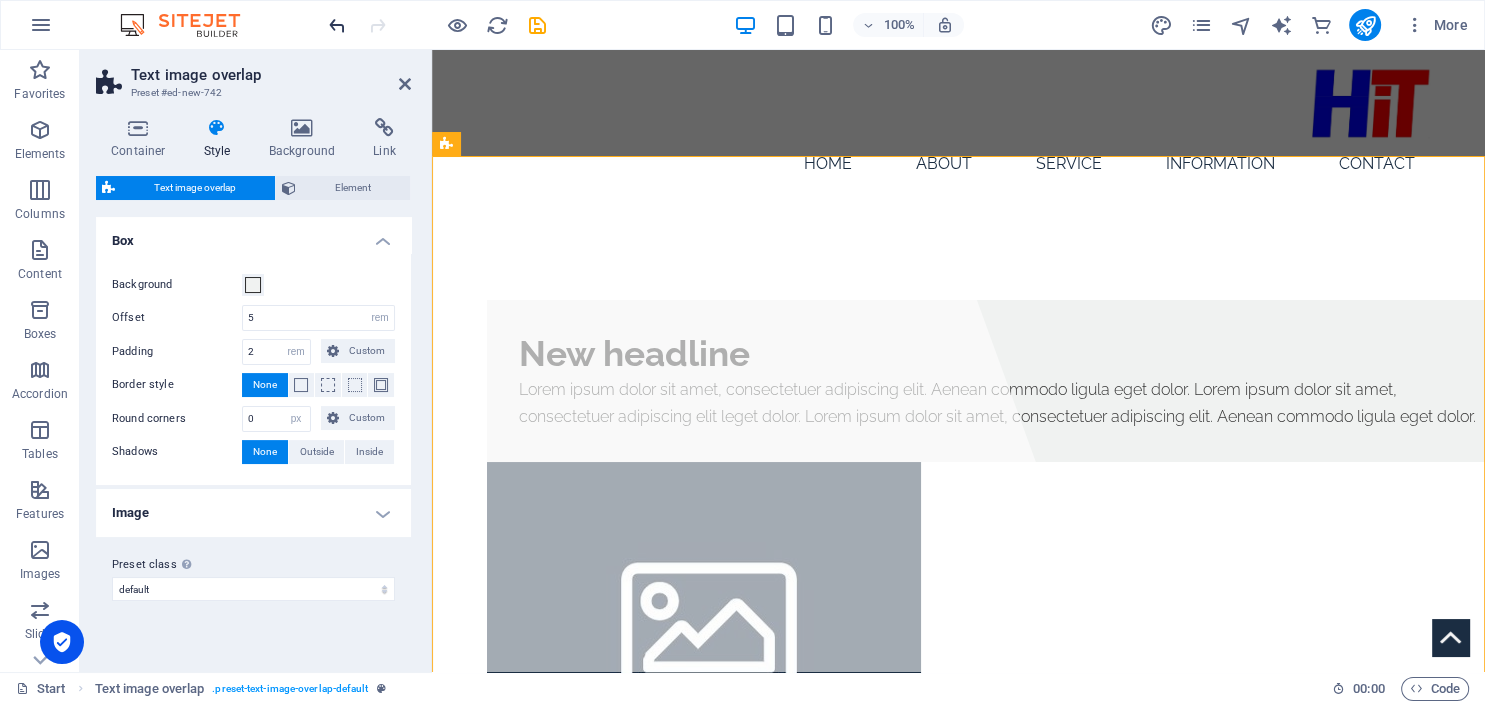 click at bounding box center [337, 25] 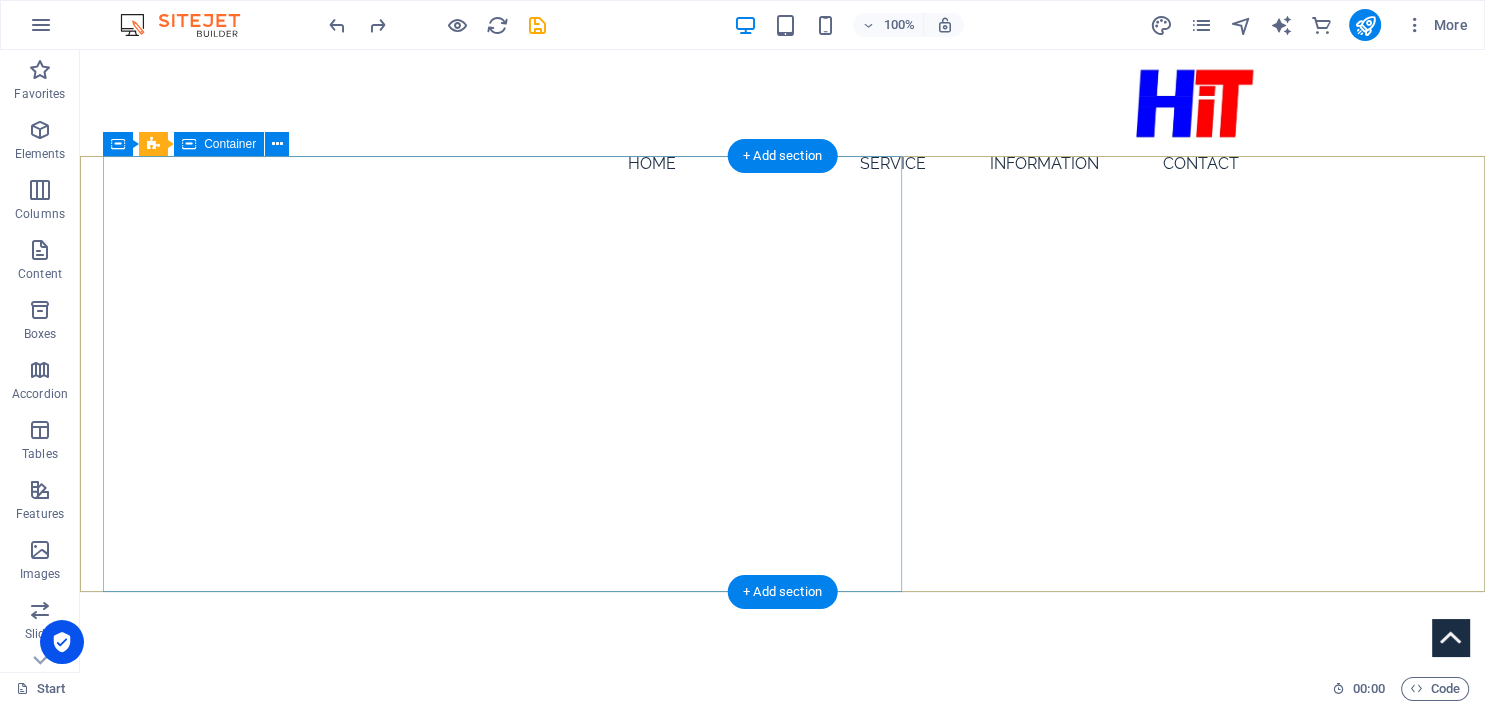 click at bounding box center [502, 361] 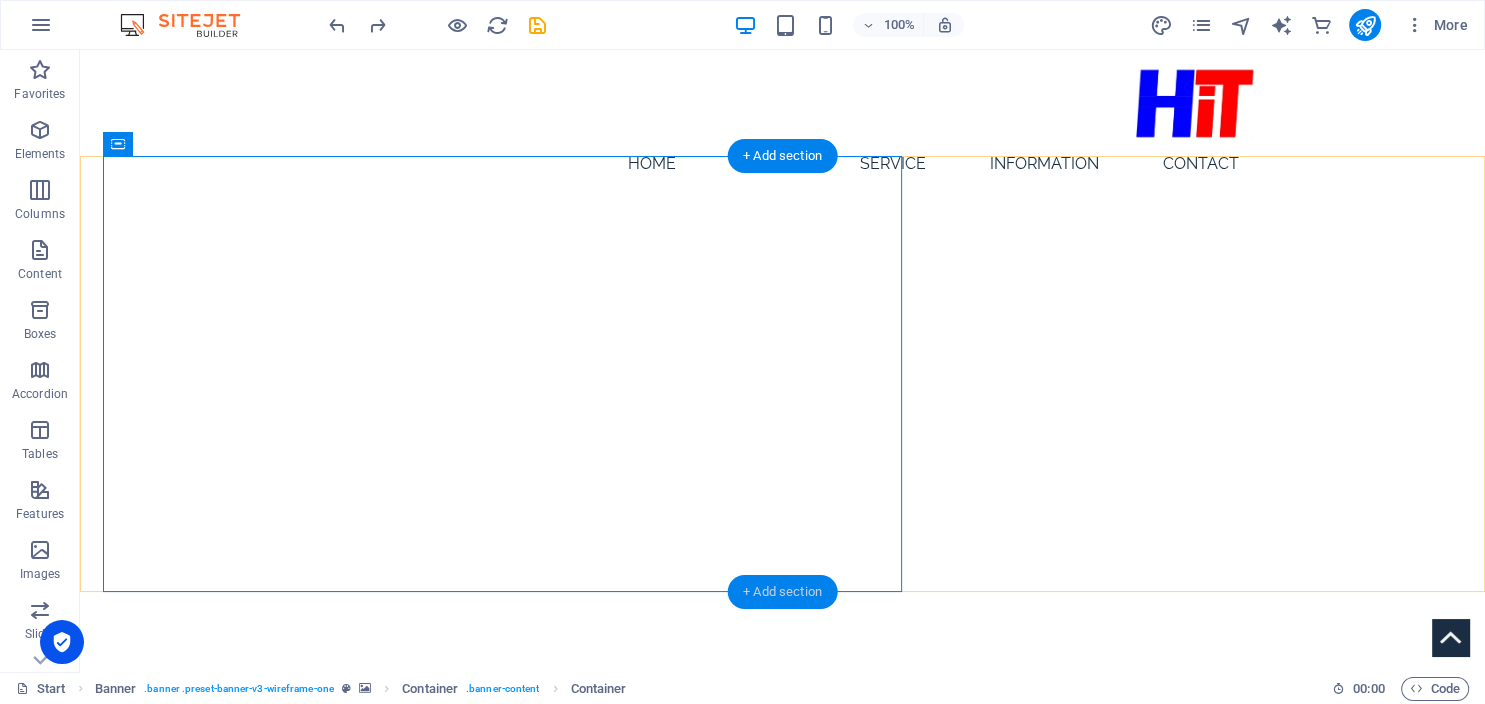 click on "+ Add section" at bounding box center [782, 592] 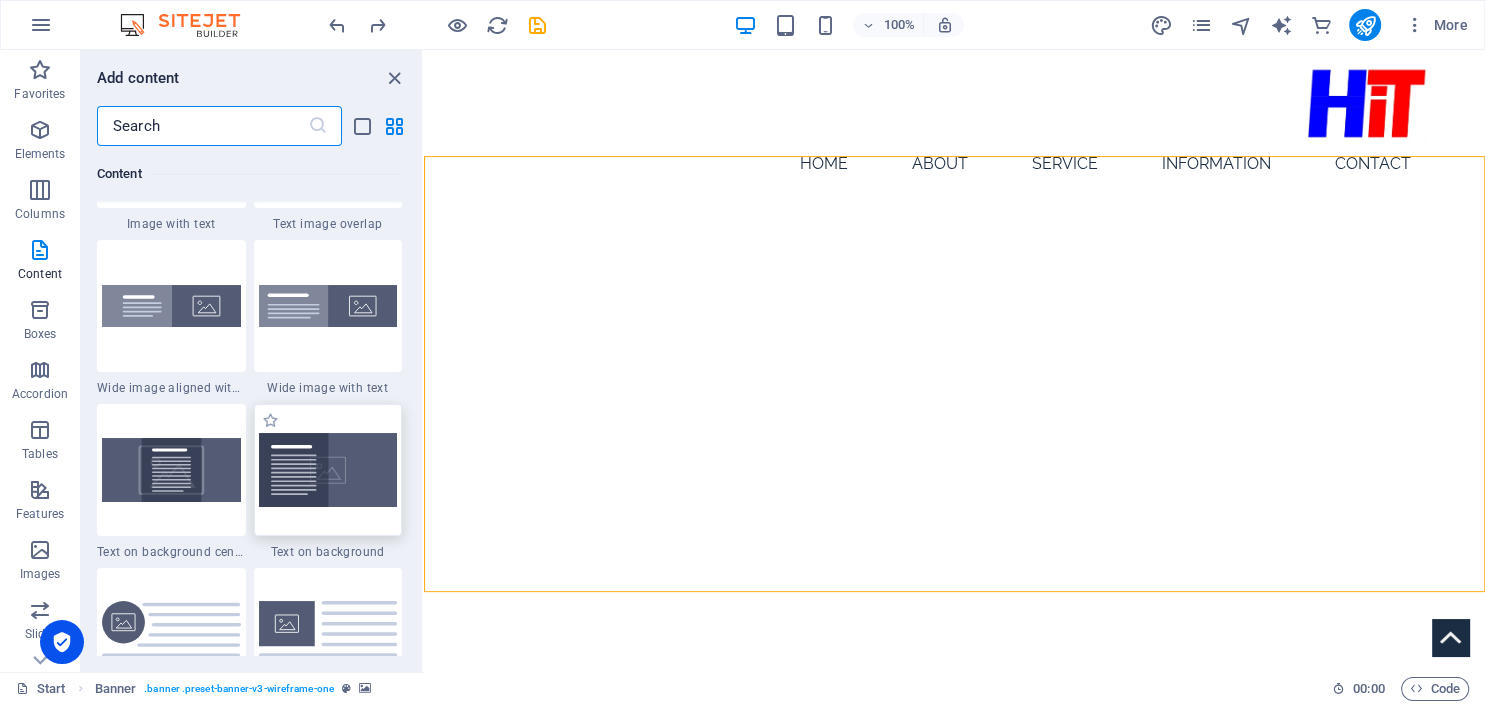 scroll, scrollTop: 3955, scrollLeft: 0, axis: vertical 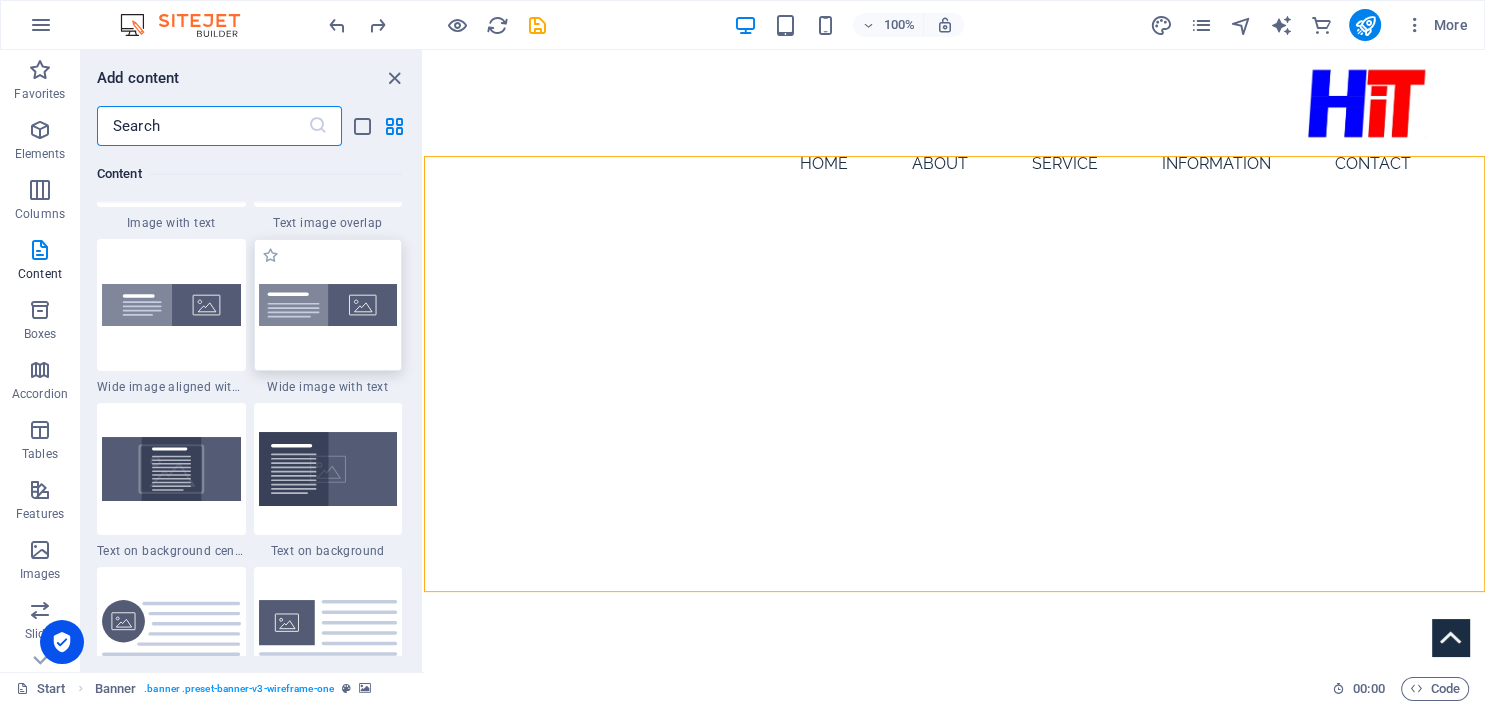 click at bounding box center (328, 305) 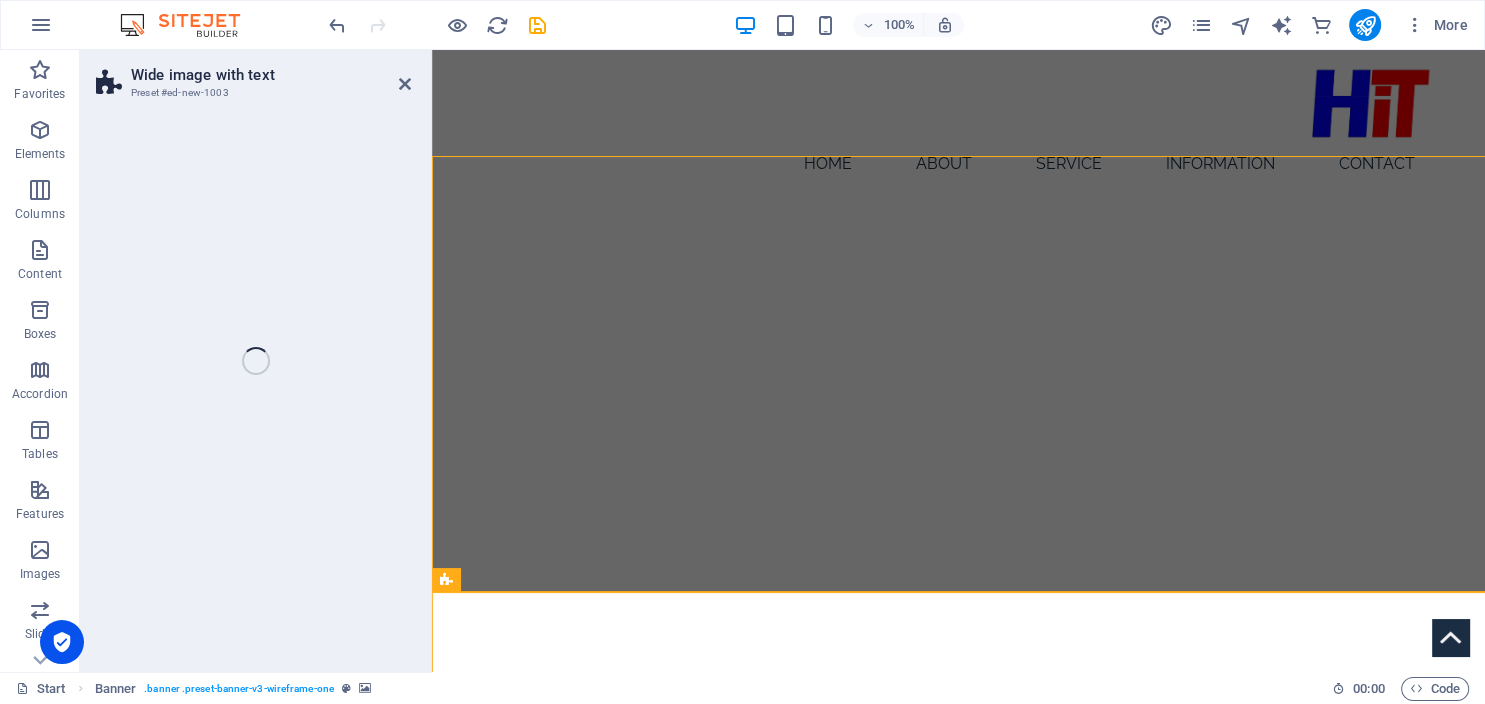 select on "%" 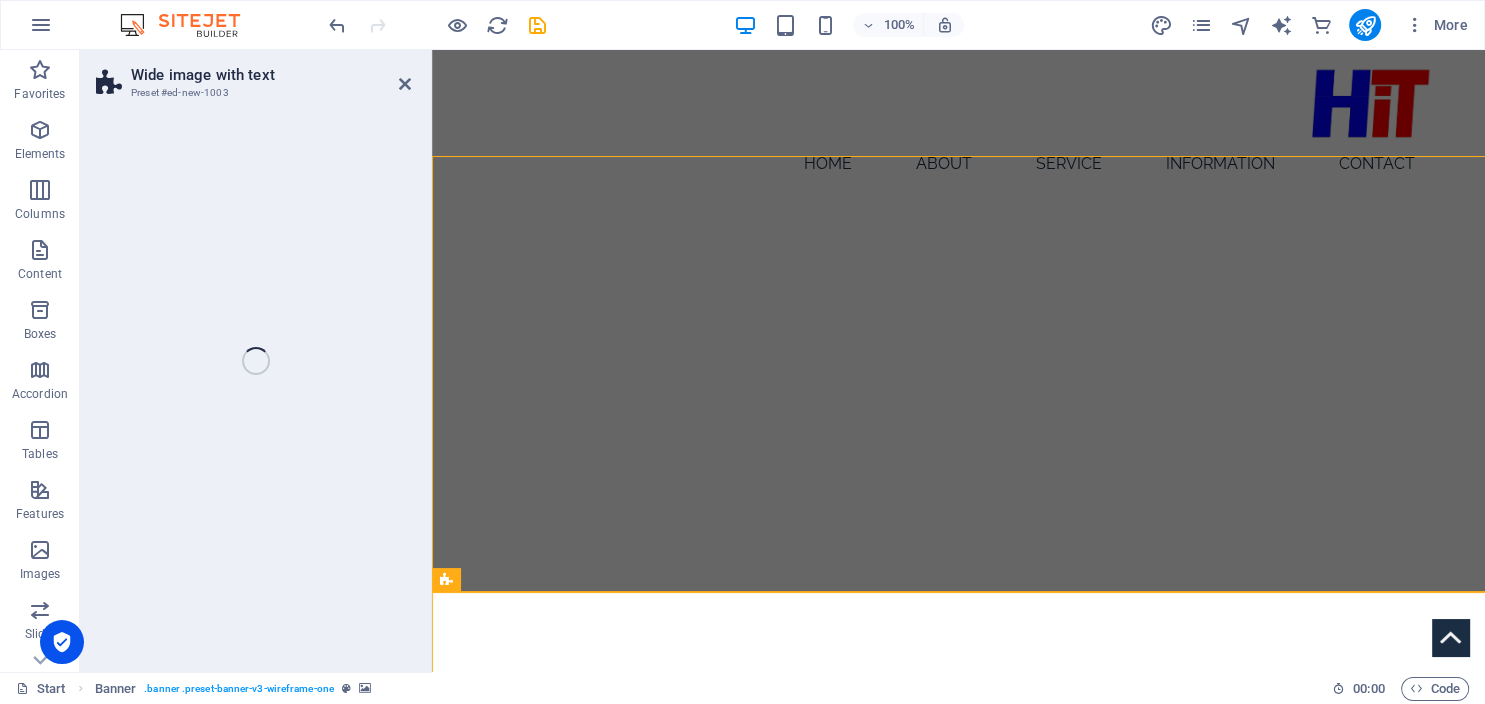 select on "rem" 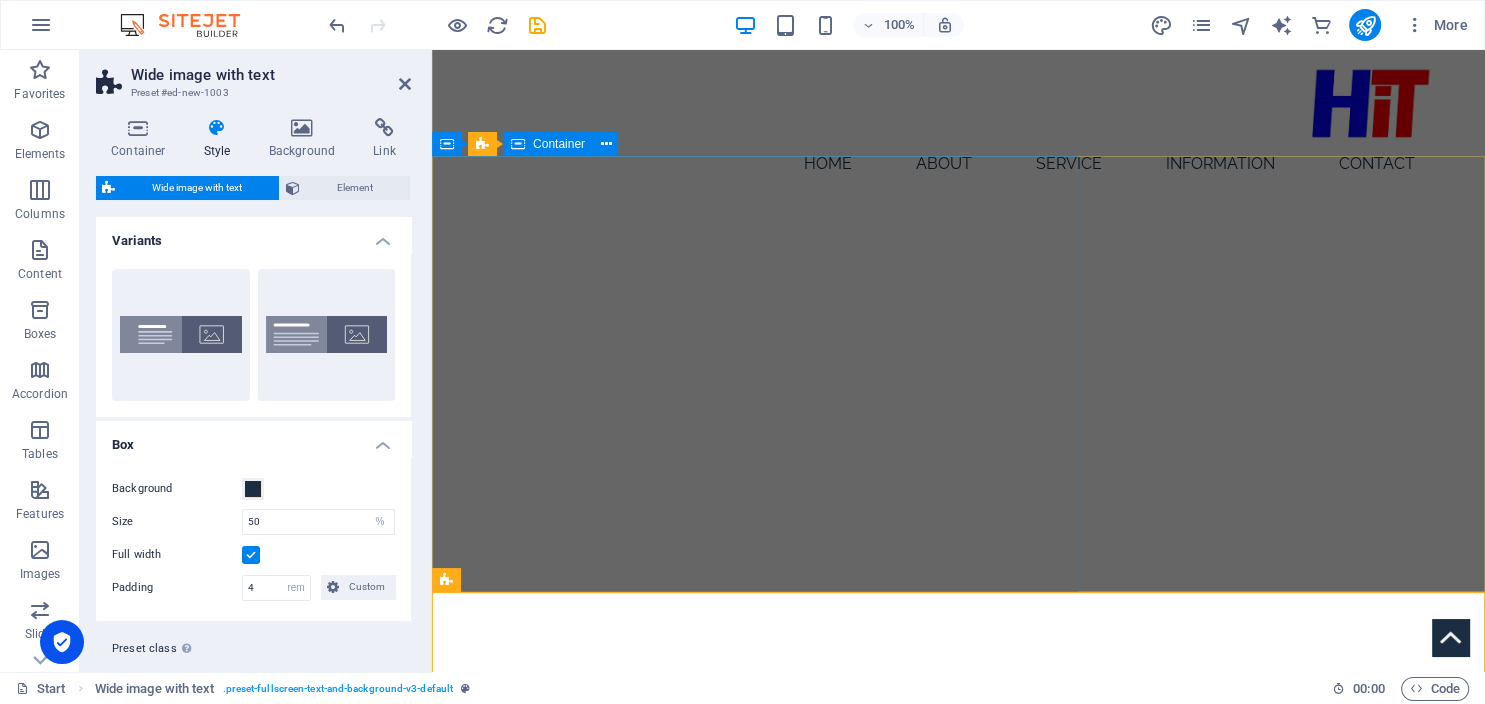 click at bounding box center (678, 361) 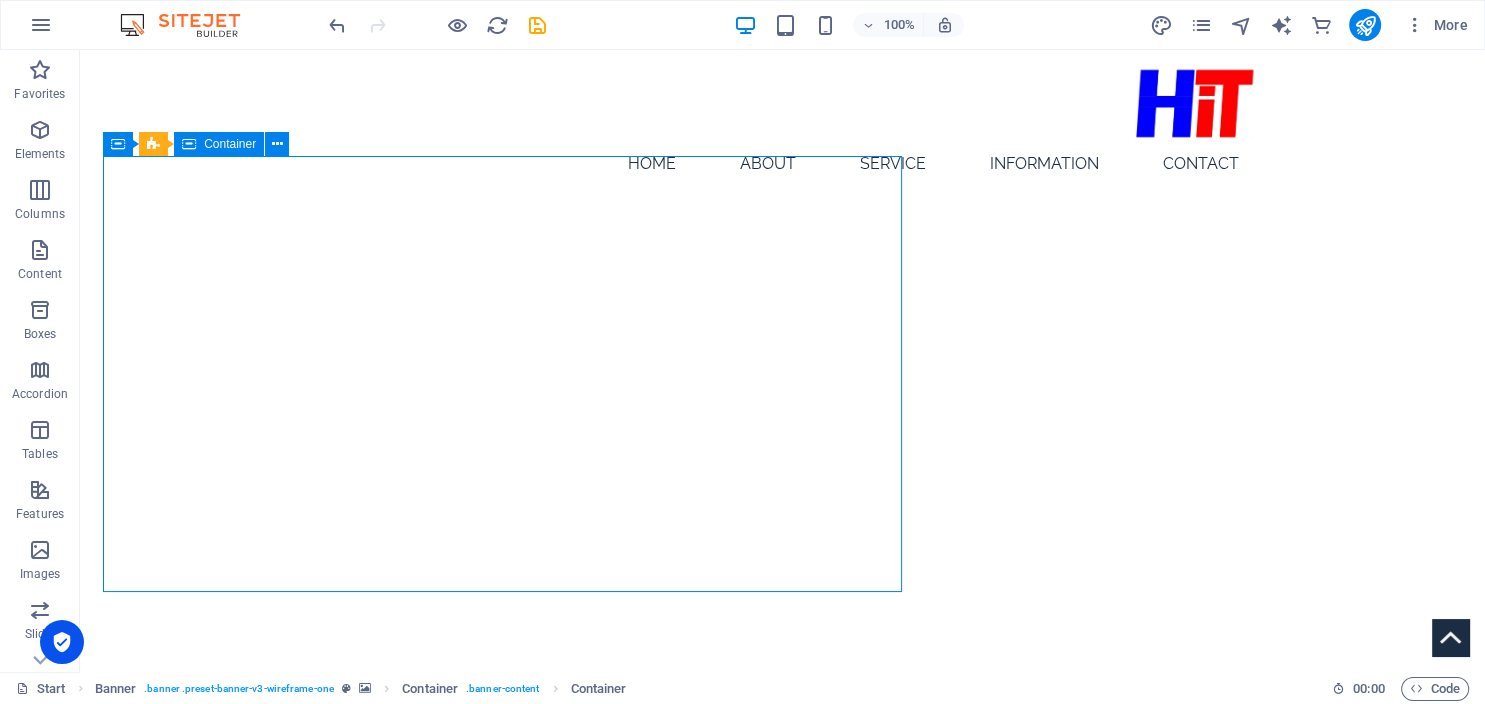 click at bounding box center (502, 361) 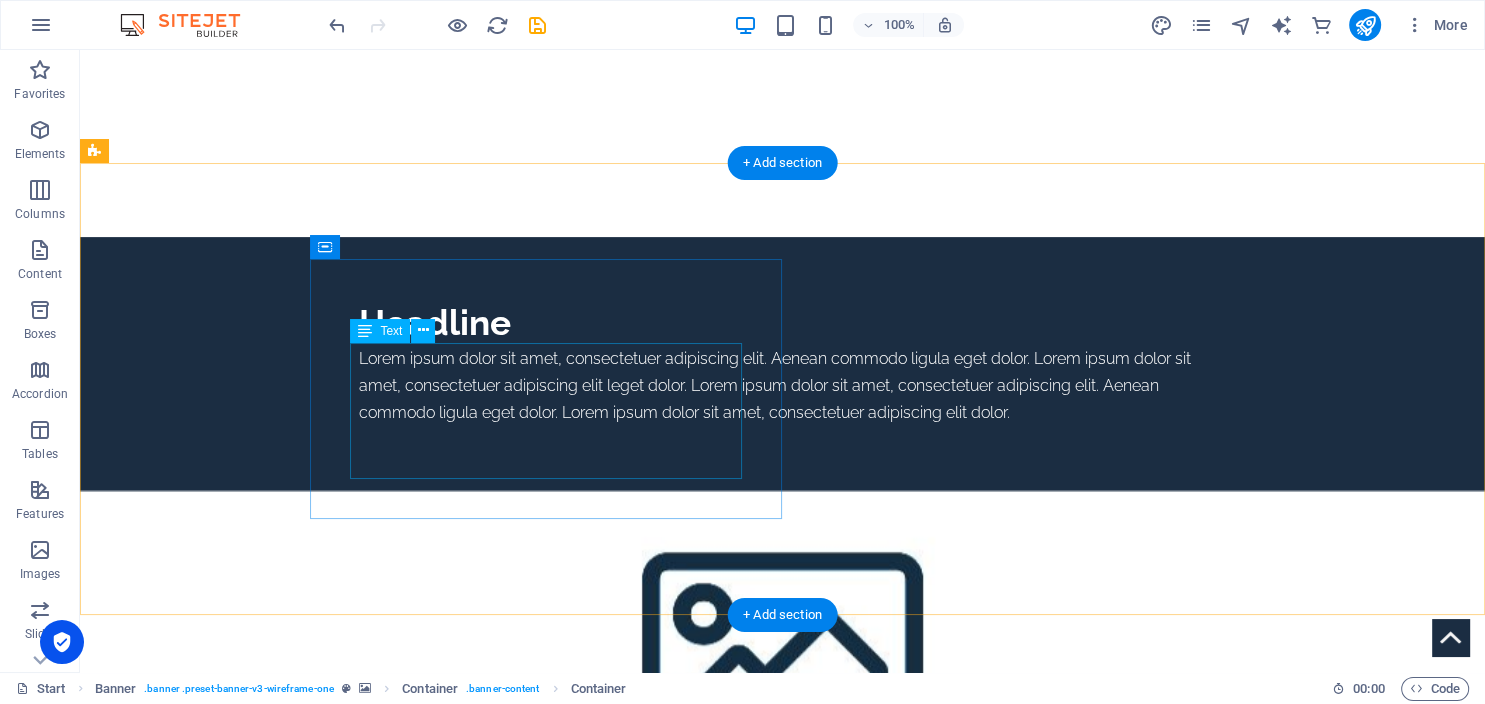 scroll, scrollTop: 739, scrollLeft: 0, axis: vertical 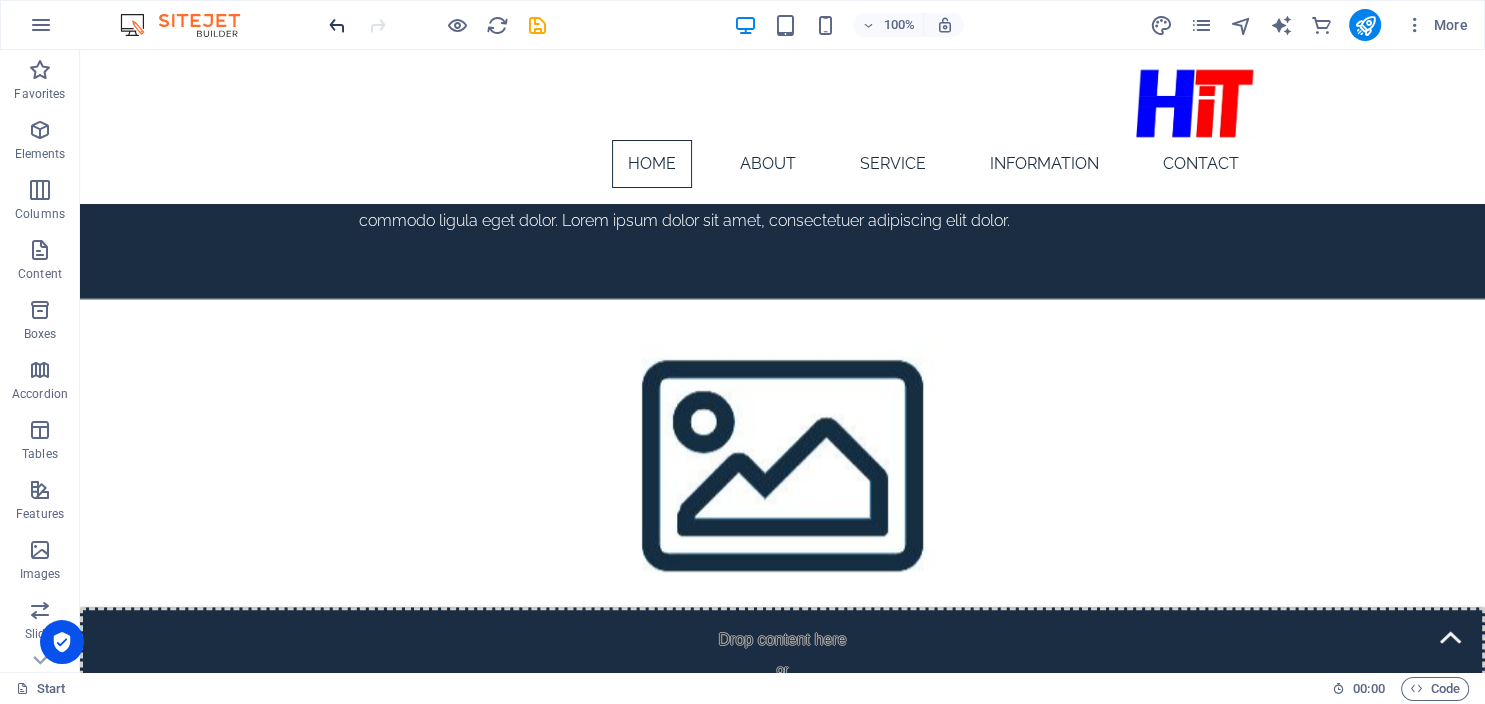 click at bounding box center [337, 25] 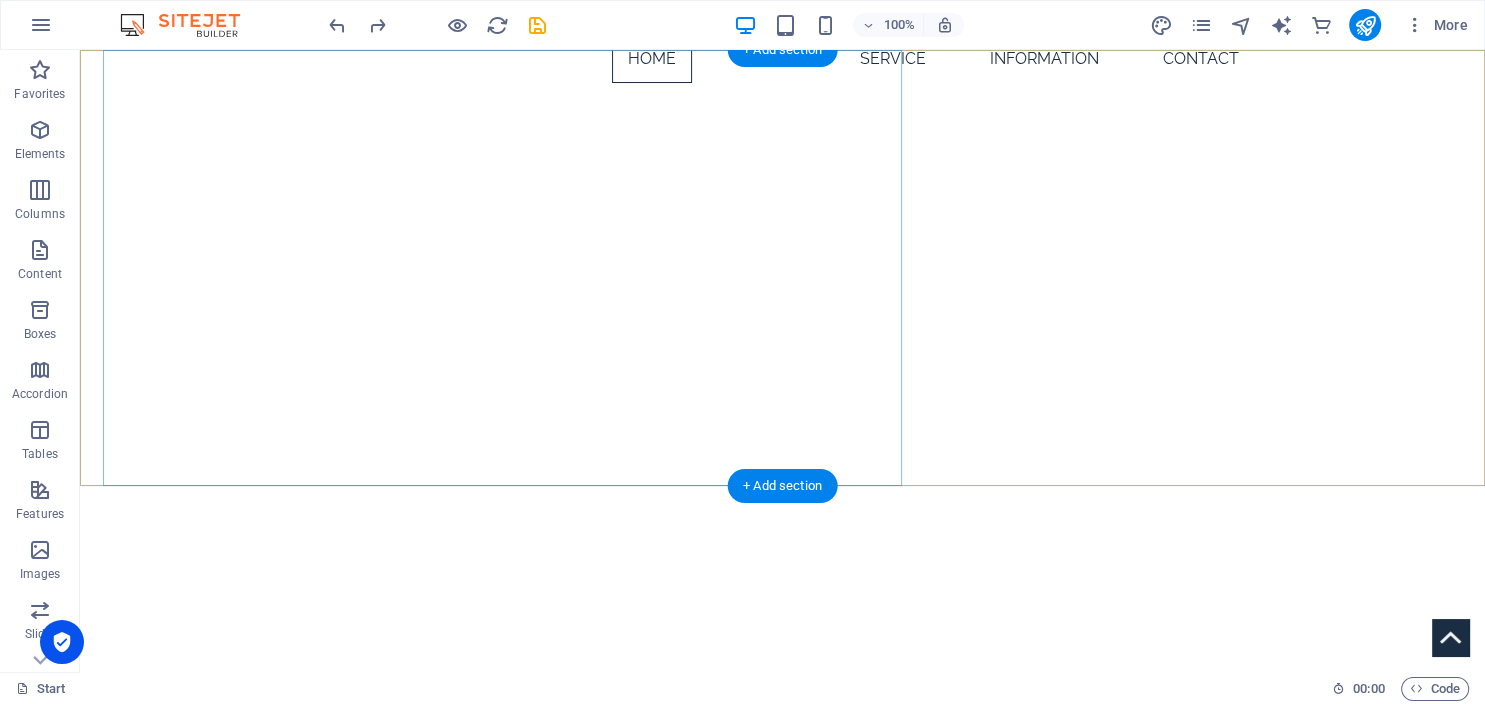 scroll, scrollTop: 0, scrollLeft: 0, axis: both 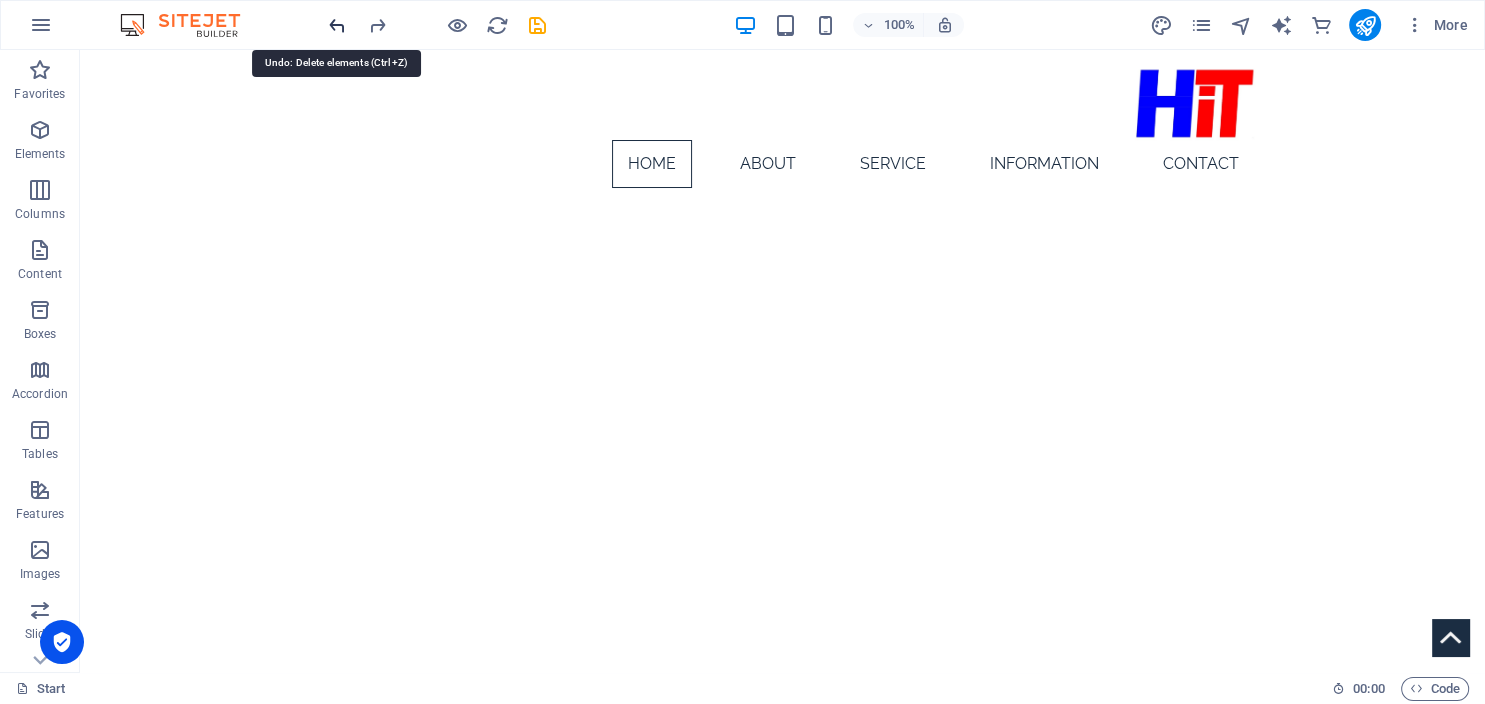 click at bounding box center [337, 25] 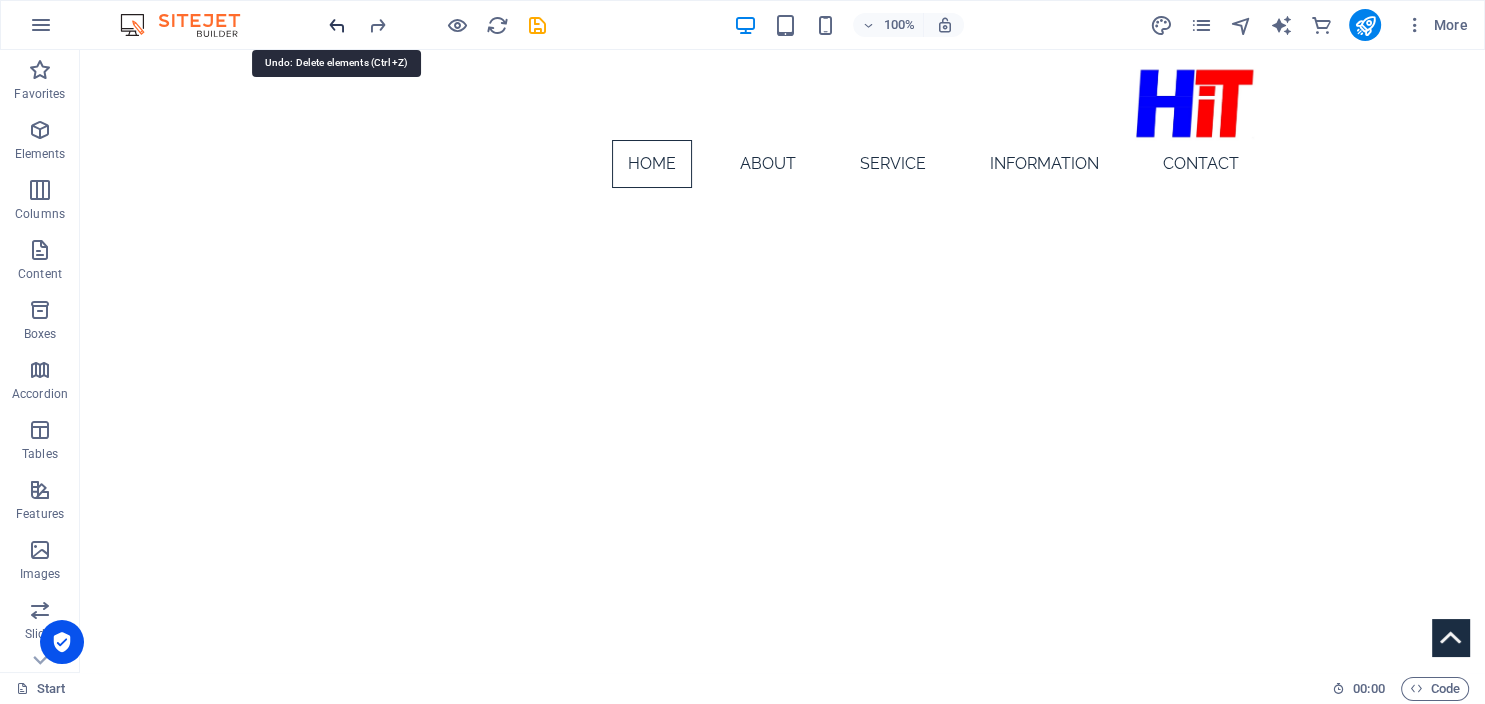 click at bounding box center (337, 25) 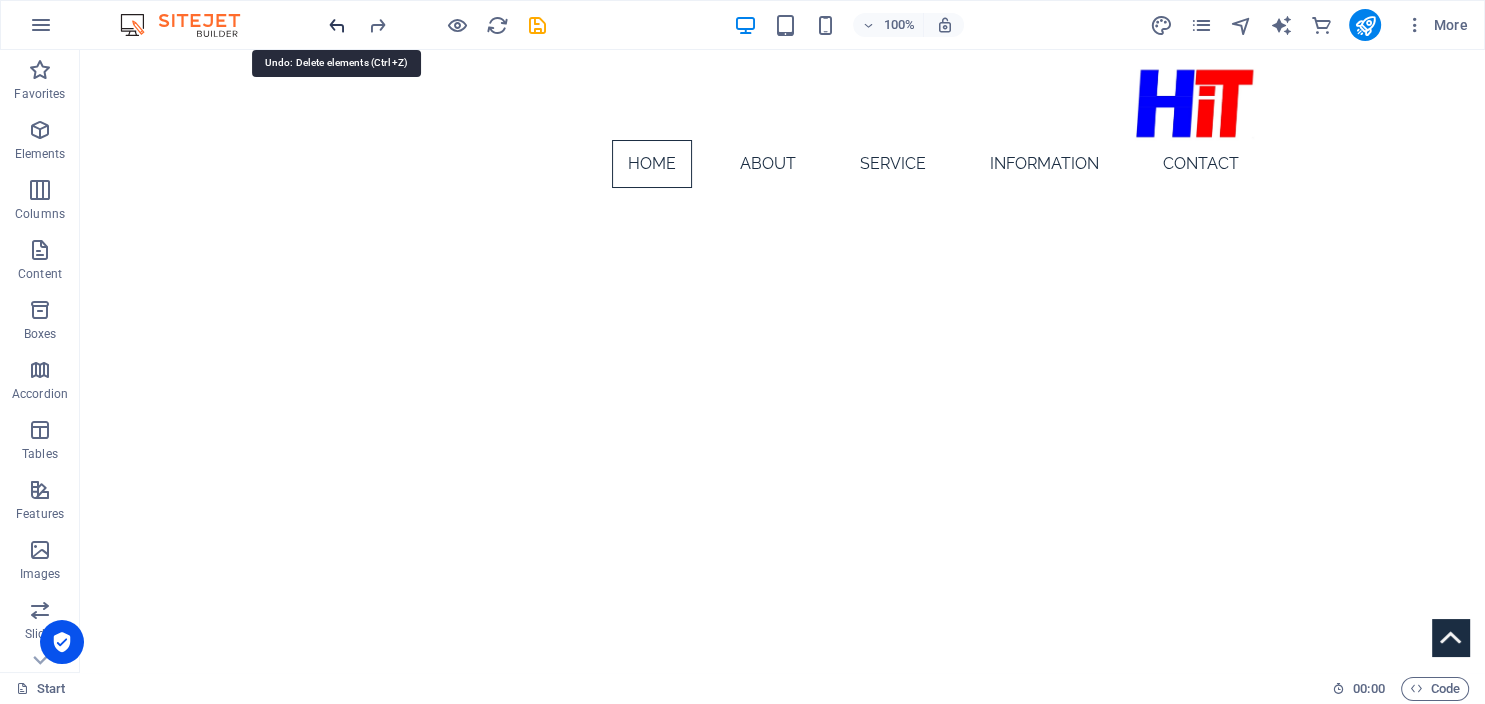 click at bounding box center (337, 25) 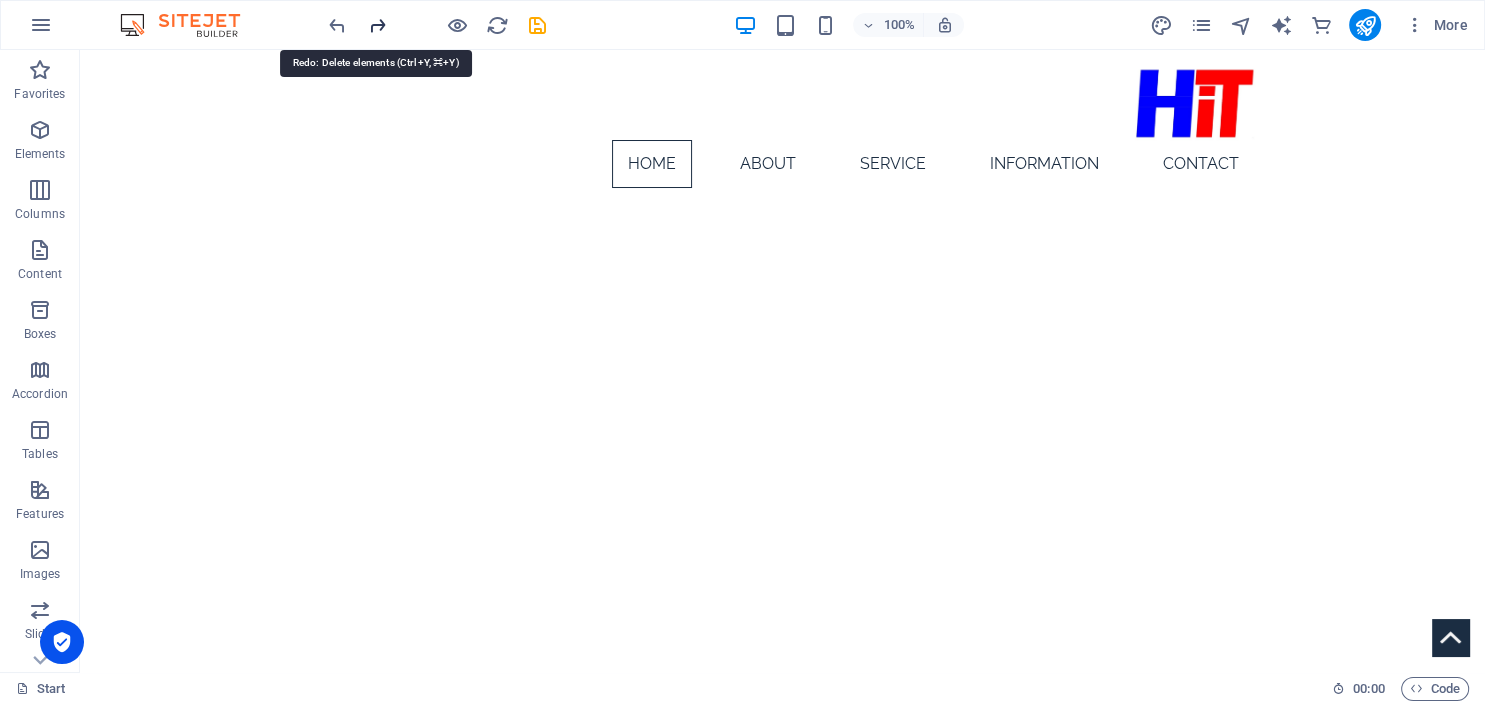 click at bounding box center [377, 25] 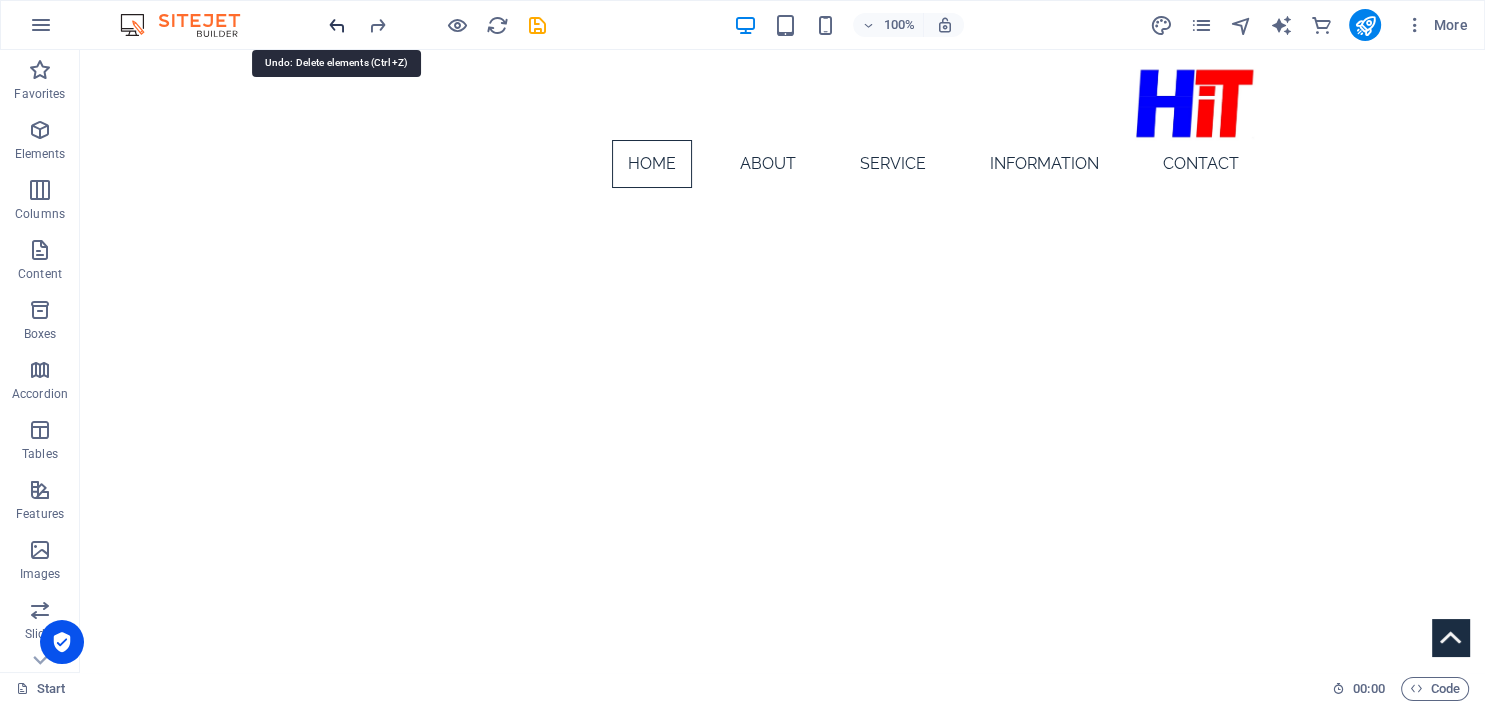 click at bounding box center [337, 25] 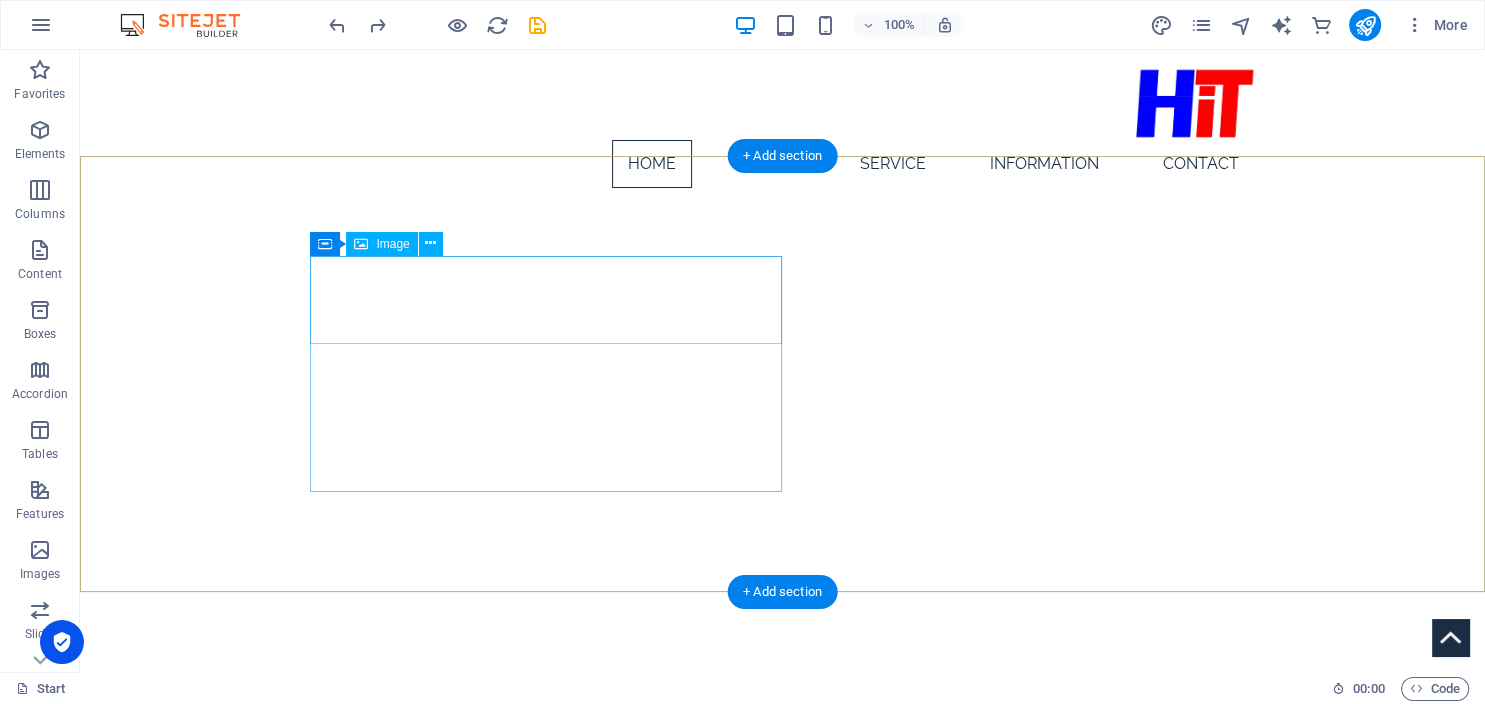 click at bounding box center [783, 867] 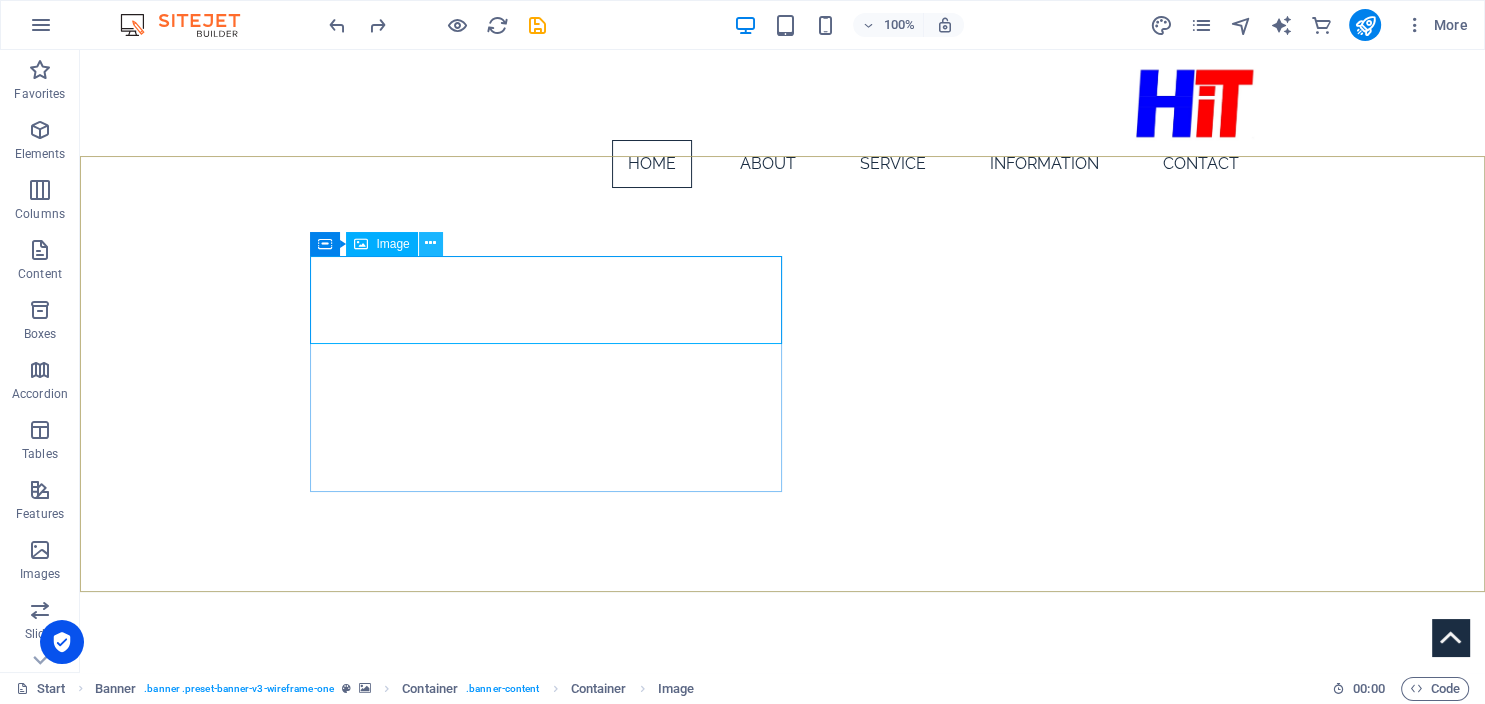 click at bounding box center [430, 243] 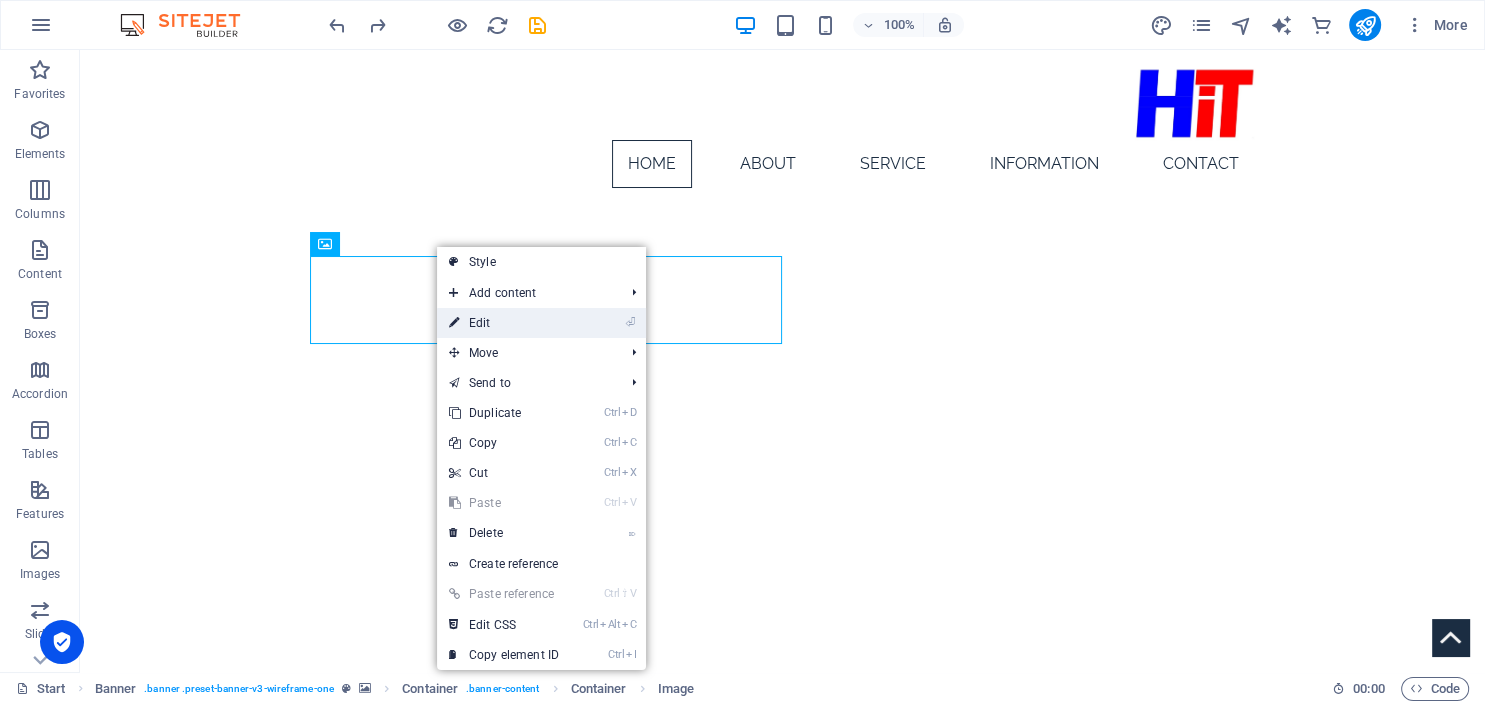 click on "⏎  Edit" at bounding box center [504, 323] 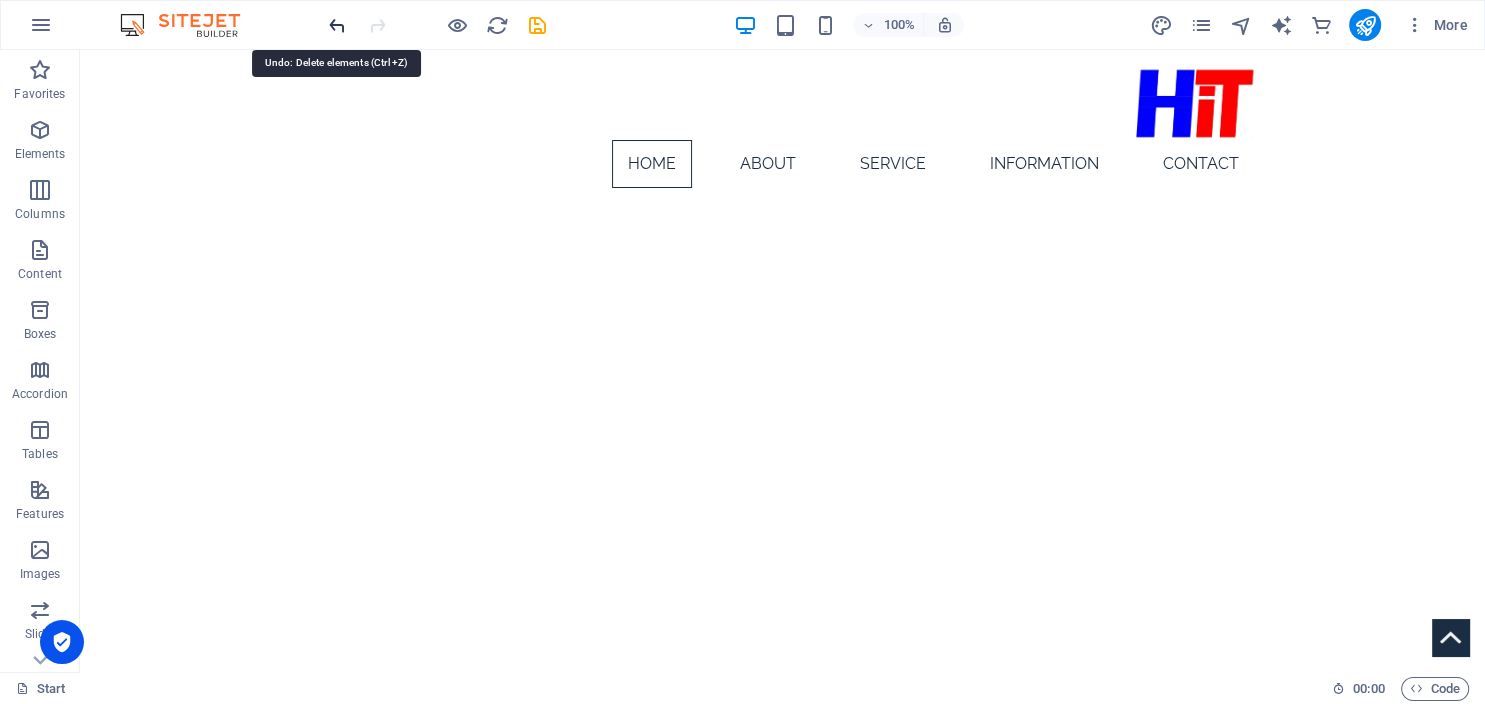 click at bounding box center [337, 25] 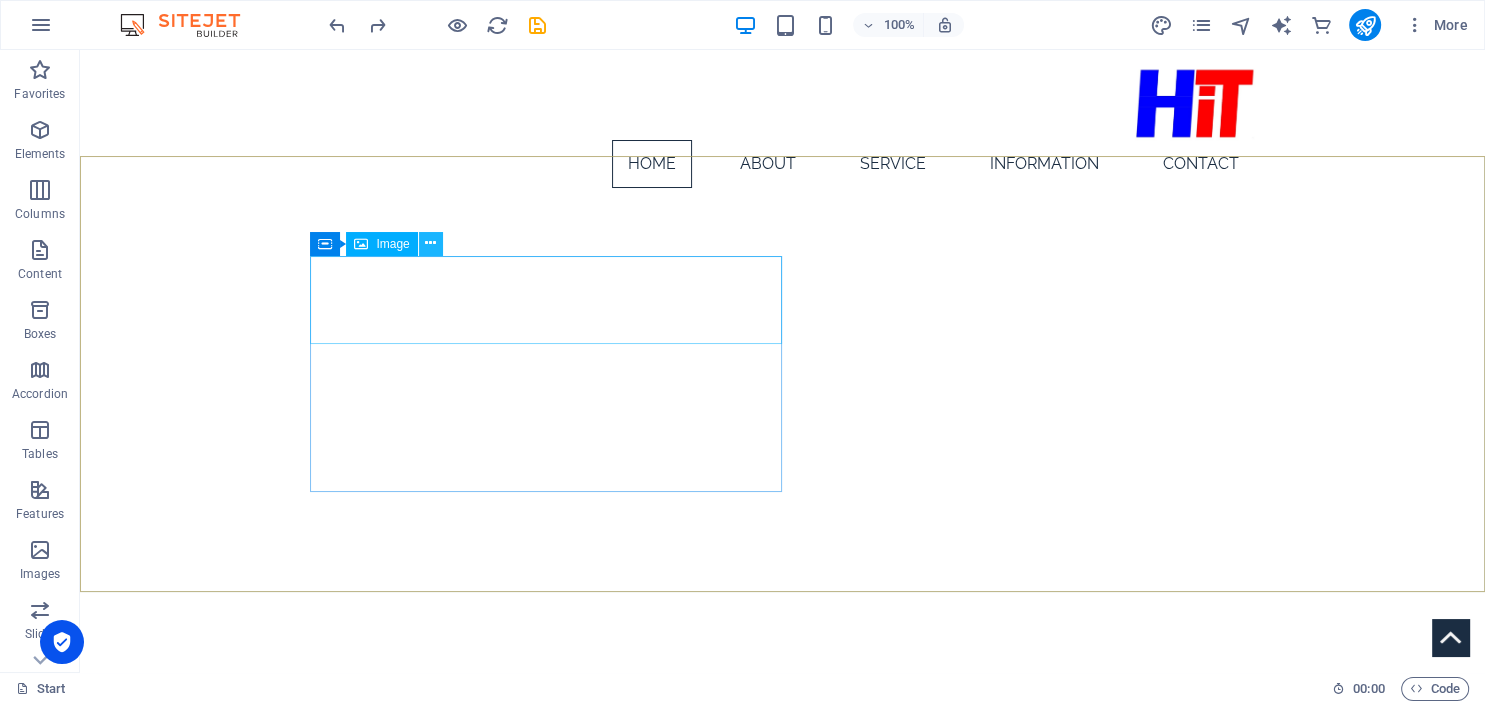 click at bounding box center (431, 244) 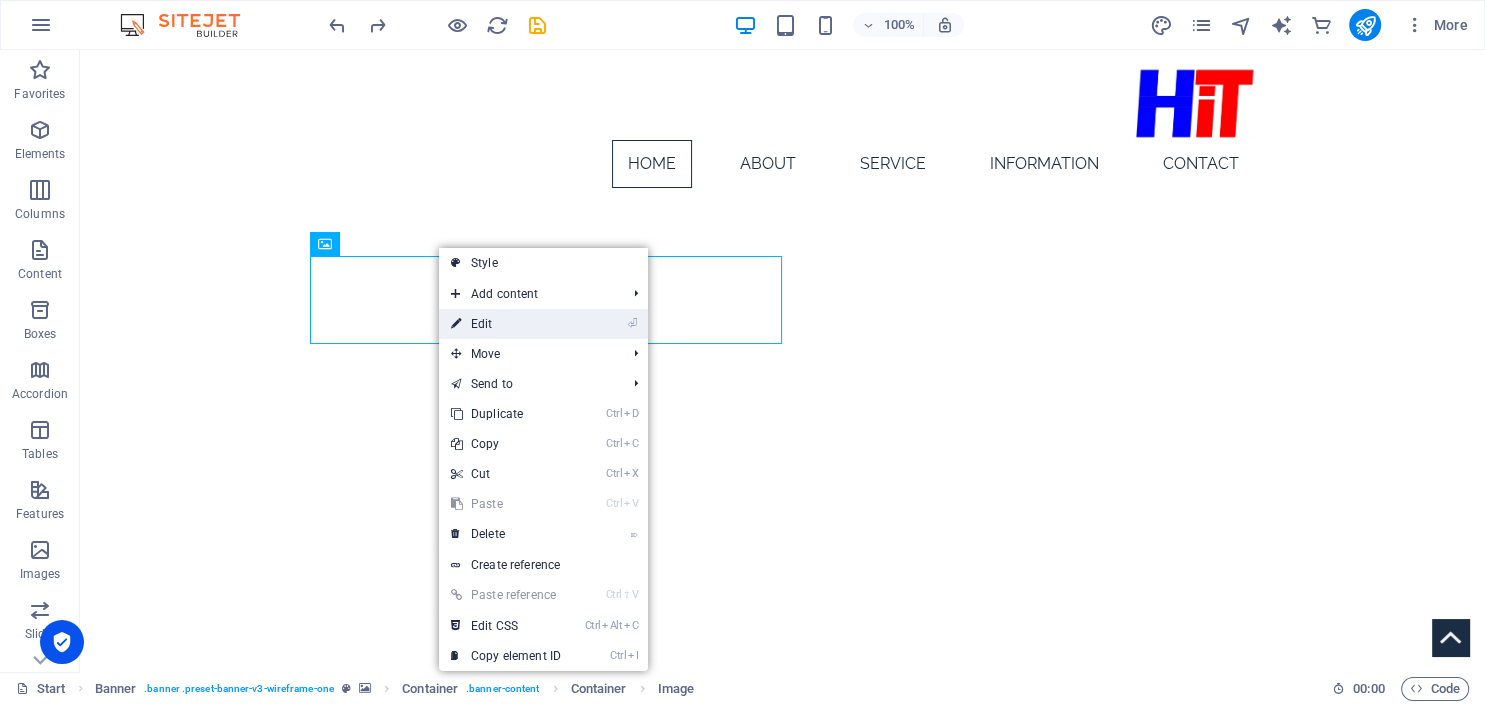 drag, startPoint x: 493, startPoint y: 318, endPoint x: 62, endPoint y: 268, distance: 433.89053 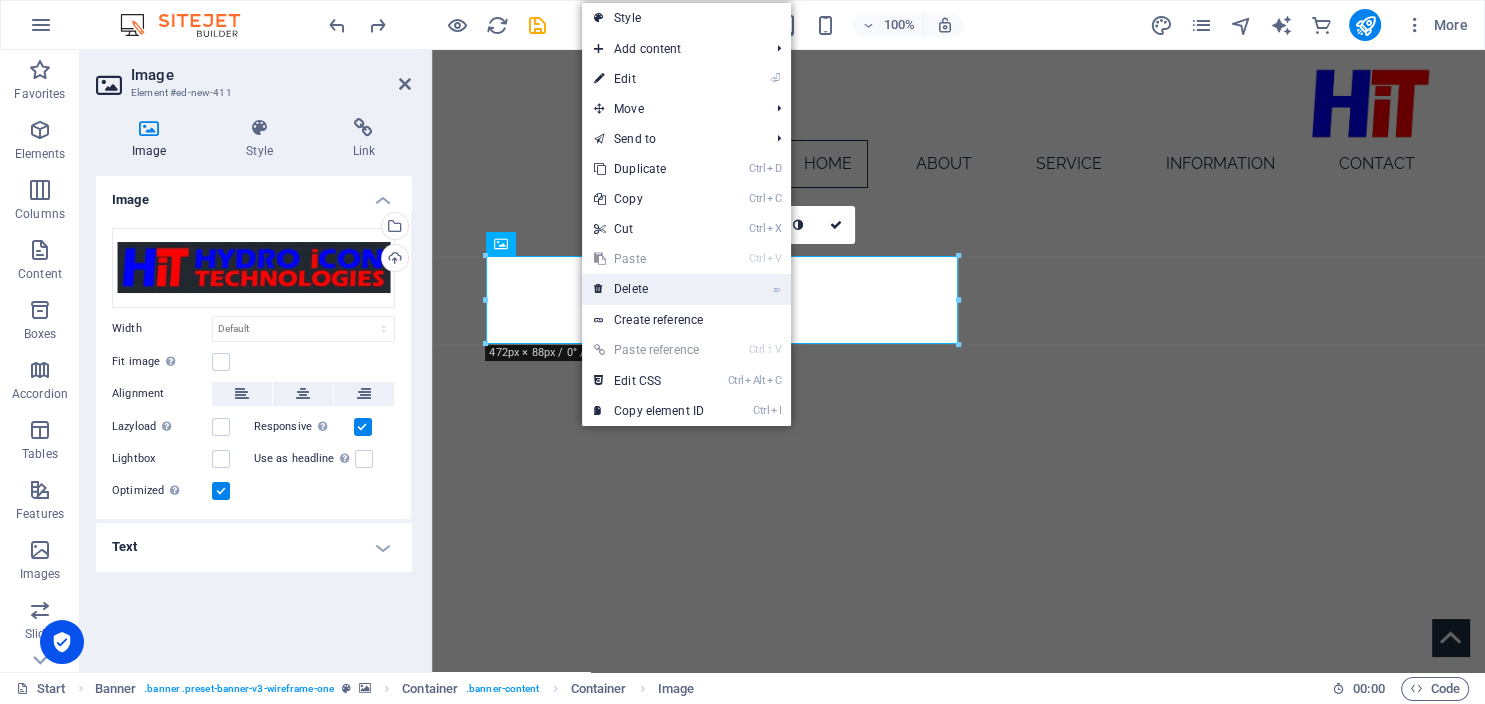 click on "⌦  Delete" at bounding box center (649, 289) 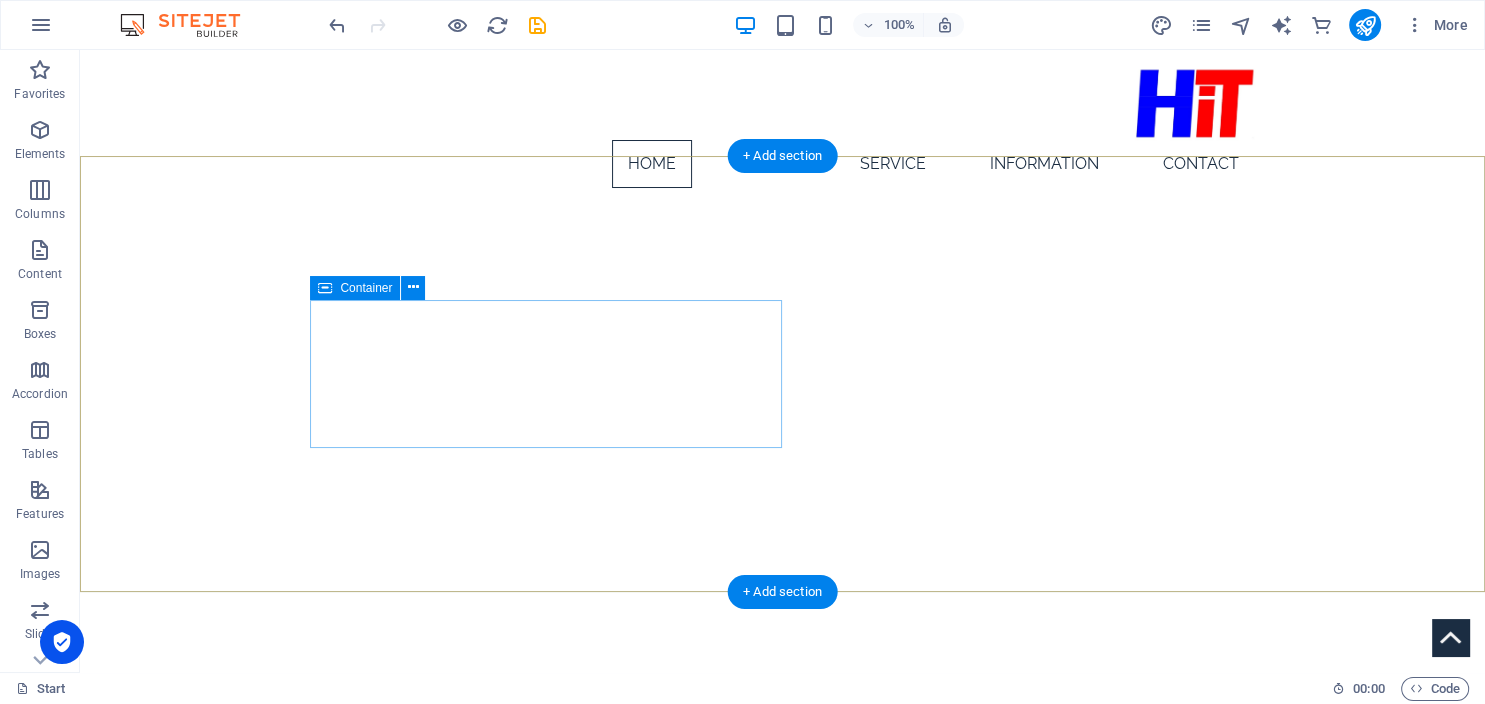 click on "OUR SERVICE  TO PROVIDE SOLUTIONS WITHOUTHAVING WATER SUPPLYINTERRUPTION" at bounding box center (783, 845) 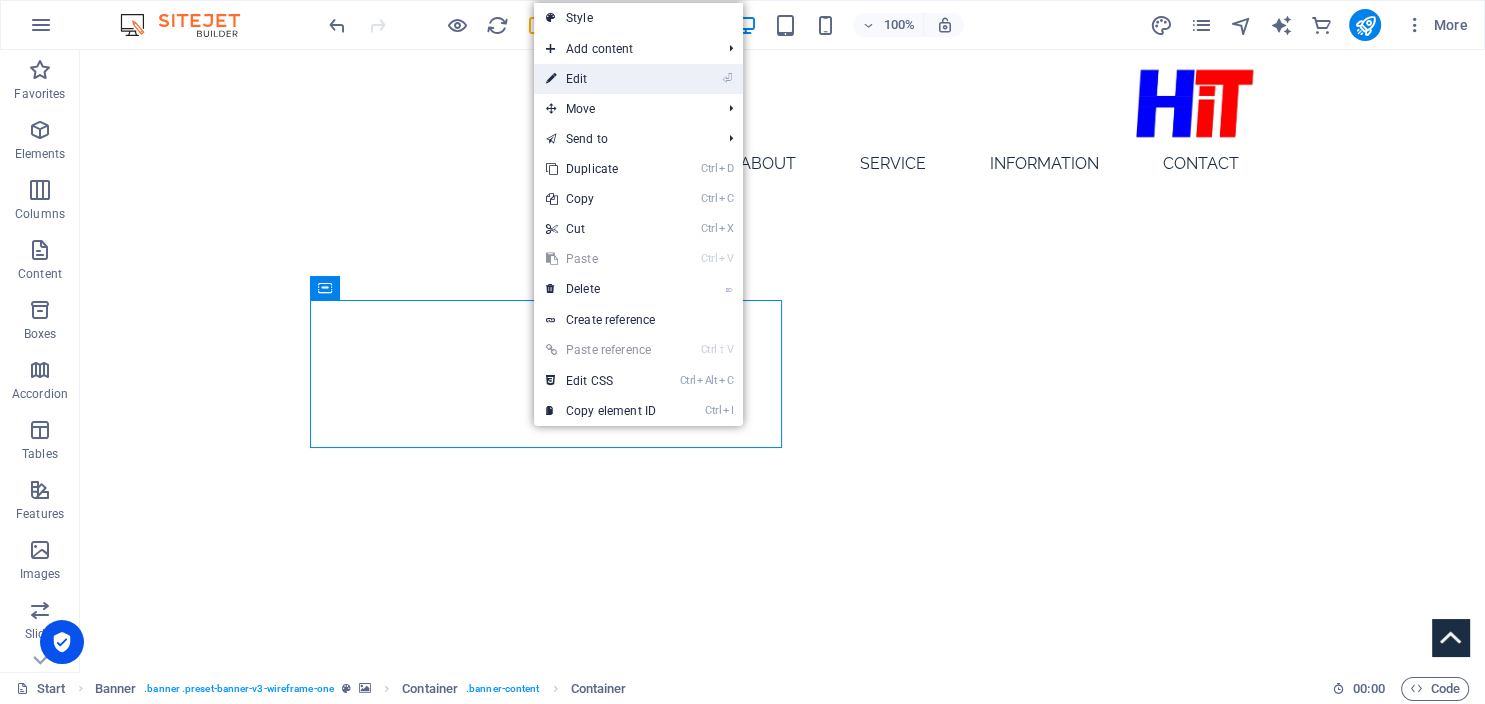 click on "⏎  Edit" at bounding box center (601, 79) 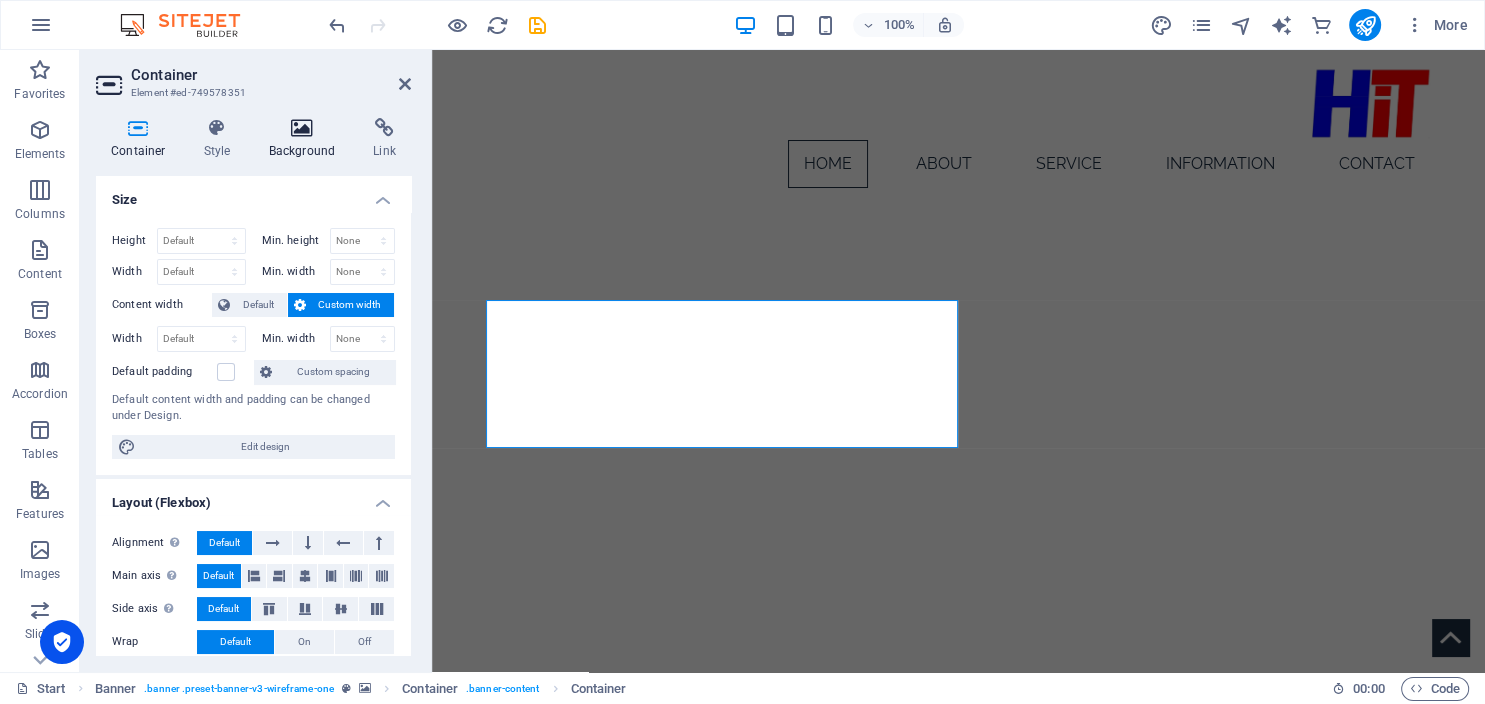 click at bounding box center [302, 128] 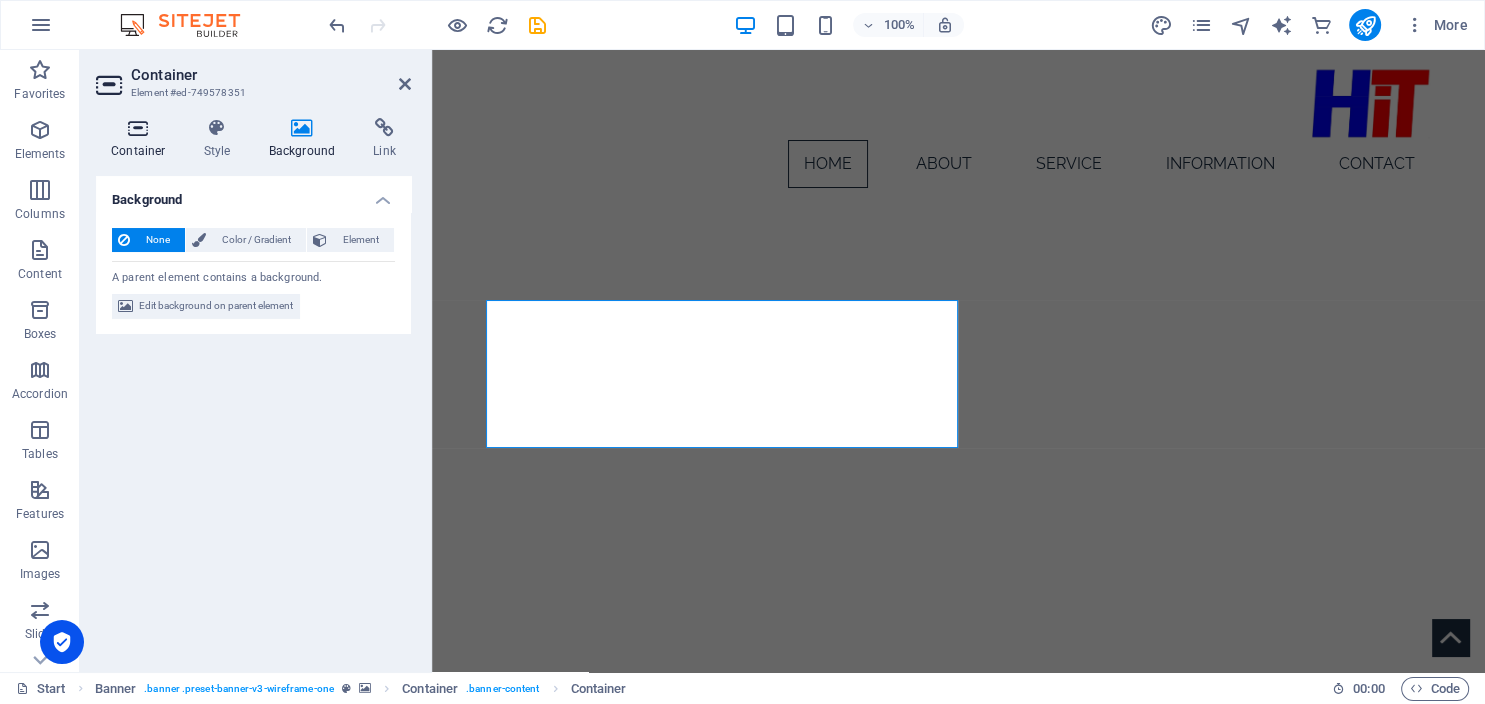 click on "Container" at bounding box center (142, 139) 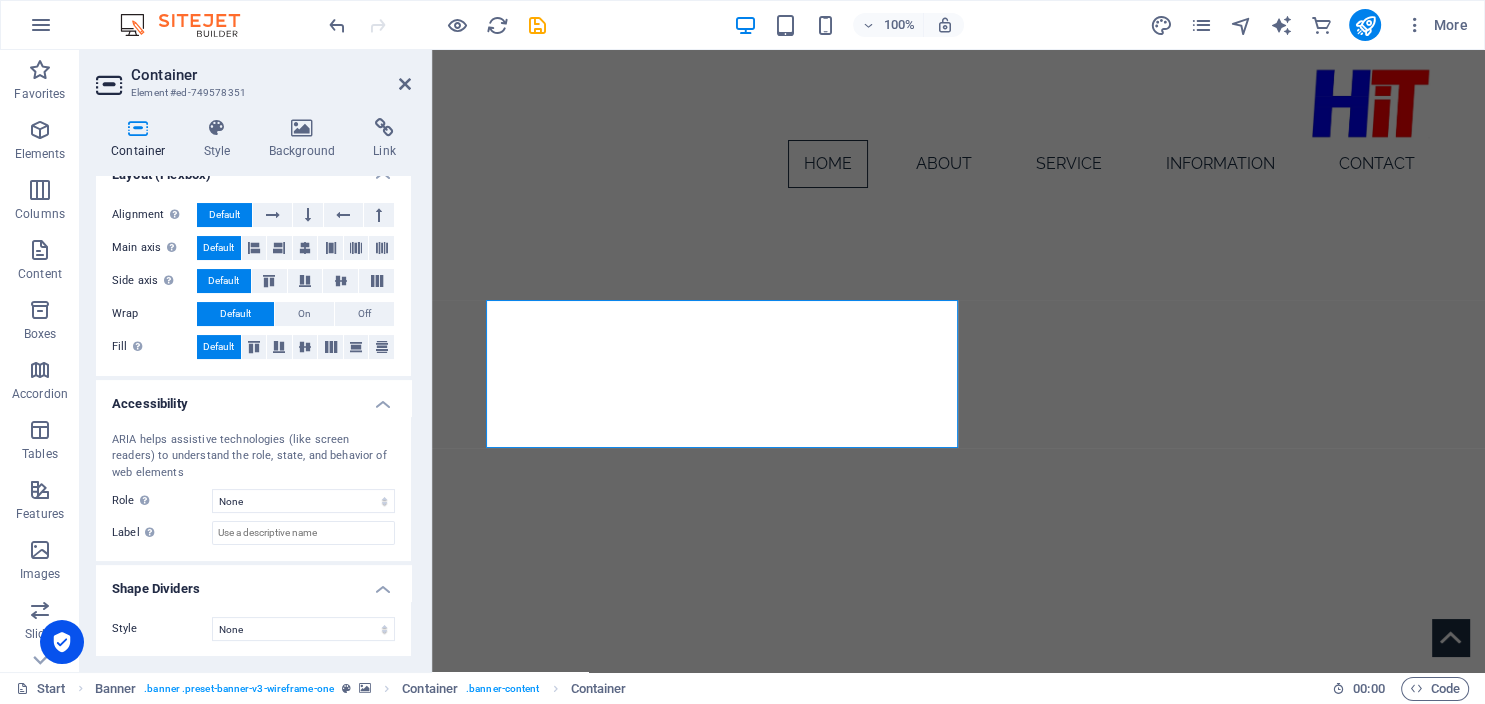 scroll, scrollTop: 0, scrollLeft: 0, axis: both 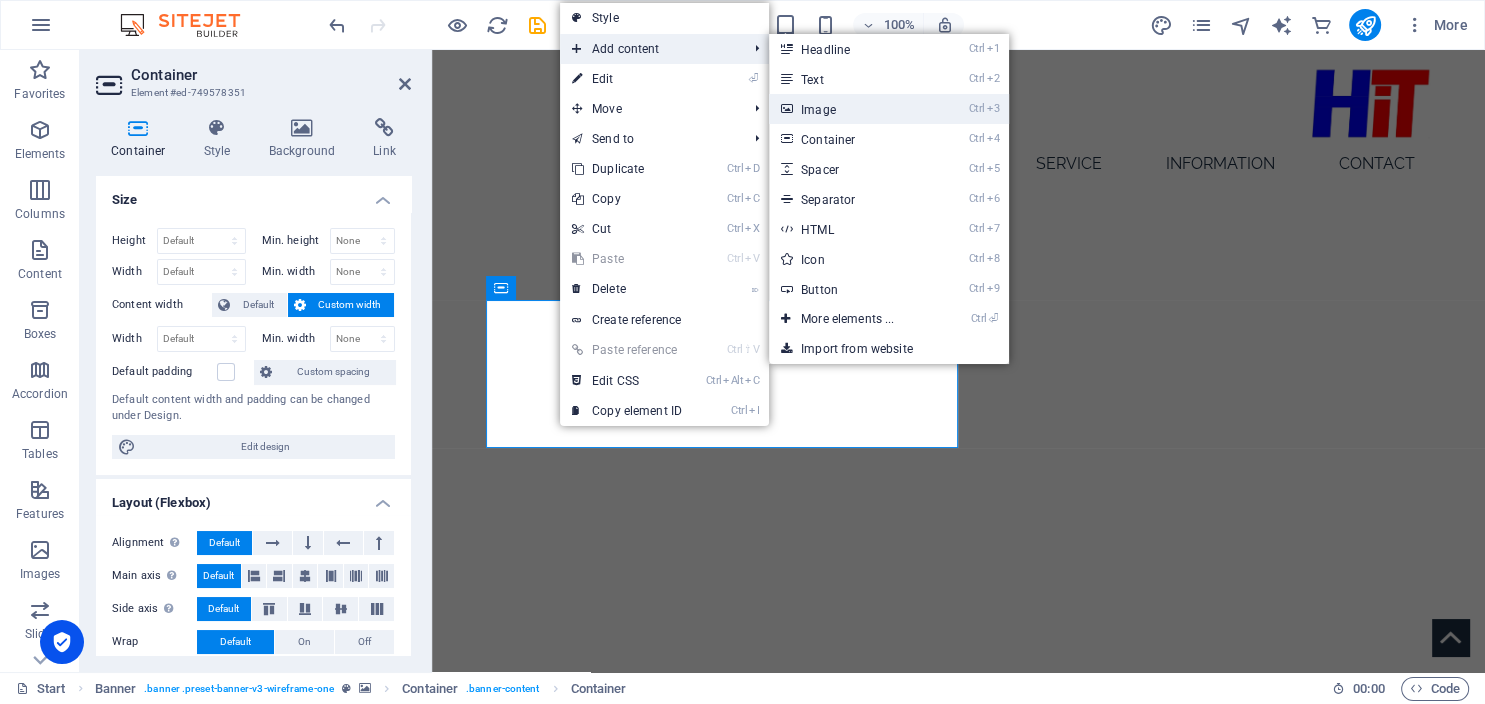 click on "Ctrl 3  Image" at bounding box center (851, 109) 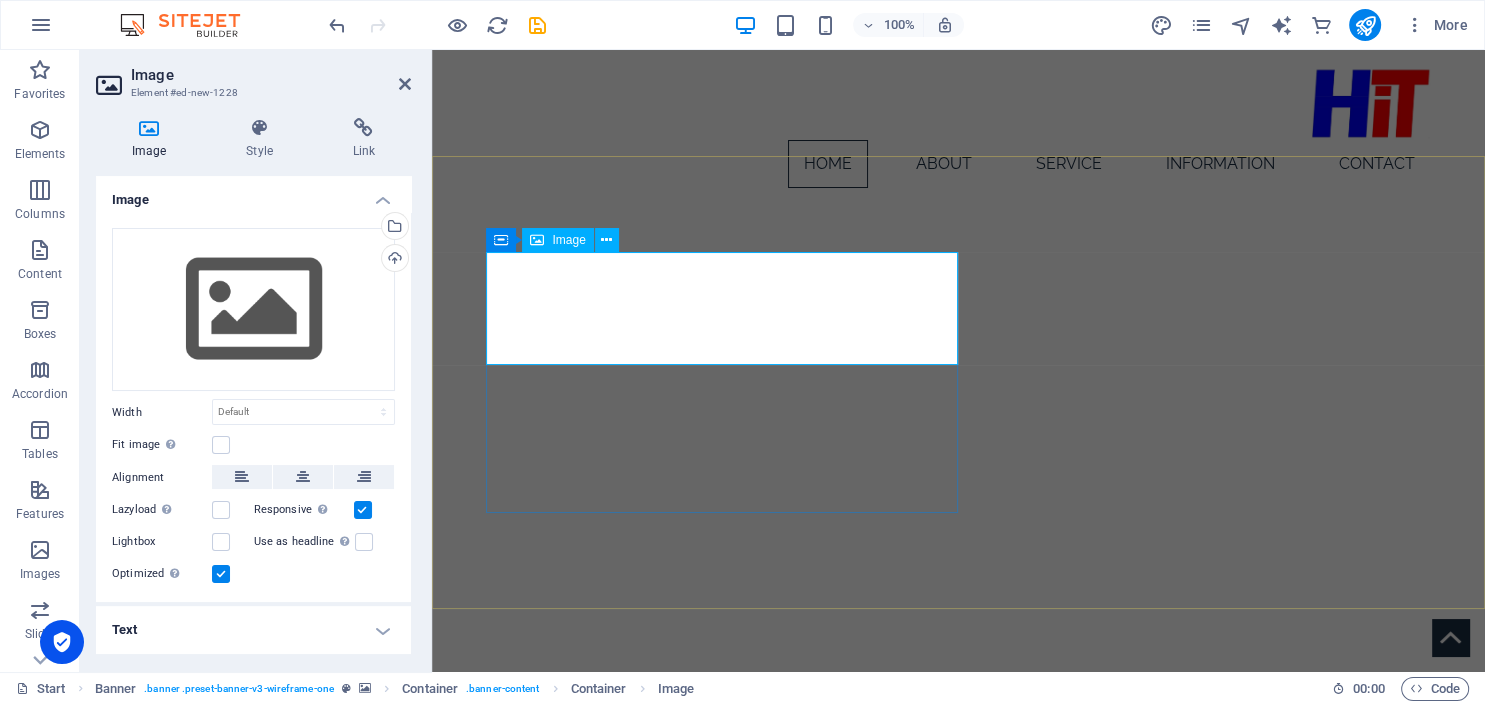 click at bounding box center (959, 848) 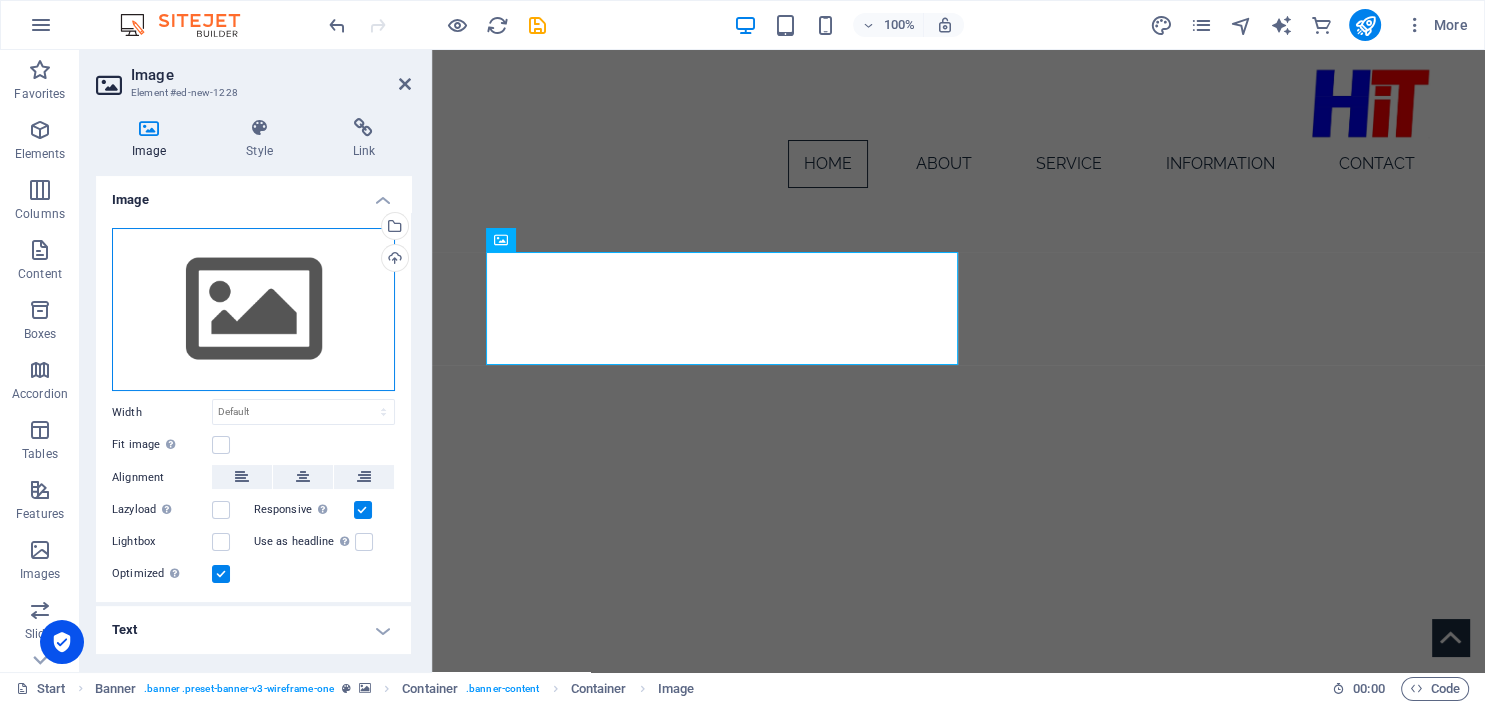 click on "Drag files here, click to choose files or select files from Files or our free stock photos & videos" at bounding box center (253, 310) 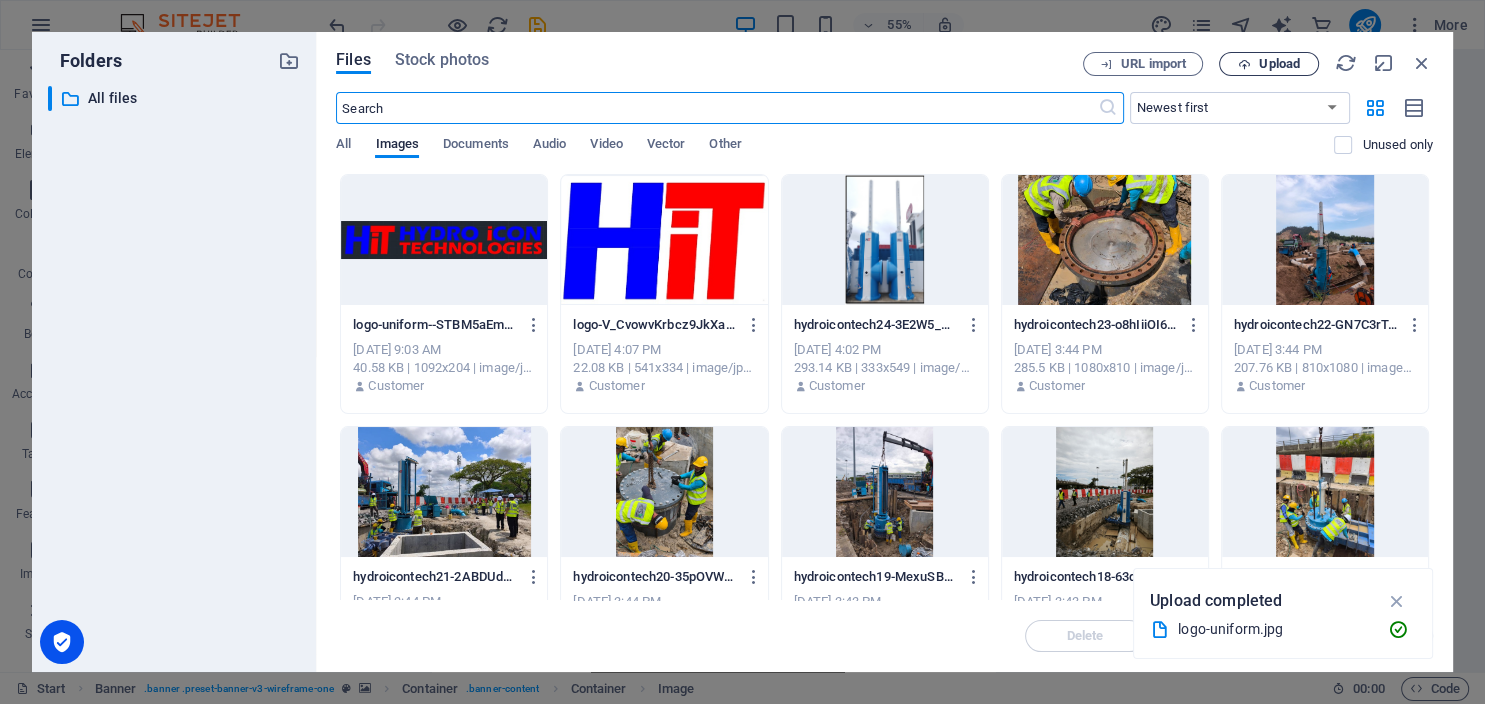 click on "Upload" at bounding box center [1269, 64] 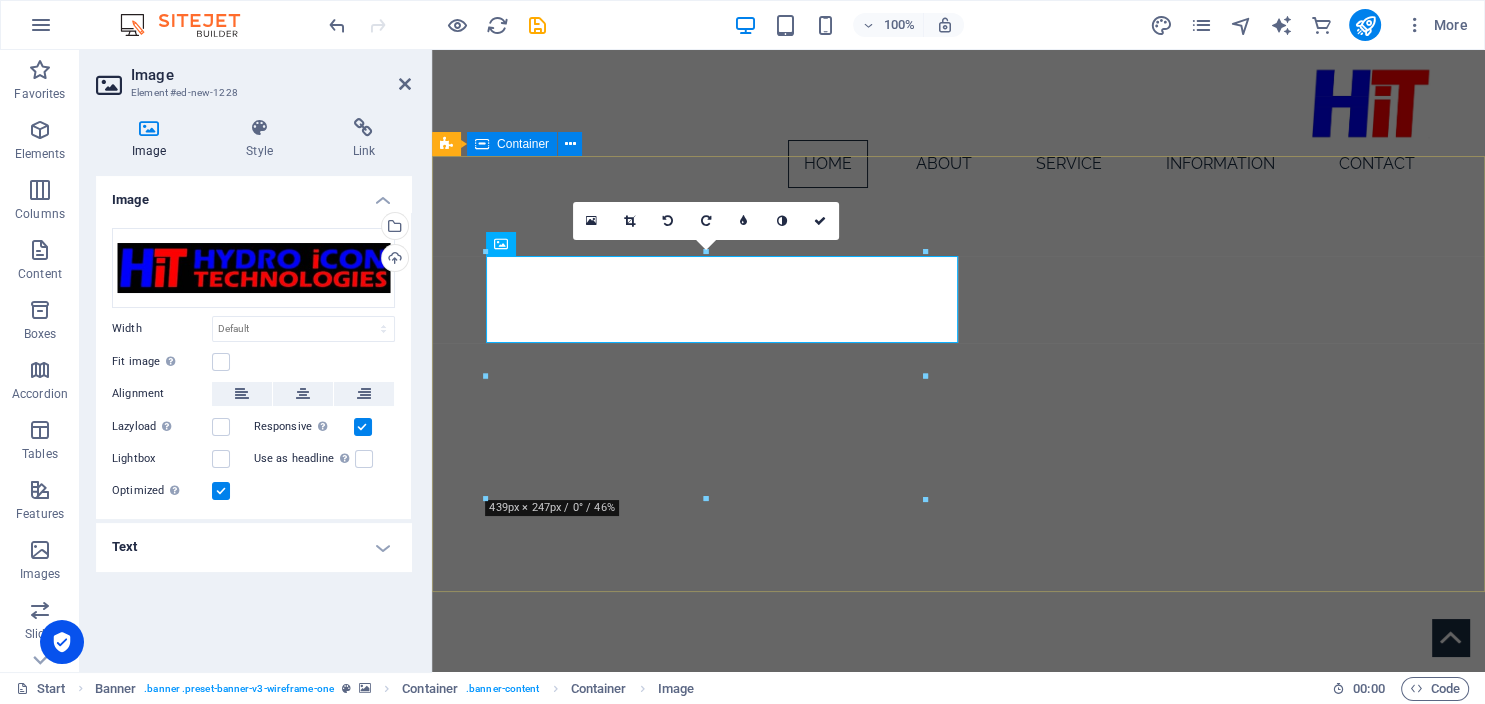 click on "OUR SERVICE  TO PROVIDE SOLUTIONS WITHOUTHAVING WATER SUPPLYINTERRUPTION" at bounding box center (958, 1089) 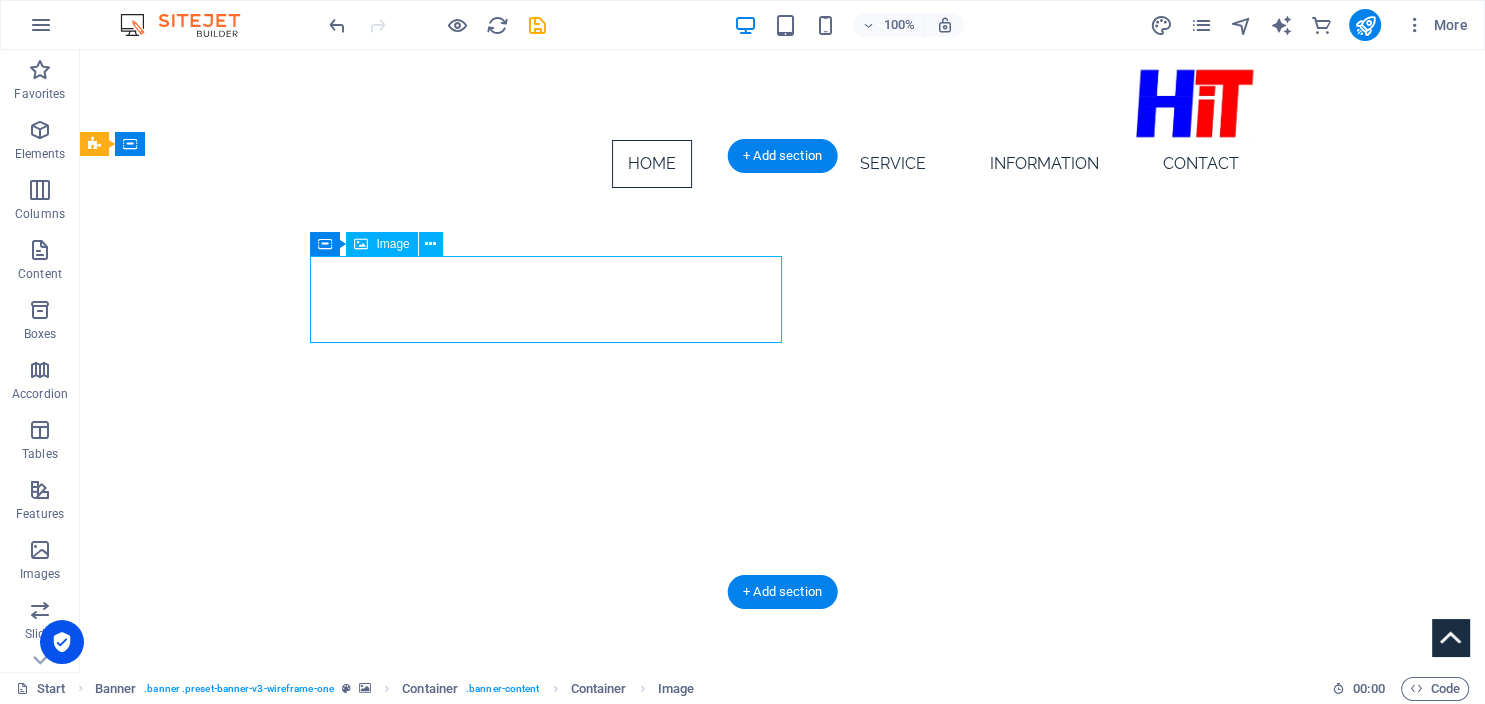 drag, startPoint x: 503, startPoint y: 310, endPoint x: 319, endPoint y: 289, distance: 185.19449 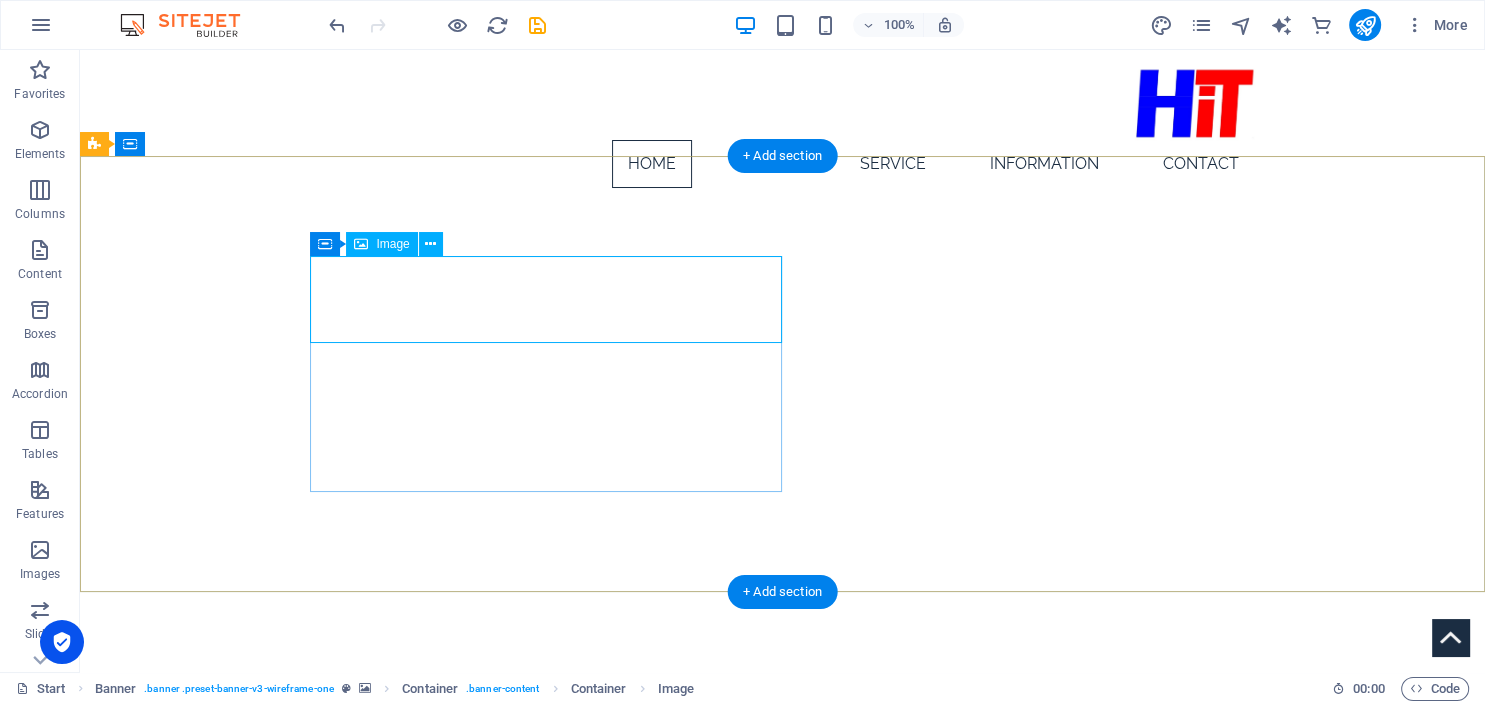 click at bounding box center (783, 1017) 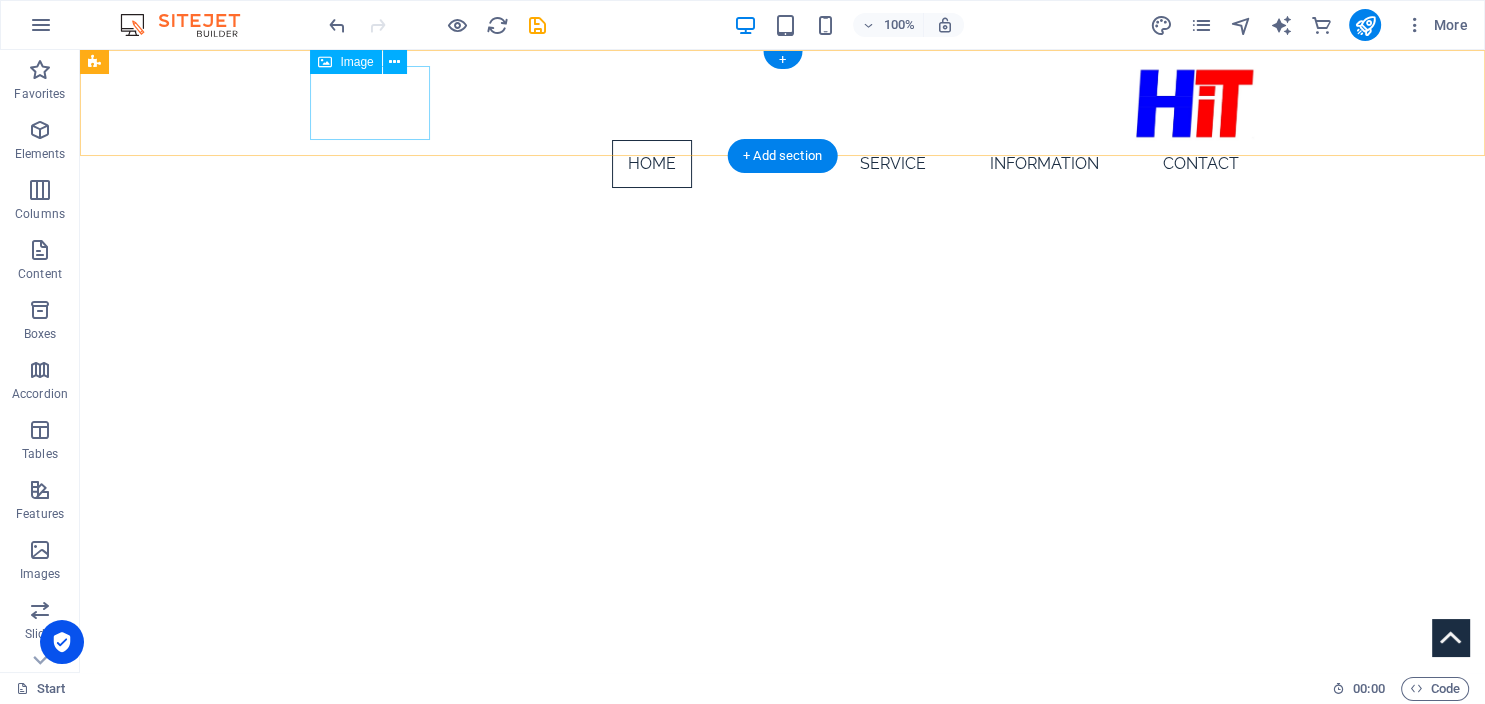 click at bounding box center (783, 103) 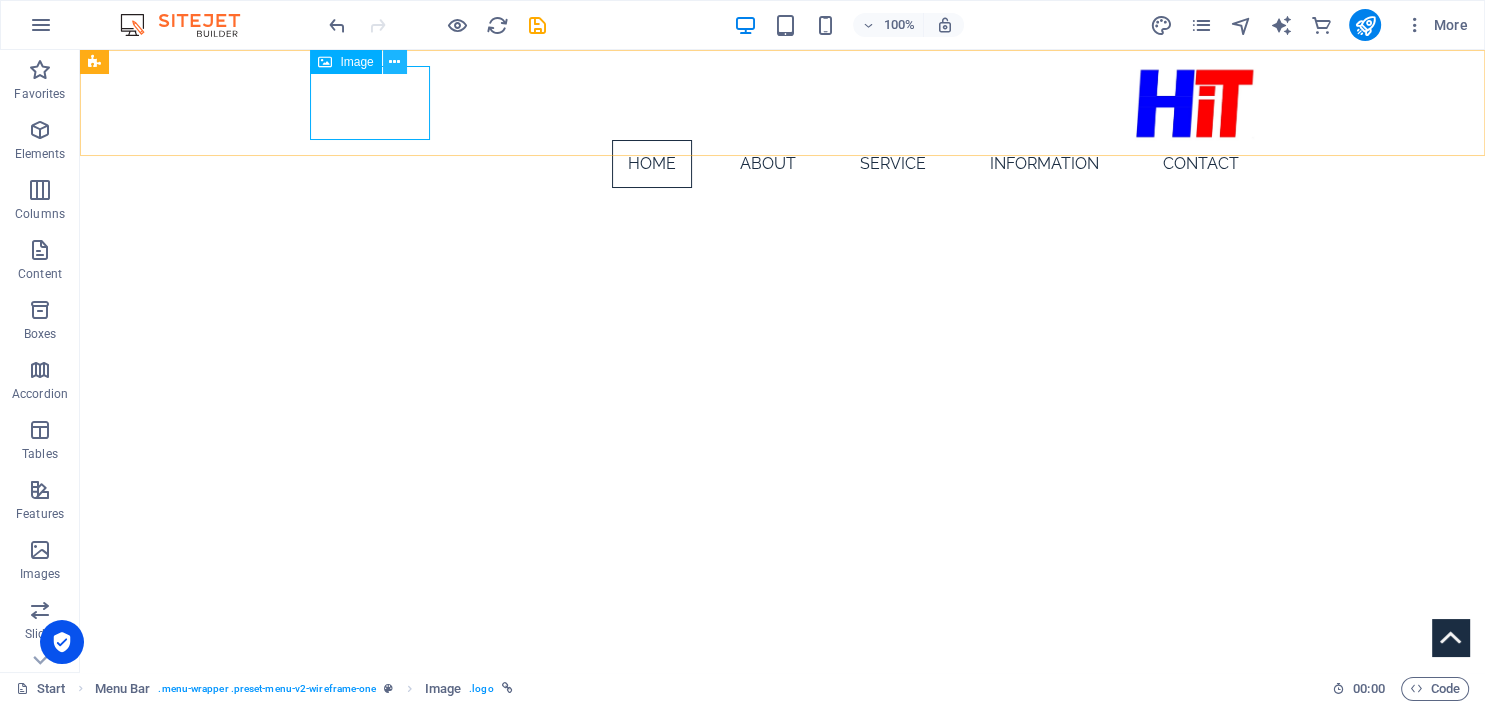click at bounding box center [394, 62] 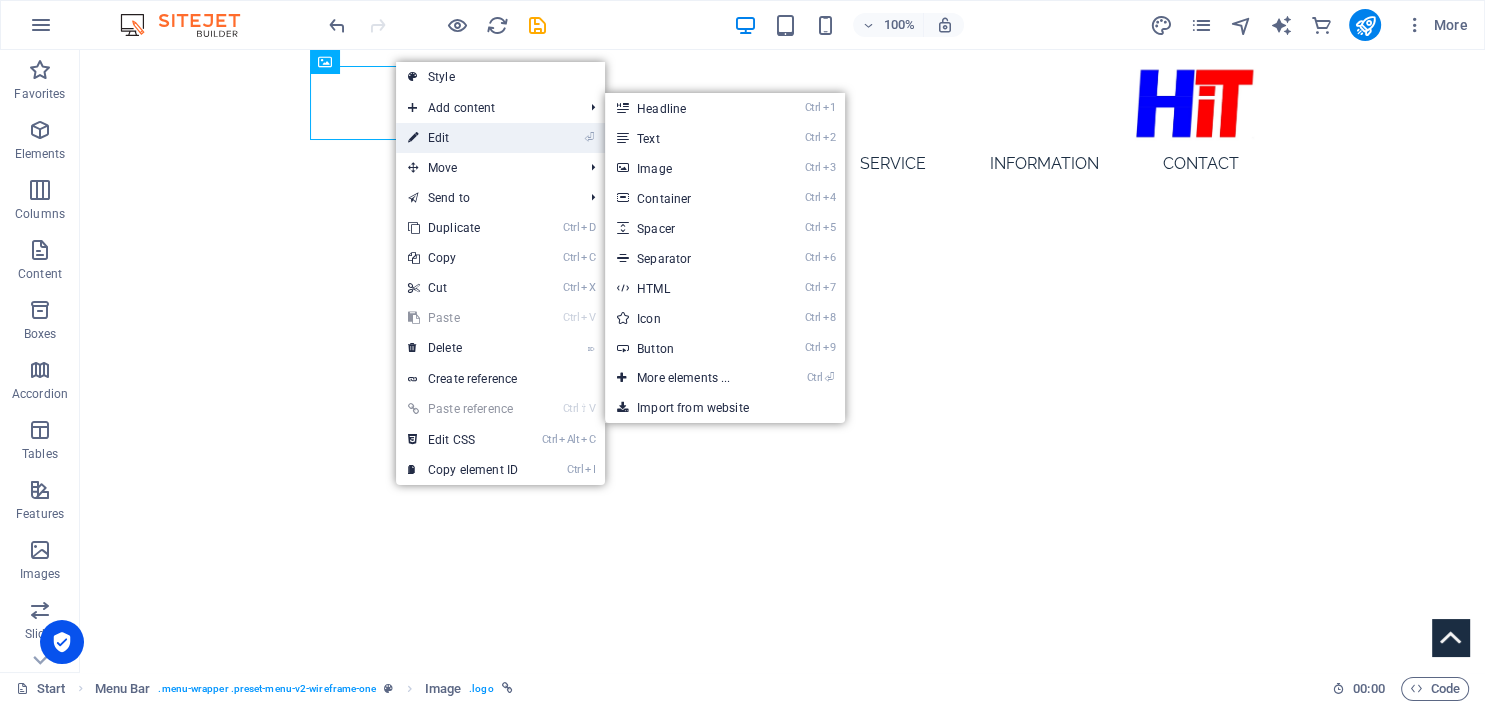 click on "⏎  Edit" at bounding box center (463, 138) 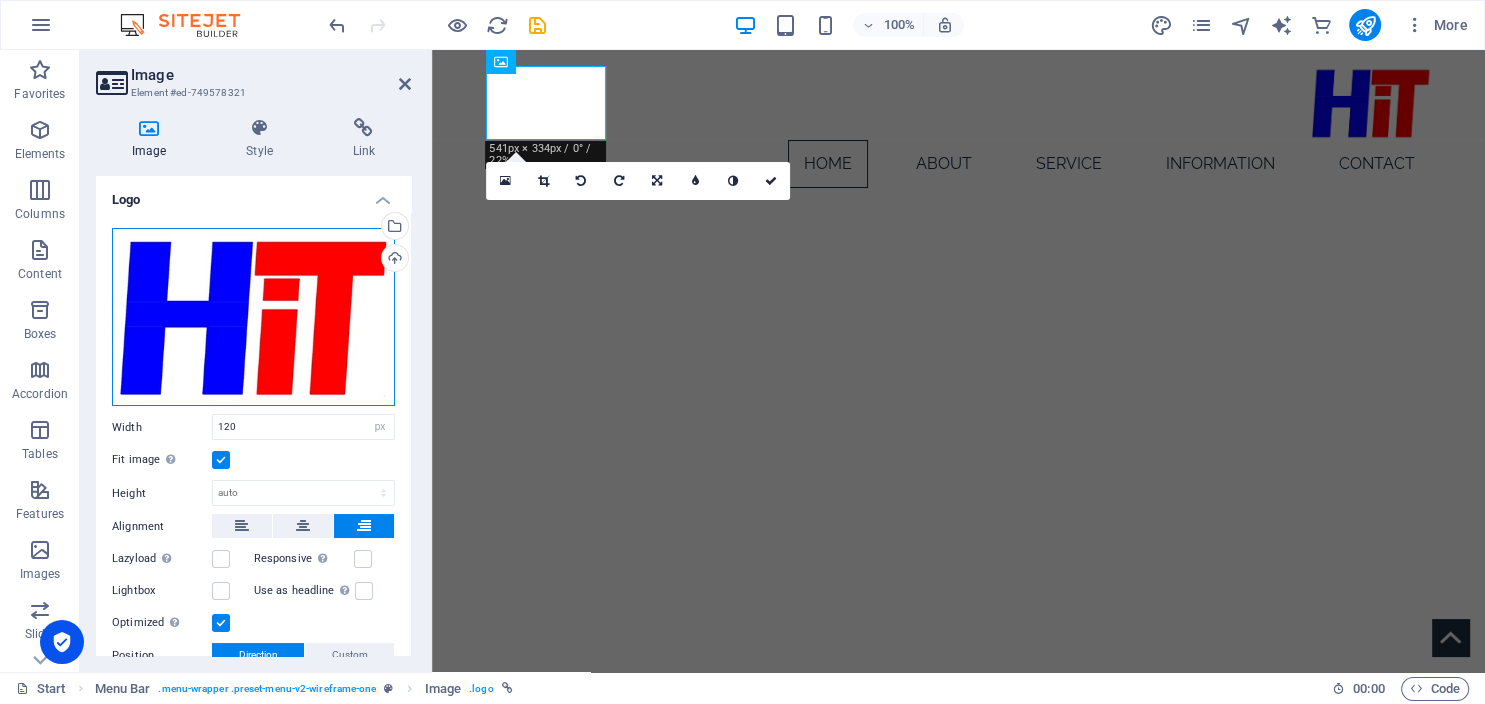 click on "Drag files here, click to choose files or select files from Files or our free stock photos & videos" at bounding box center (253, 317) 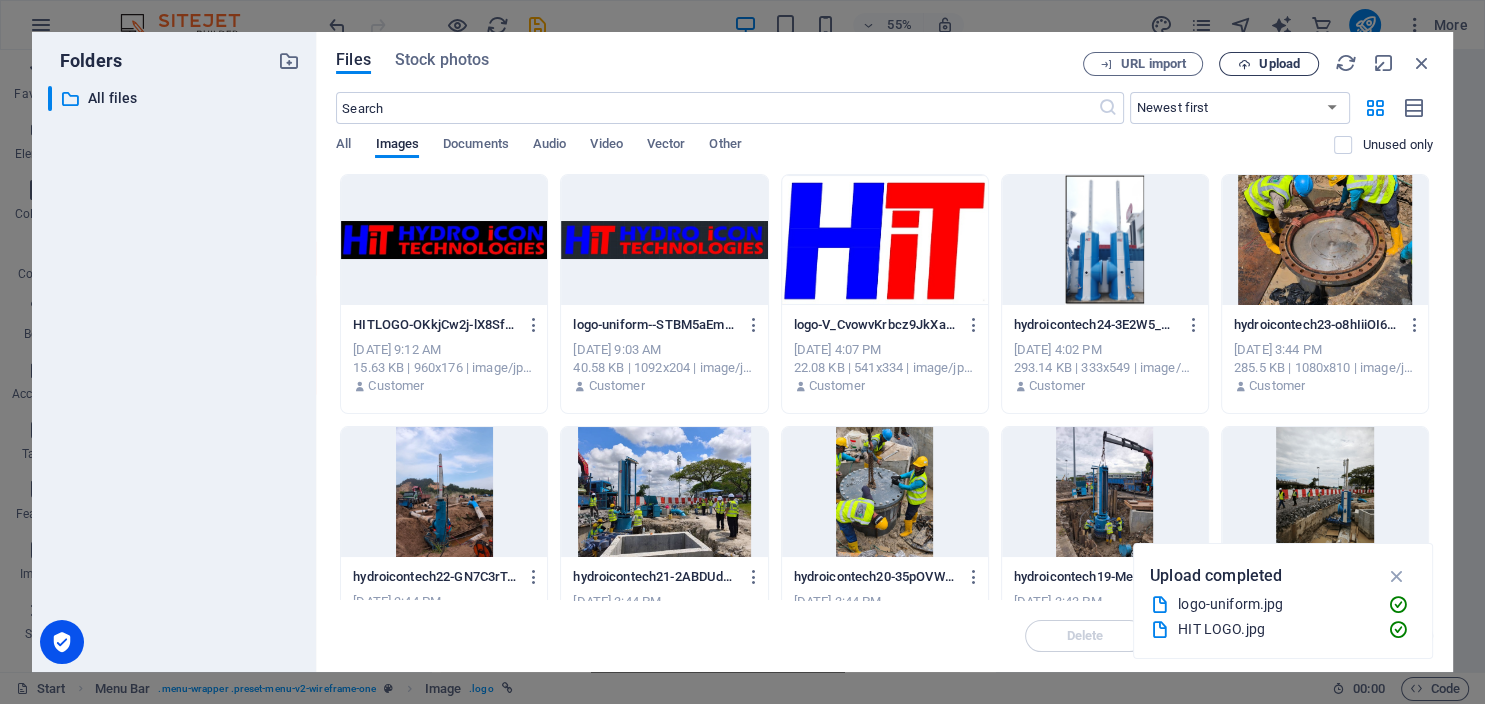 click on "Upload" at bounding box center (1279, 64) 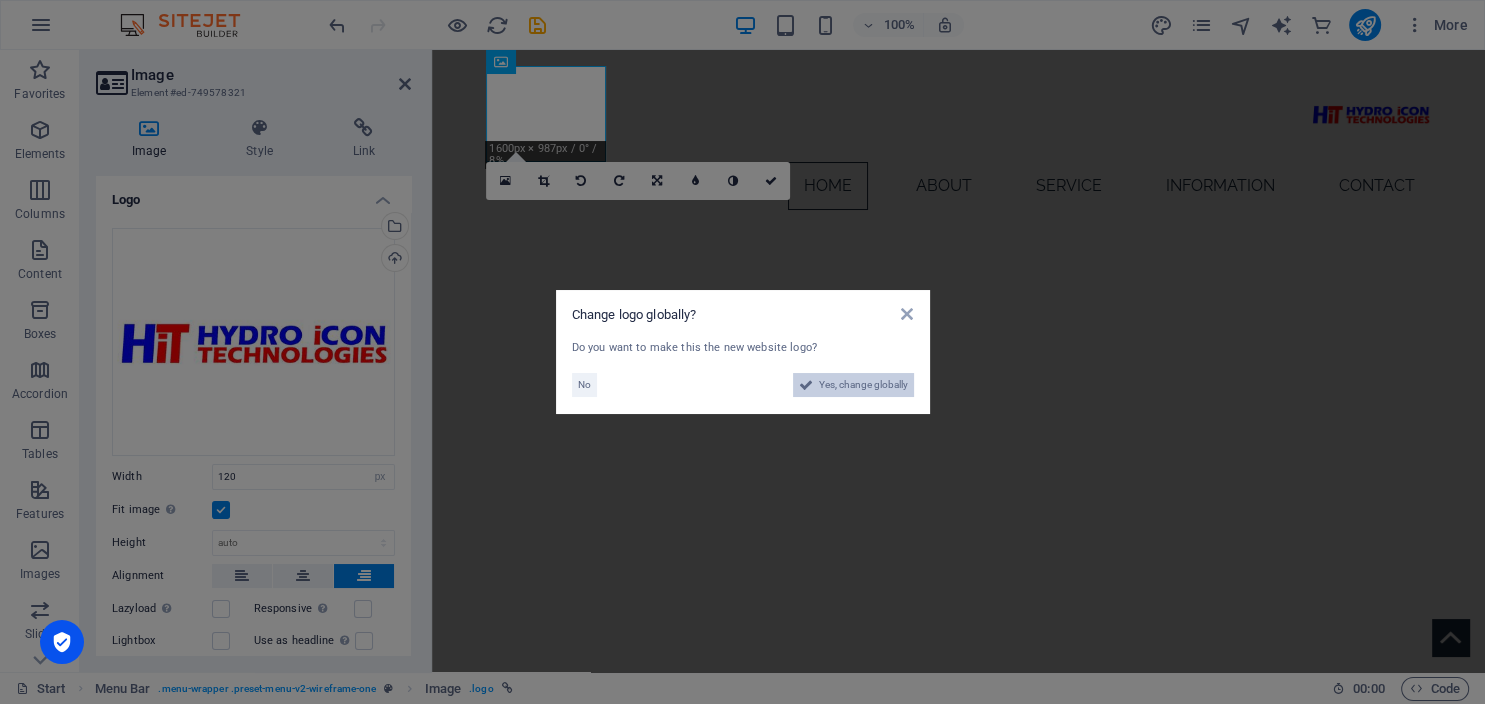 click on "Yes, change globally" at bounding box center (863, 385) 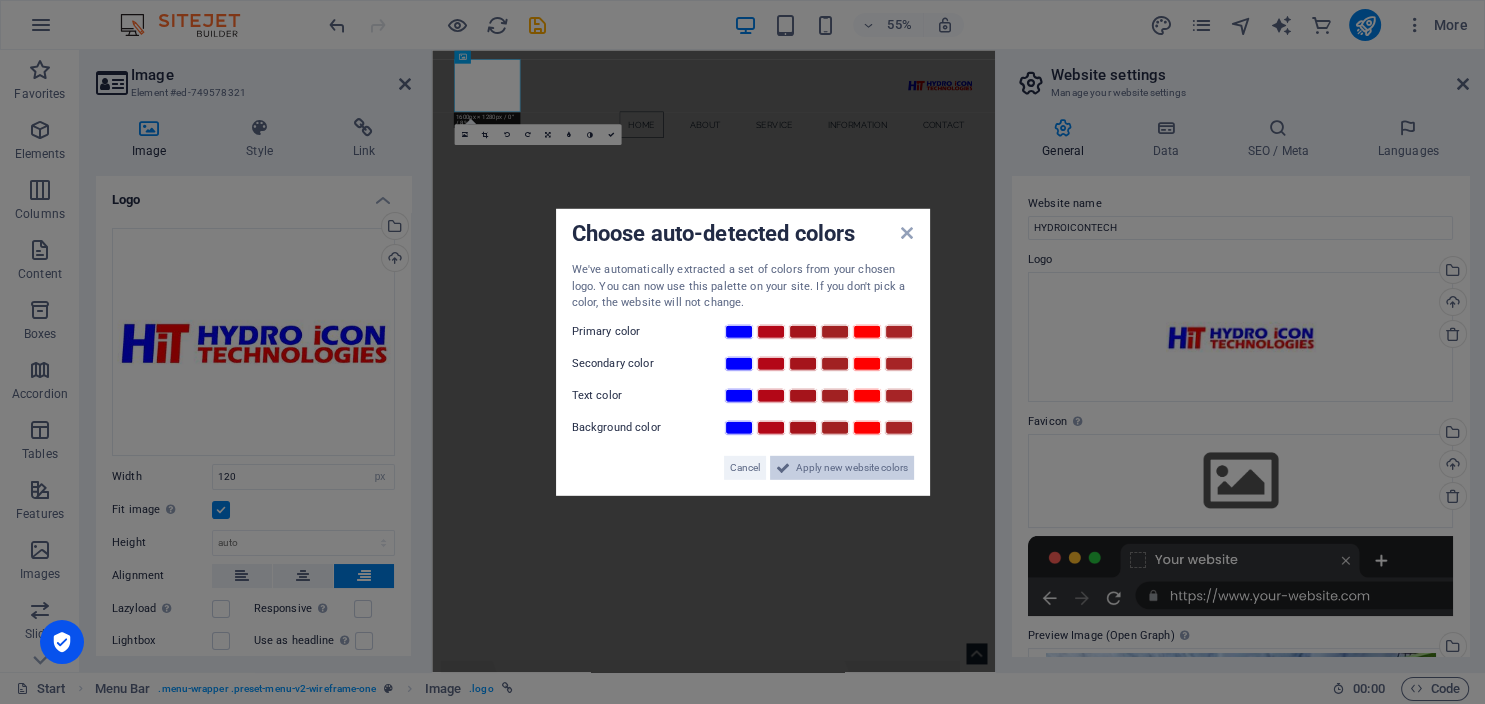 click on "Apply new website colors" at bounding box center [852, 467] 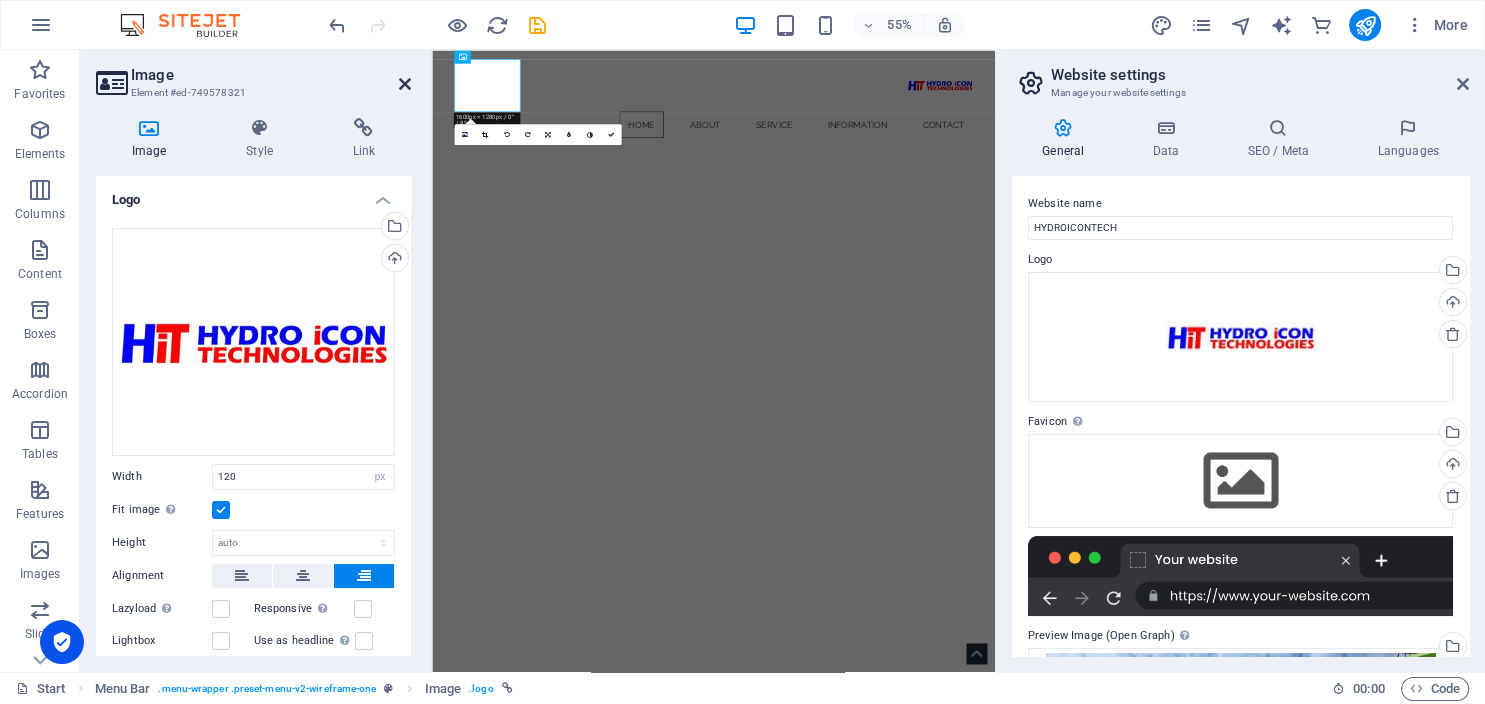 click at bounding box center (405, 84) 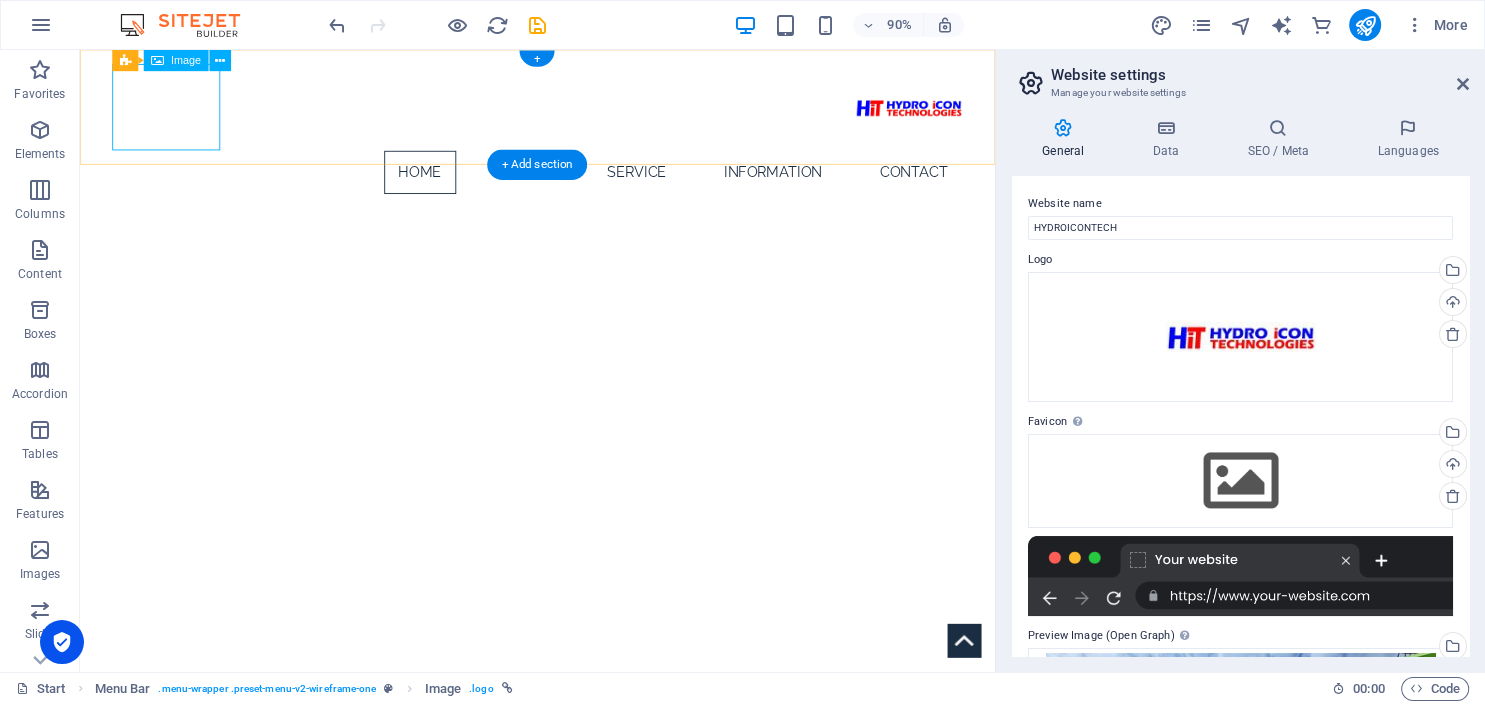 click at bounding box center (589, 114) 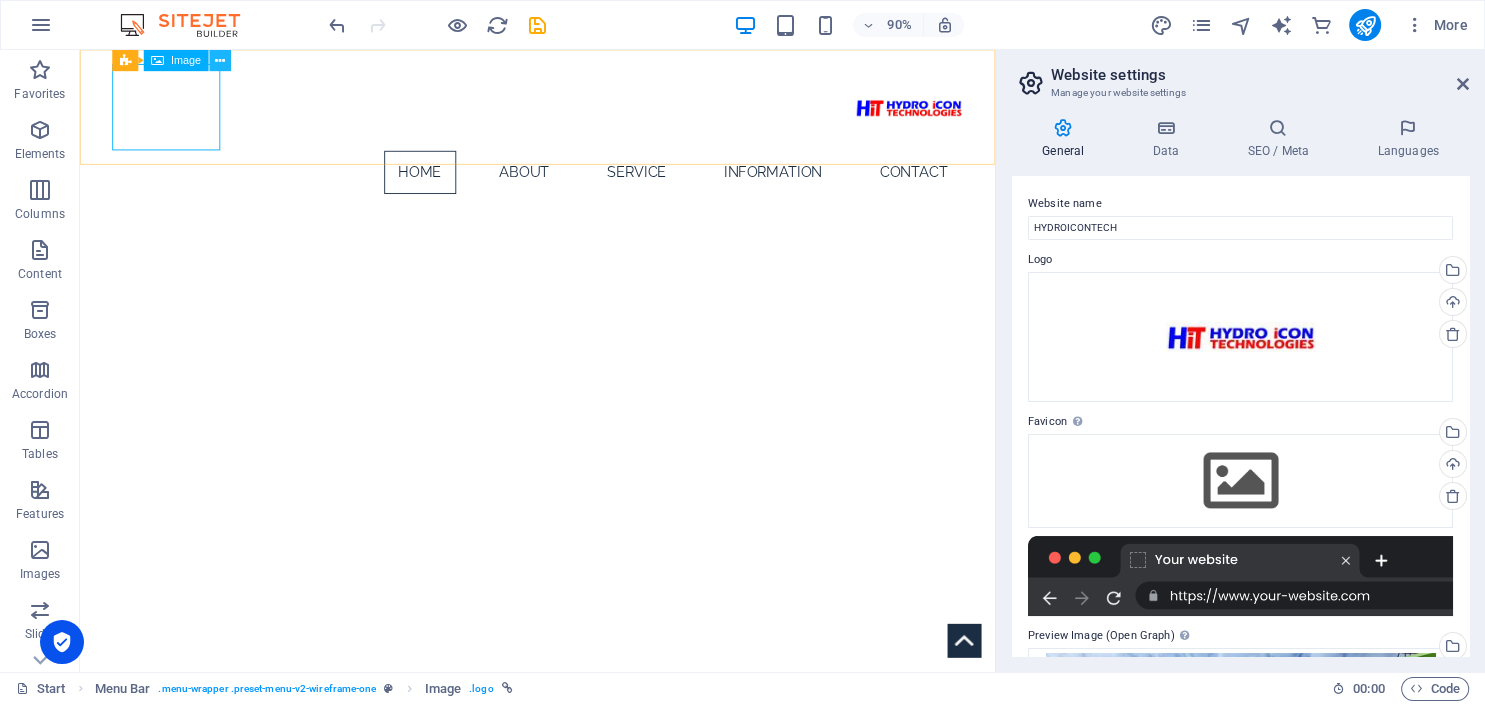 click at bounding box center (220, 61) 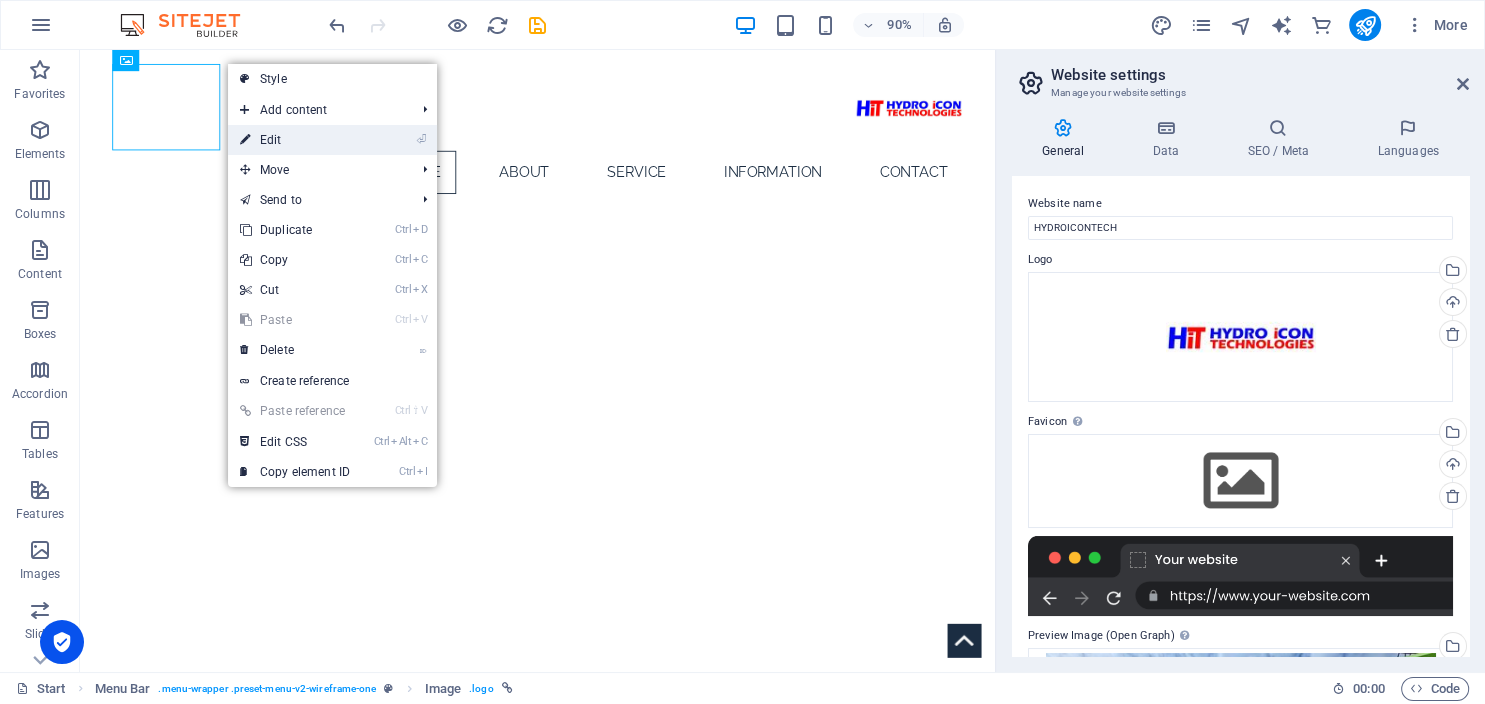 click on "⏎  Edit" at bounding box center (295, 140) 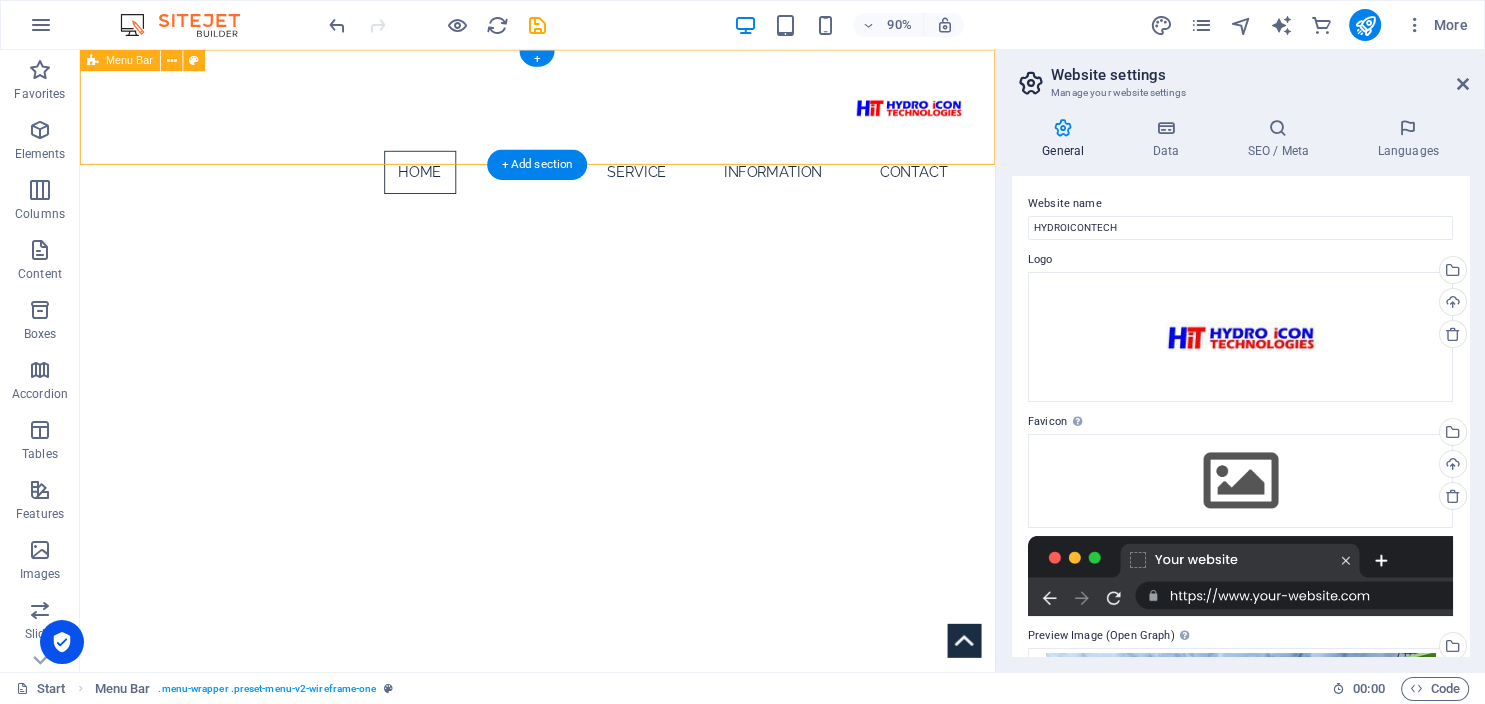 drag, startPoint x: 240, startPoint y: 157, endPoint x: 595, endPoint y: 113, distance: 357.71637 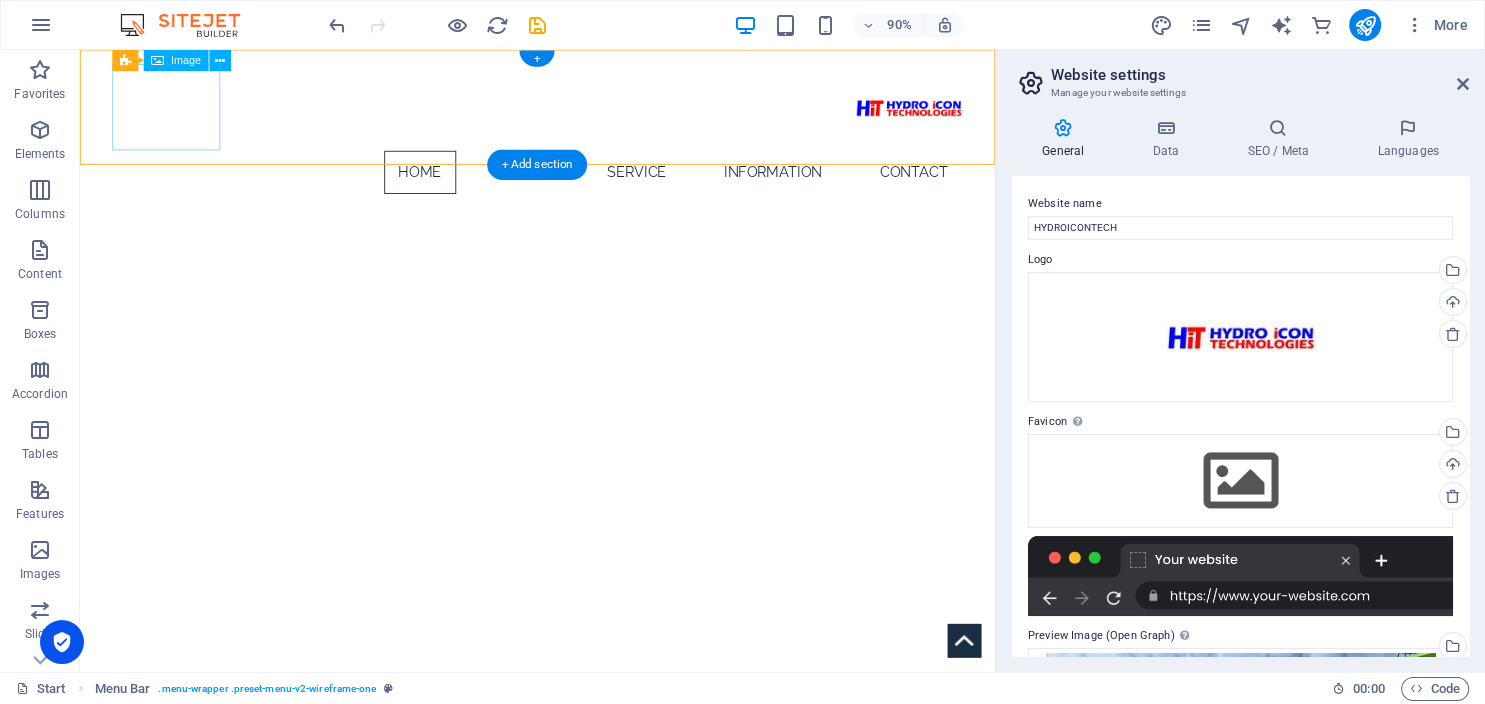 click at bounding box center (589, 114) 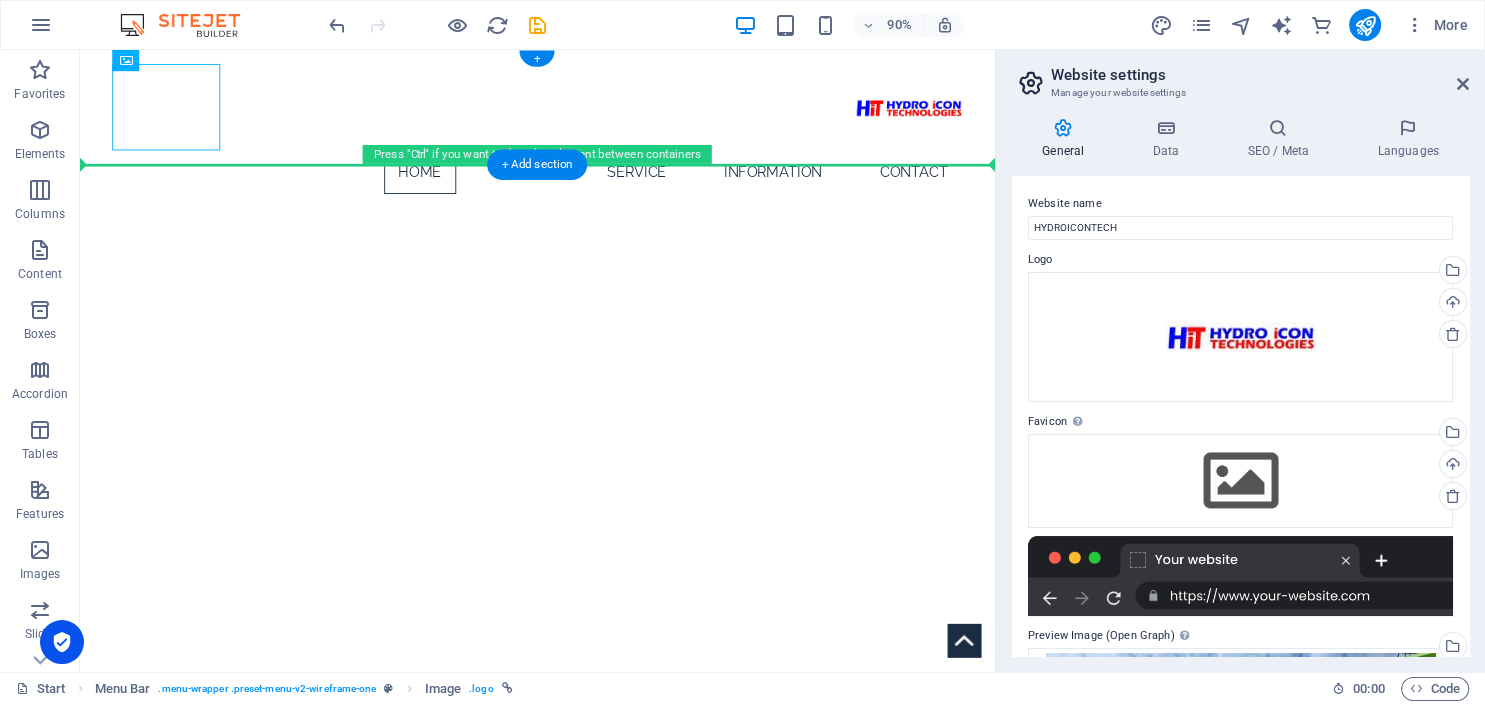 drag, startPoint x: 232, startPoint y: 155, endPoint x: 251, endPoint y: 126, distance: 34.669872 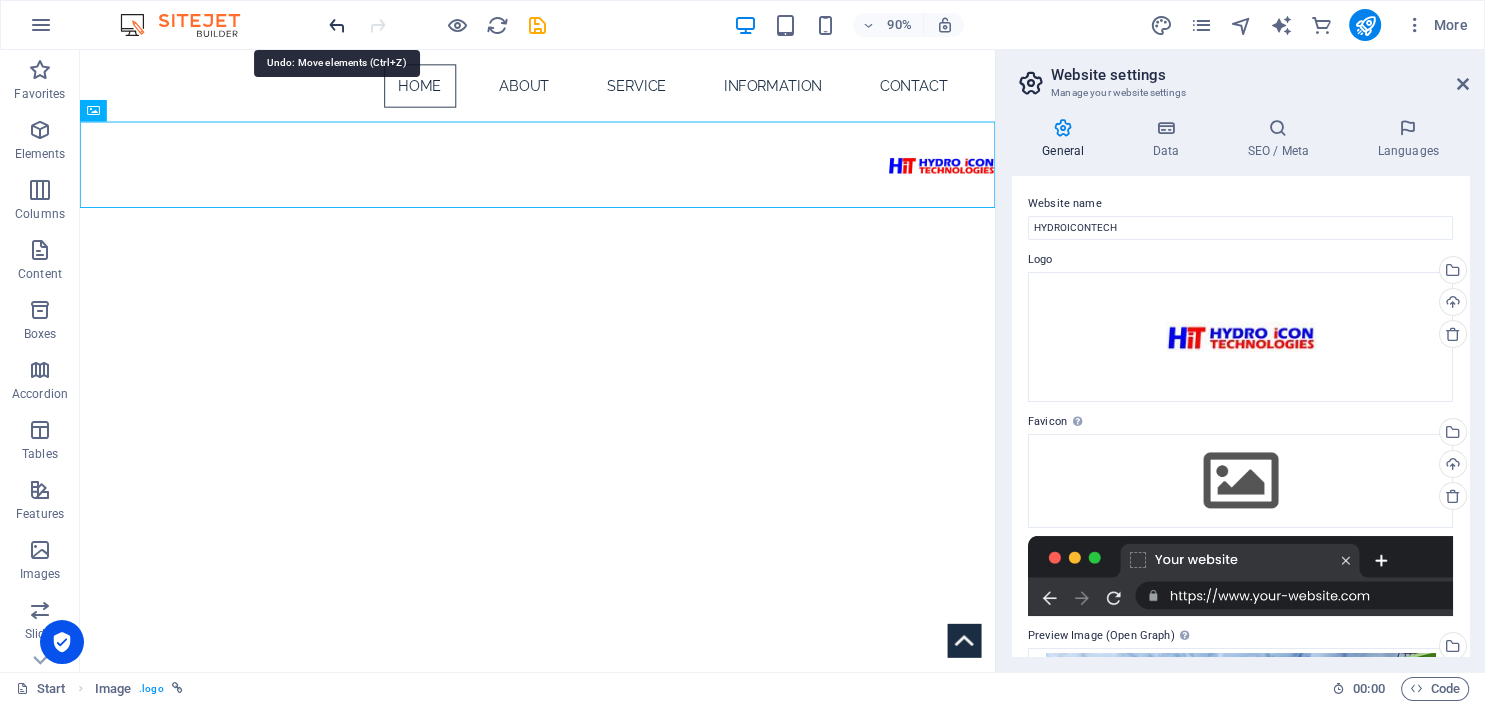 click at bounding box center [337, 25] 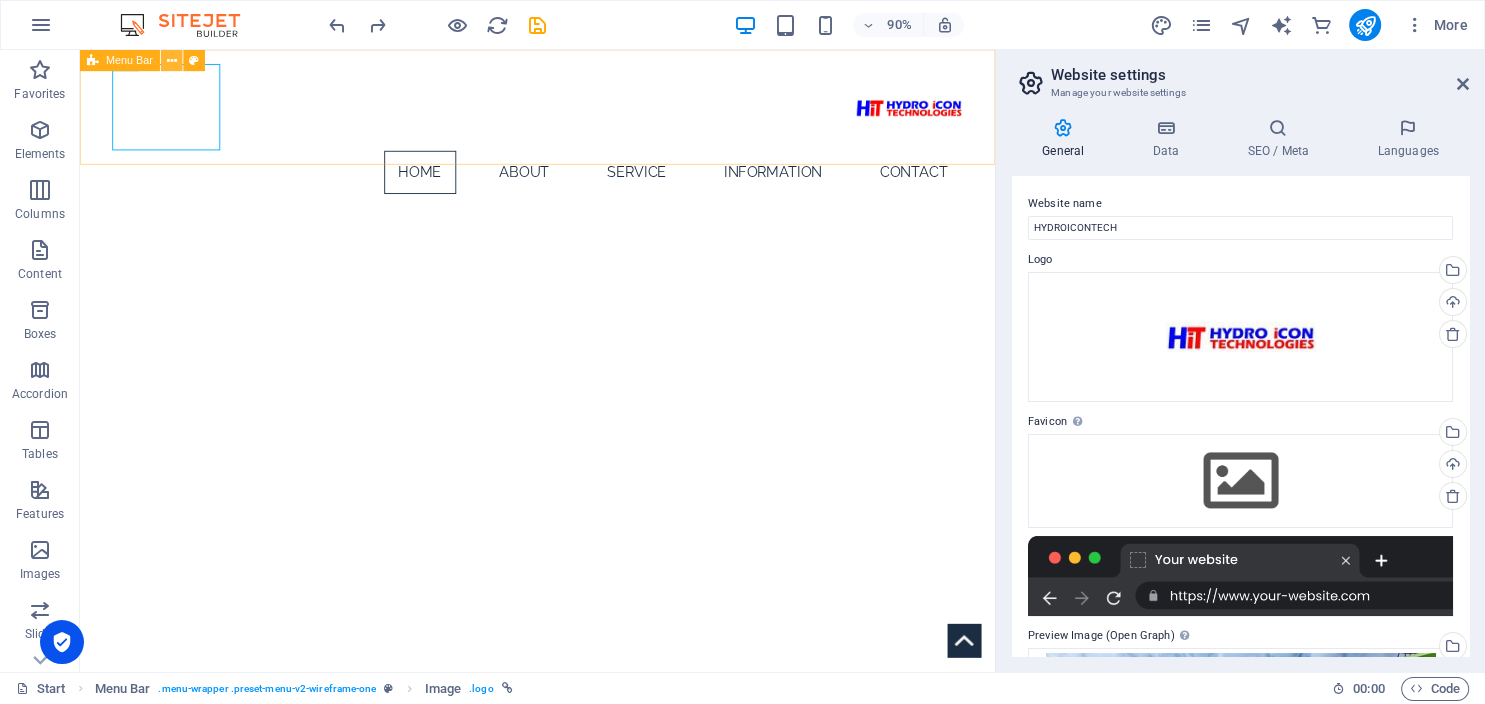 click at bounding box center [172, 60] 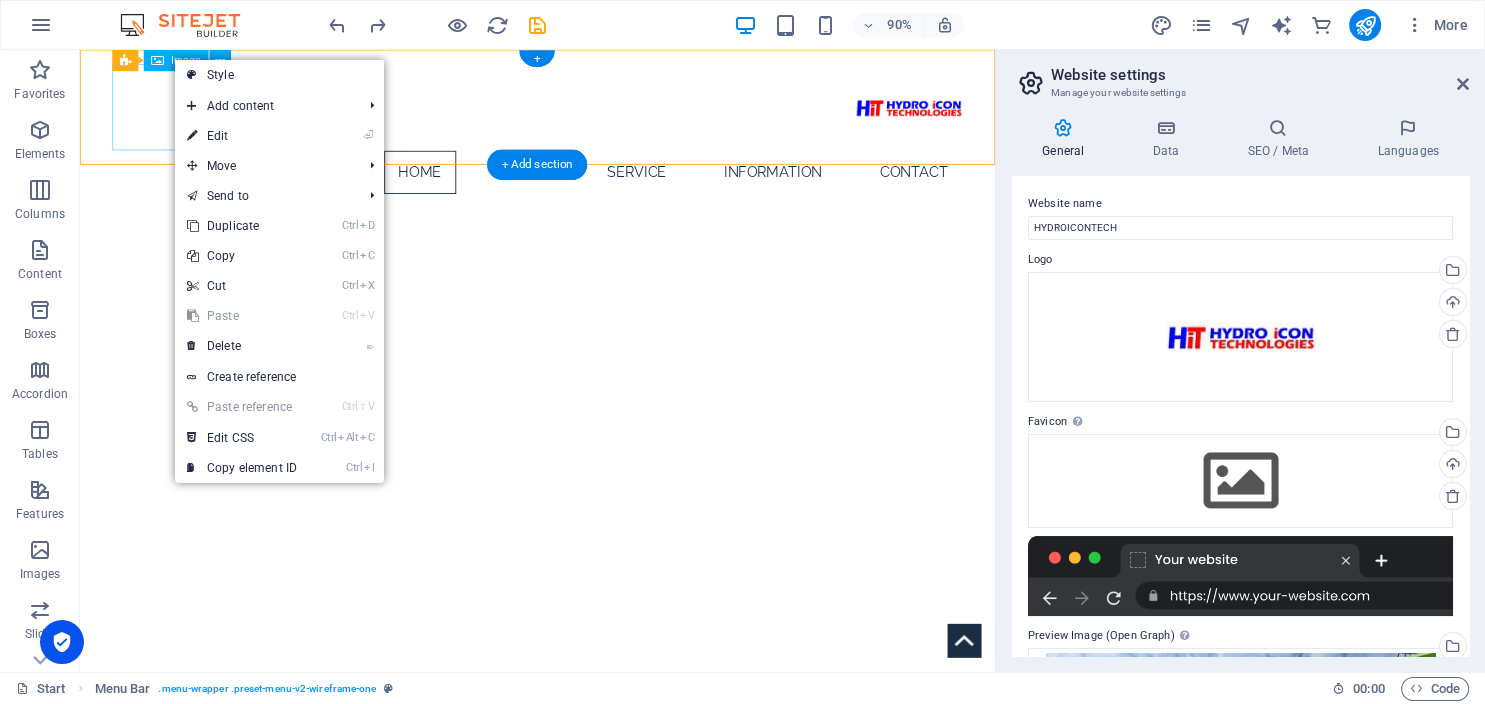 click at bounding box center [589, 114] 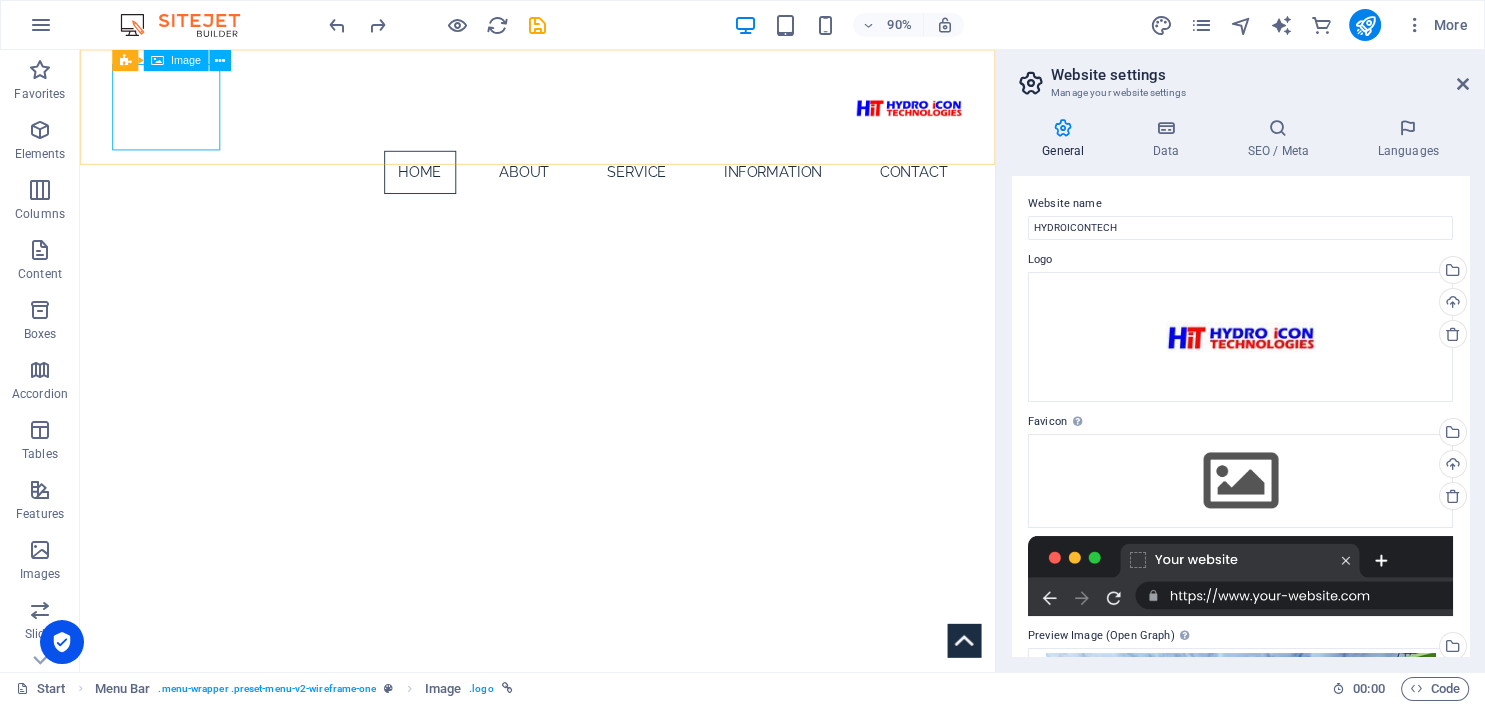 click on "Image" at bounding box center (186, 60) 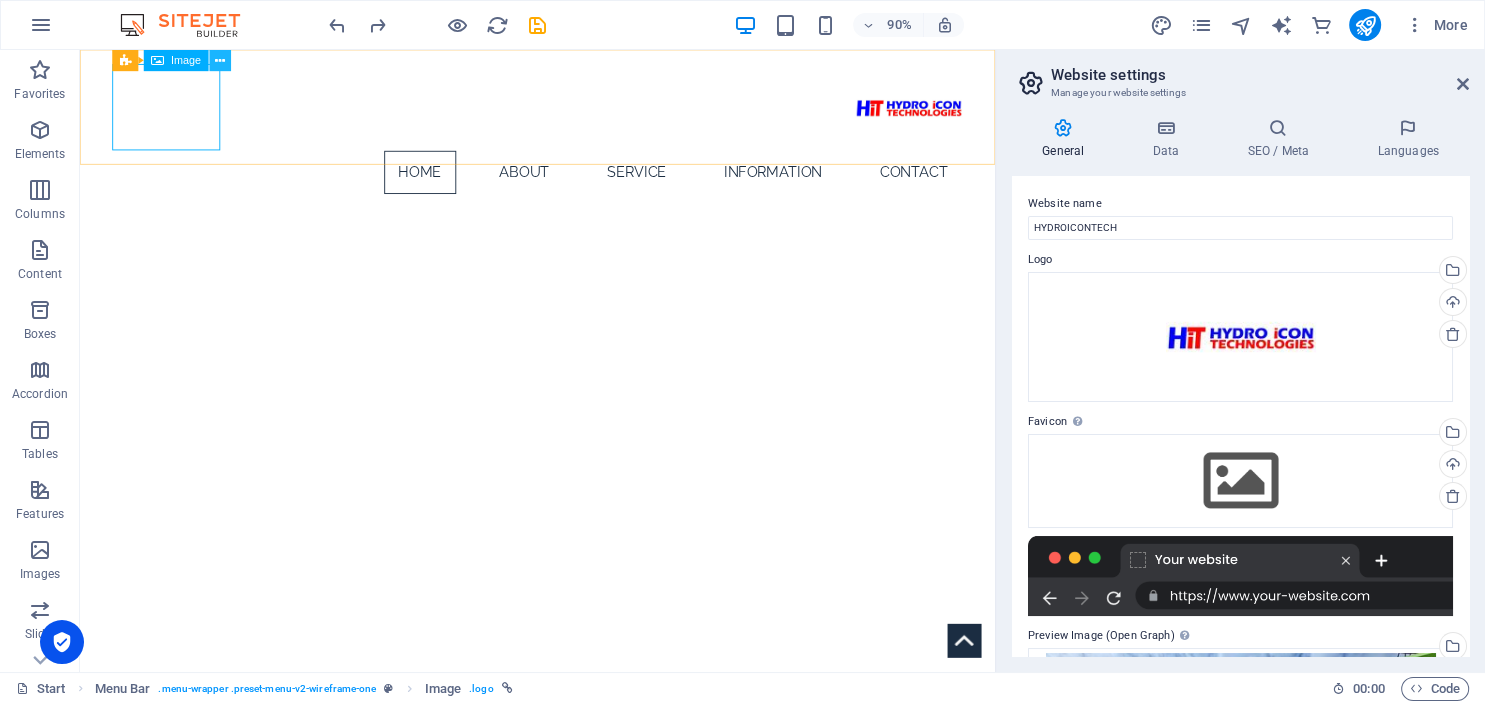 click at bounding box center (220, 60) 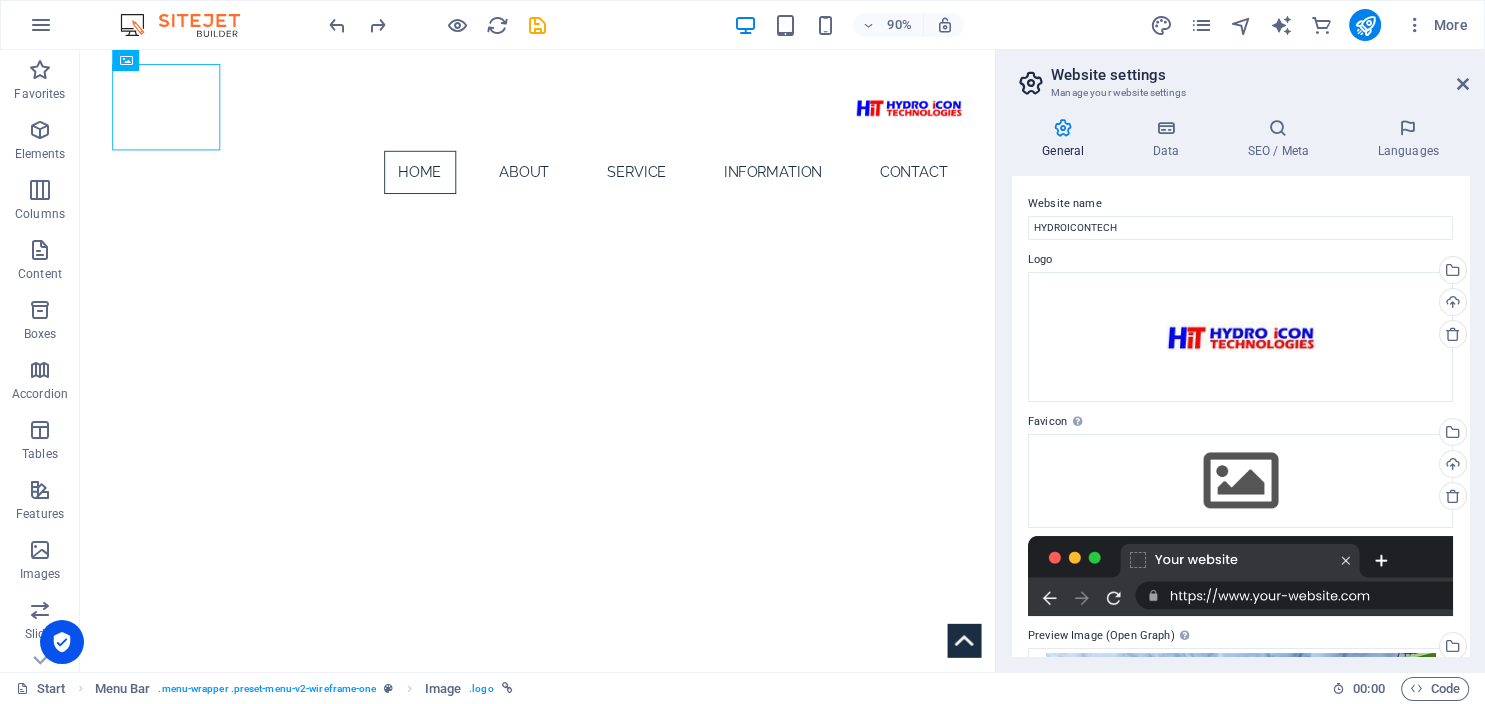 click on "90% More" at bounding box center (900, 25) 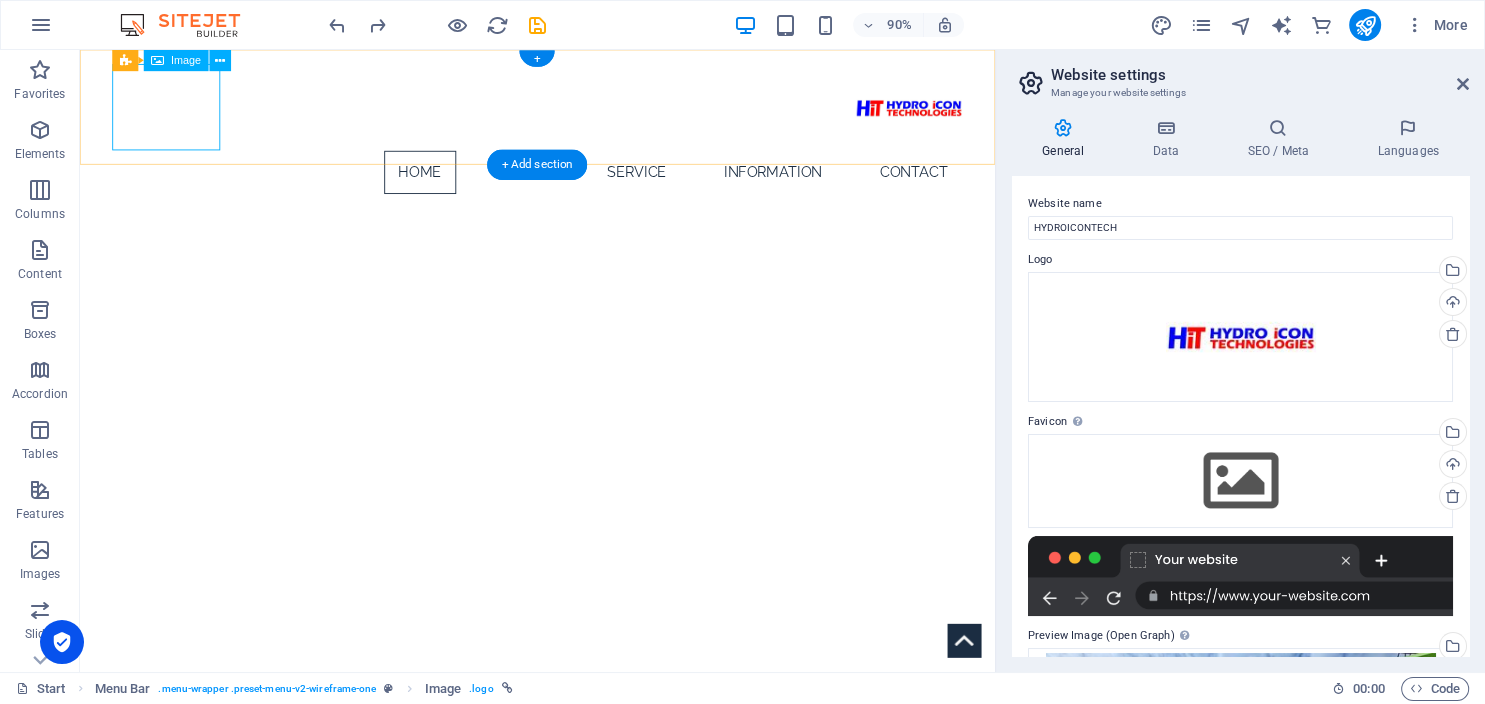 click at bounding box center (589, 114) 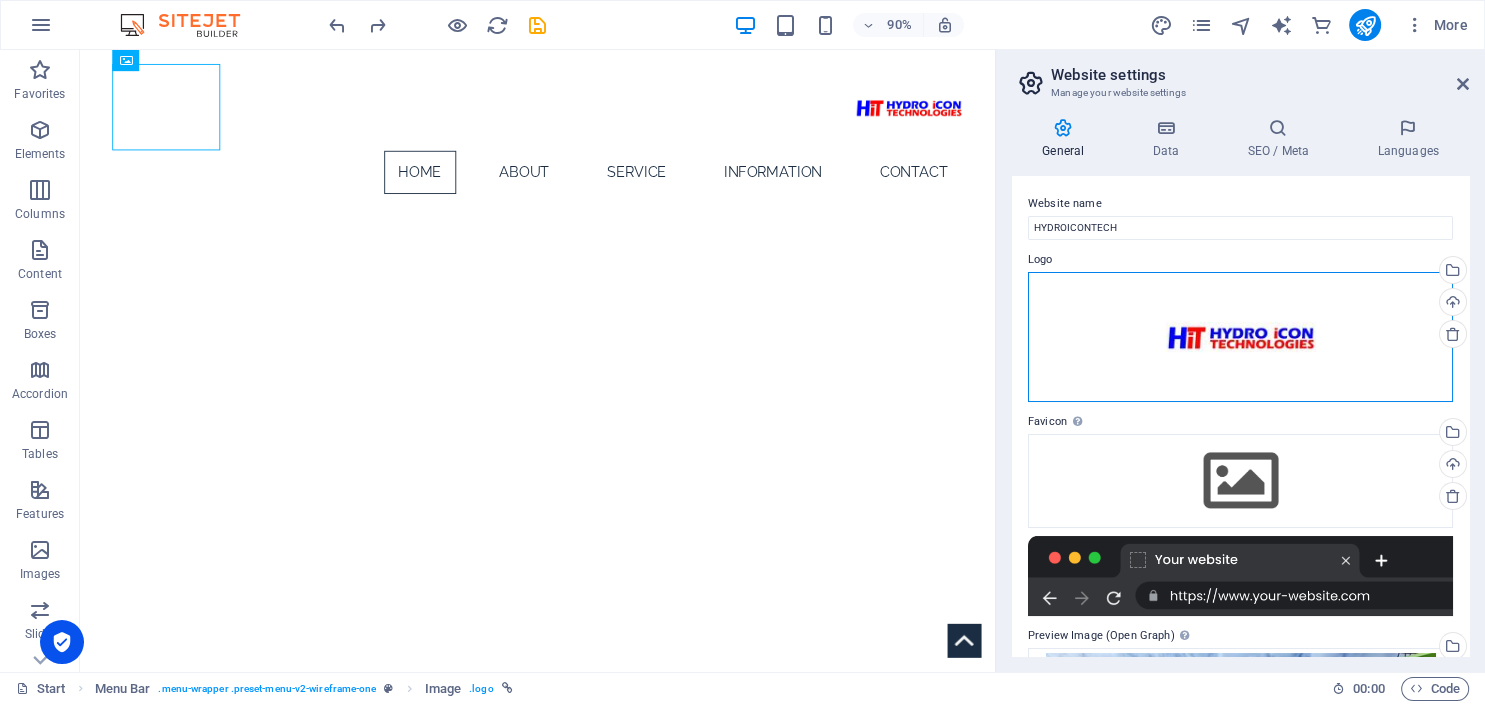 click on "Drag files here, click to choose files or select files from Files or our free stock photos & videos" at bounding box center (1240, 337) 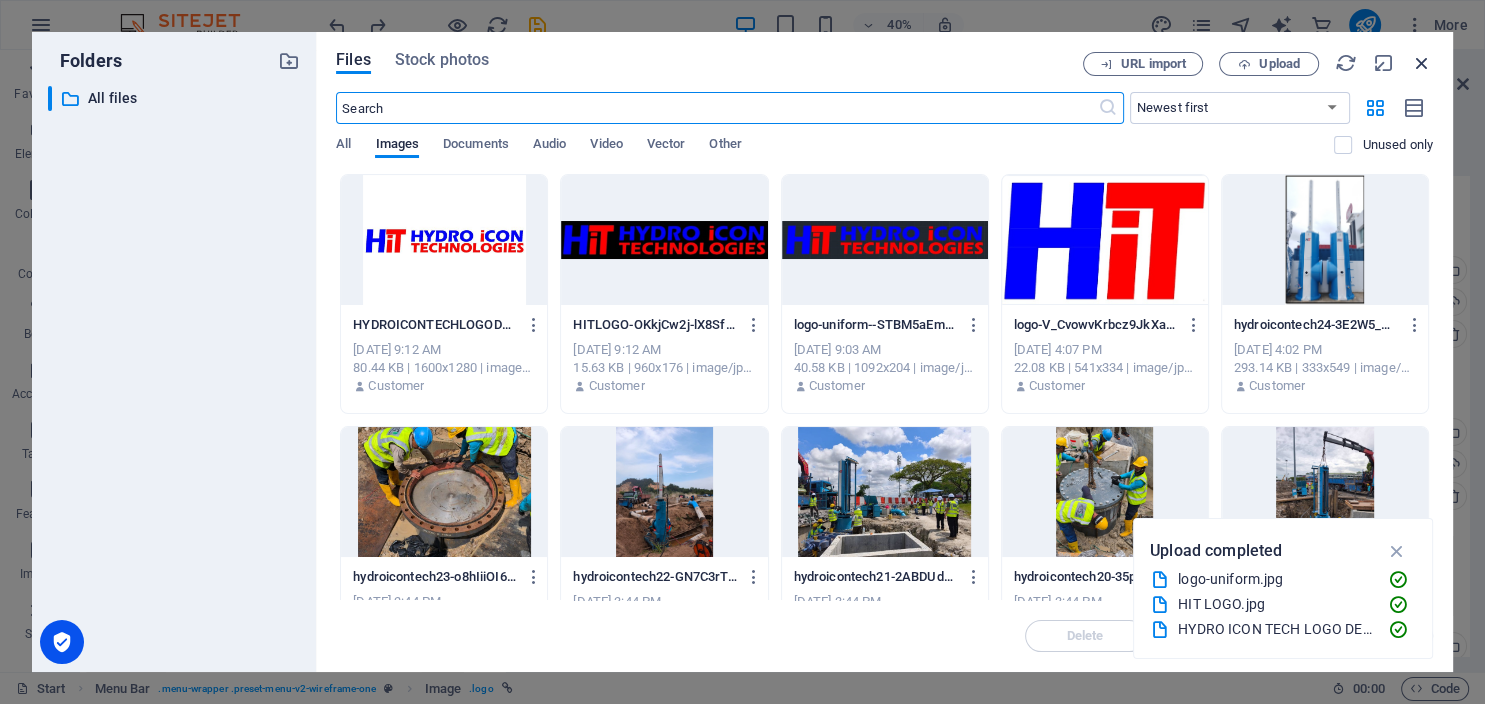 click at bounding box center (1422, 63) 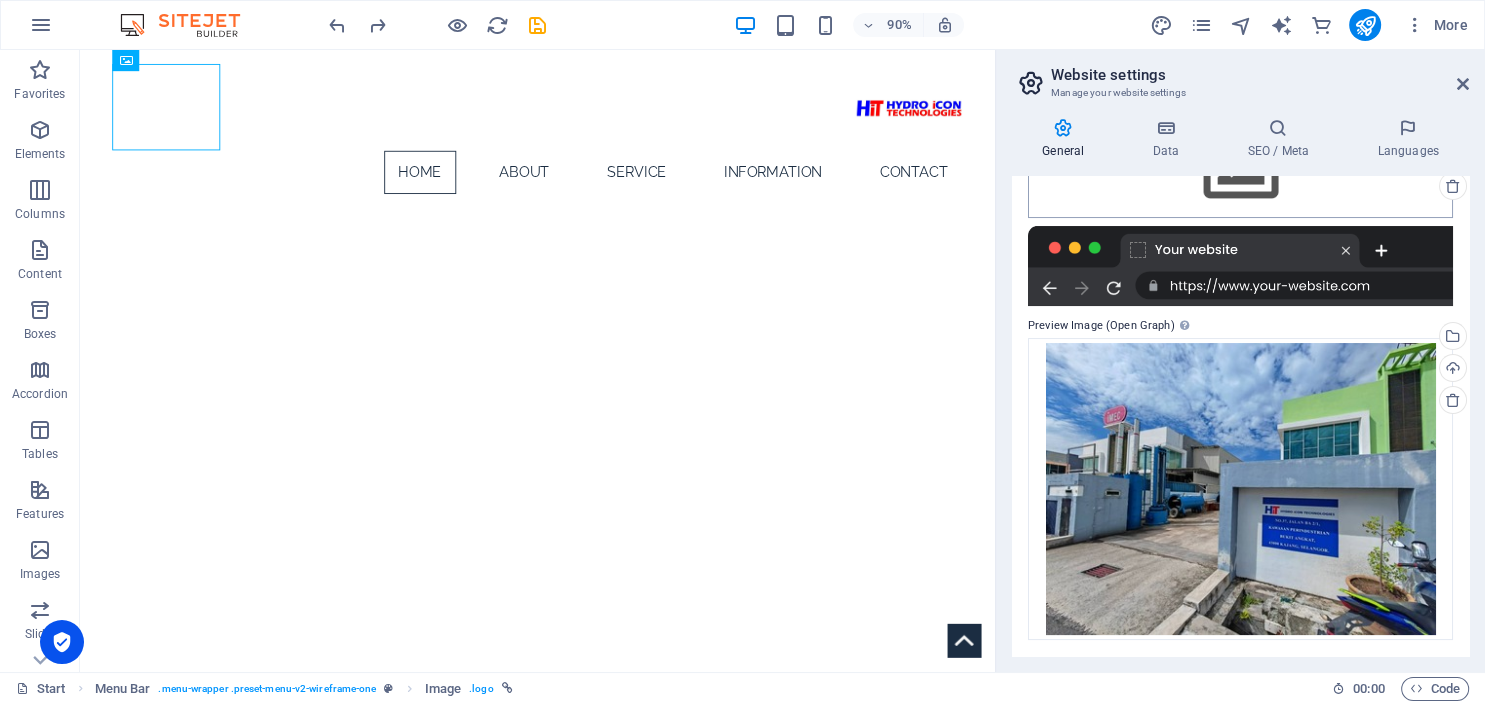 scroll, scrollTop: 0, scrollLeft: 0, axis: both 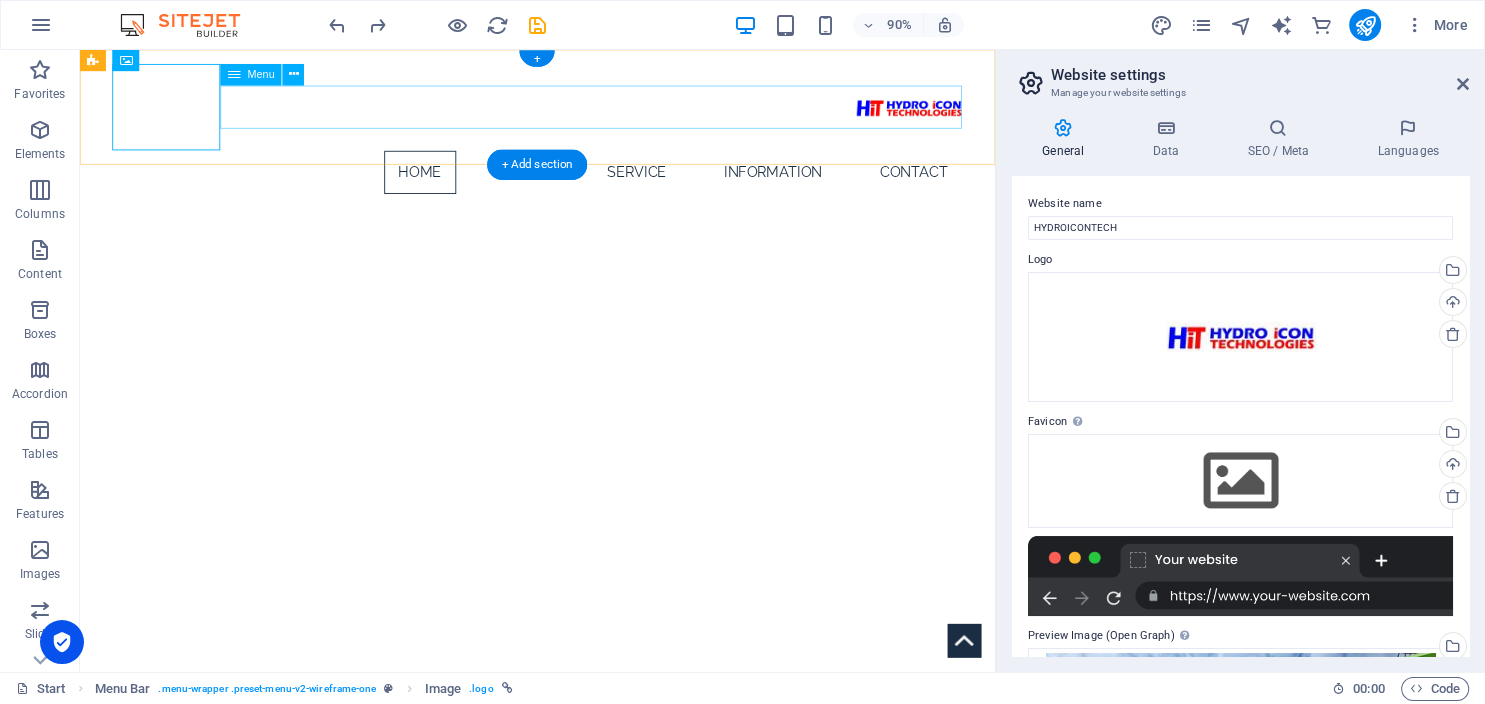 click on "Home About Service Information Contact" at bounding box center (589, 186) 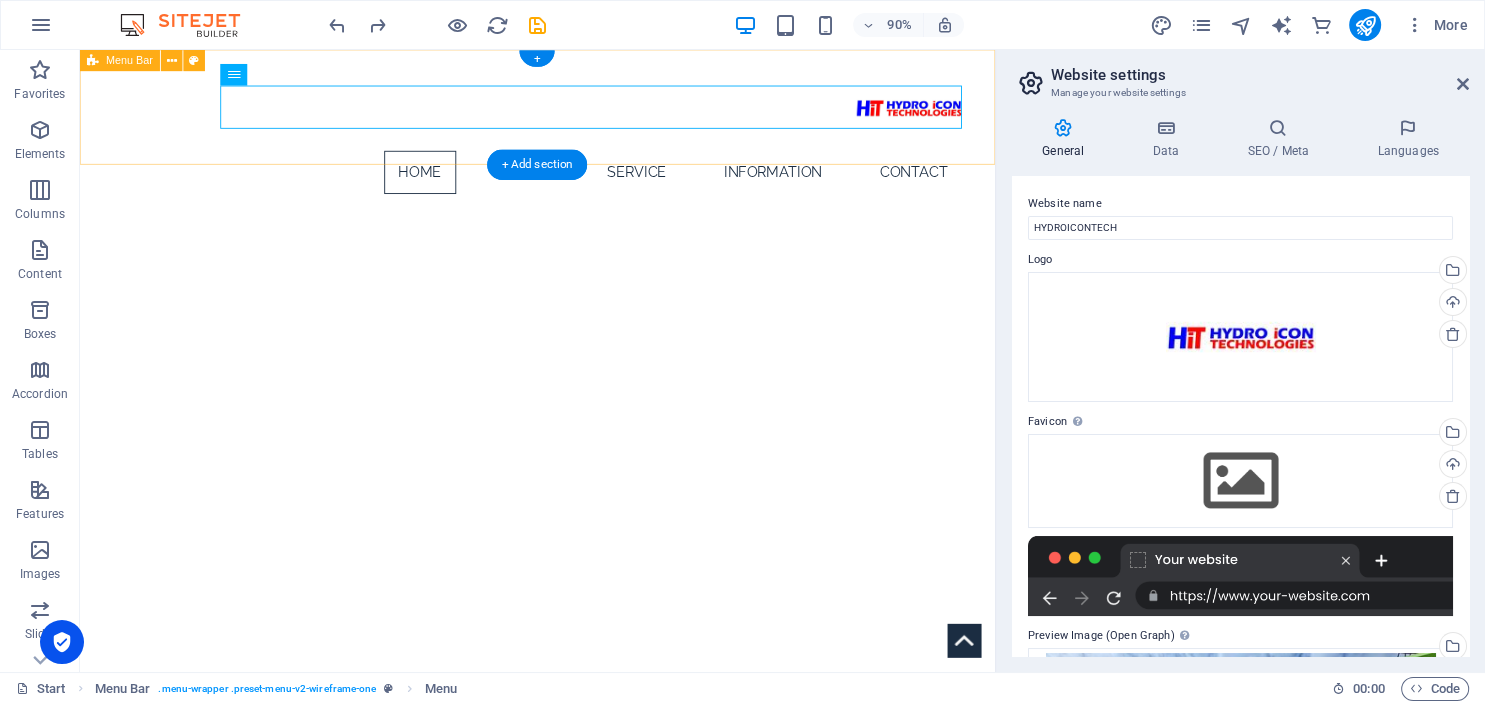 click on "Home About Service Information Contact" at bounding box center (588, 138) 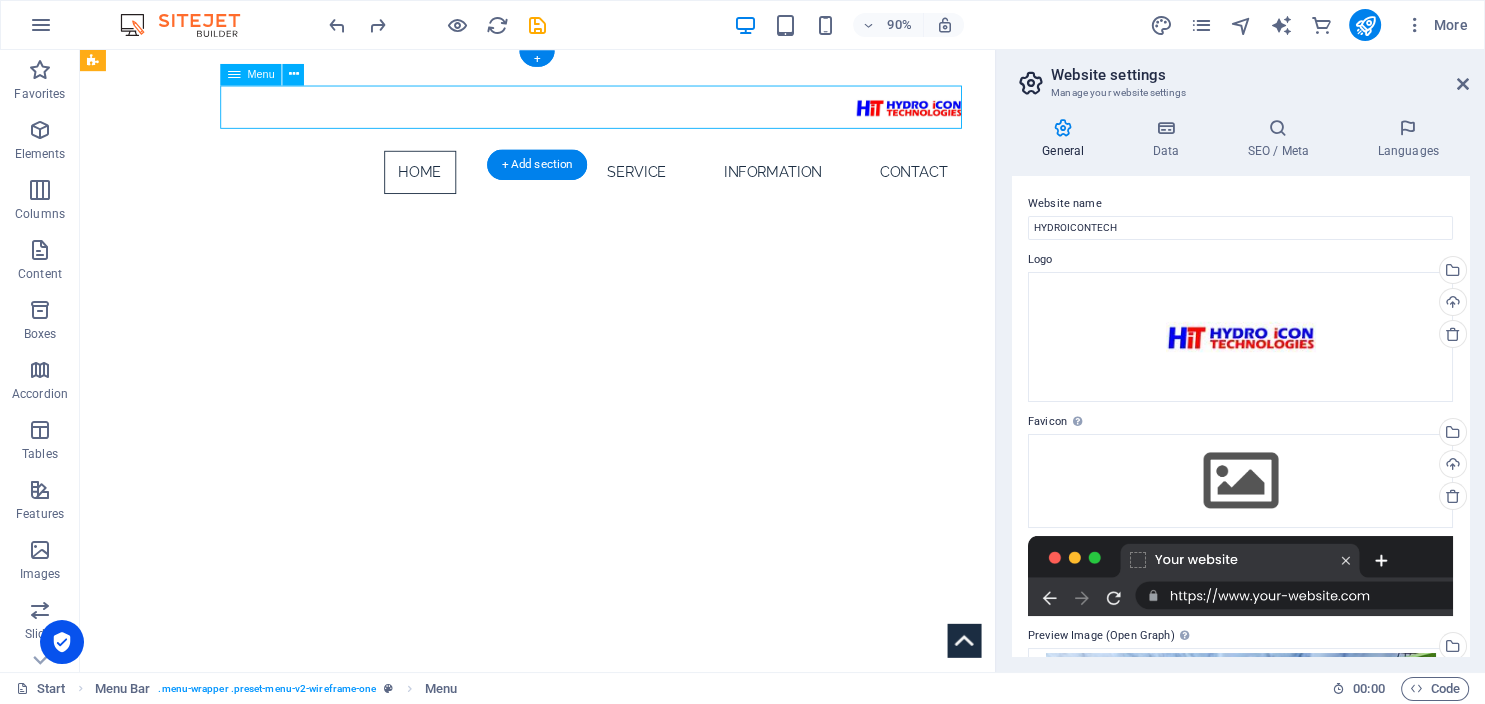 drag, startPoint x: 251, startPoint y: 110, endPoint x: 272, endPoint y: 106, distance: 21.377558 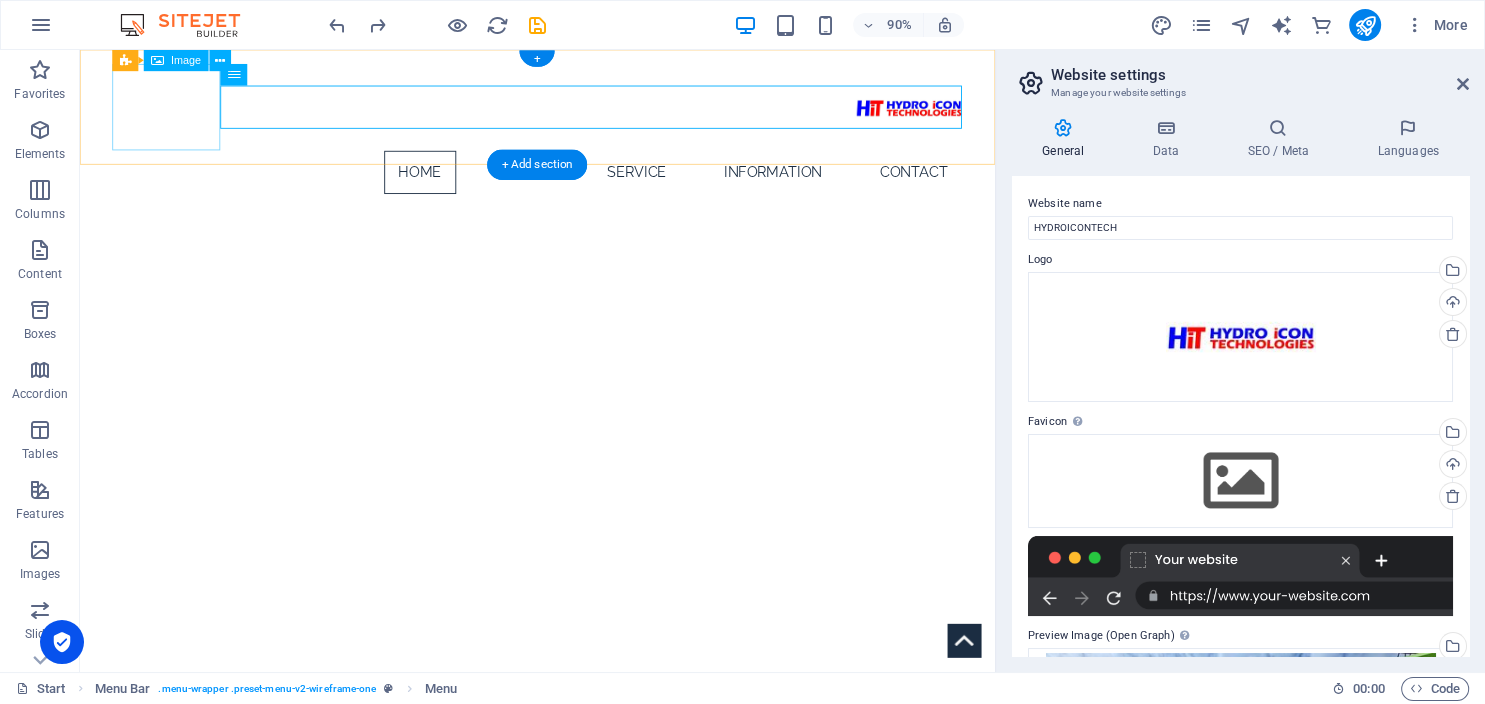 click at bounding box center [589, 114] 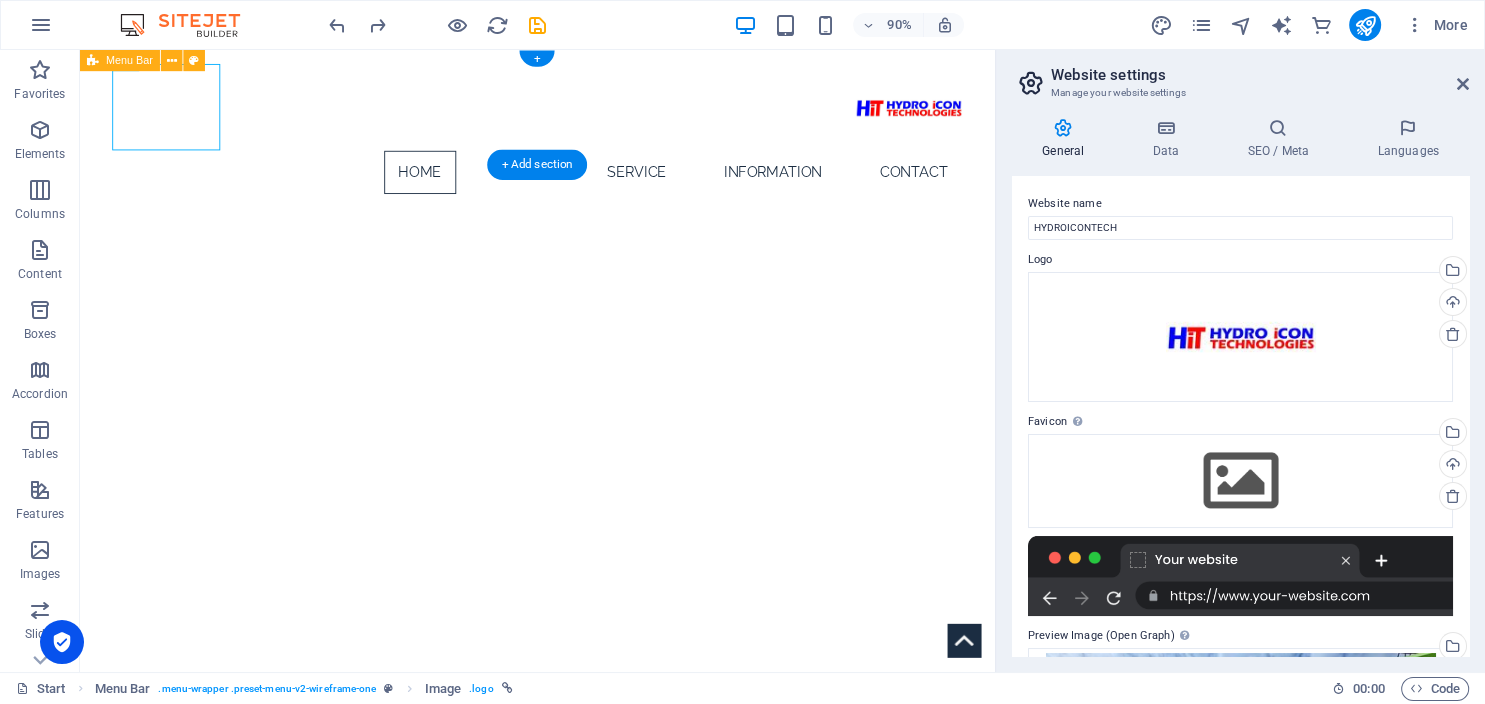 drag, startPoint x: 117, startPoint y: 146, endPoint x: 131, endPoint y: 129, distance: 22.022715 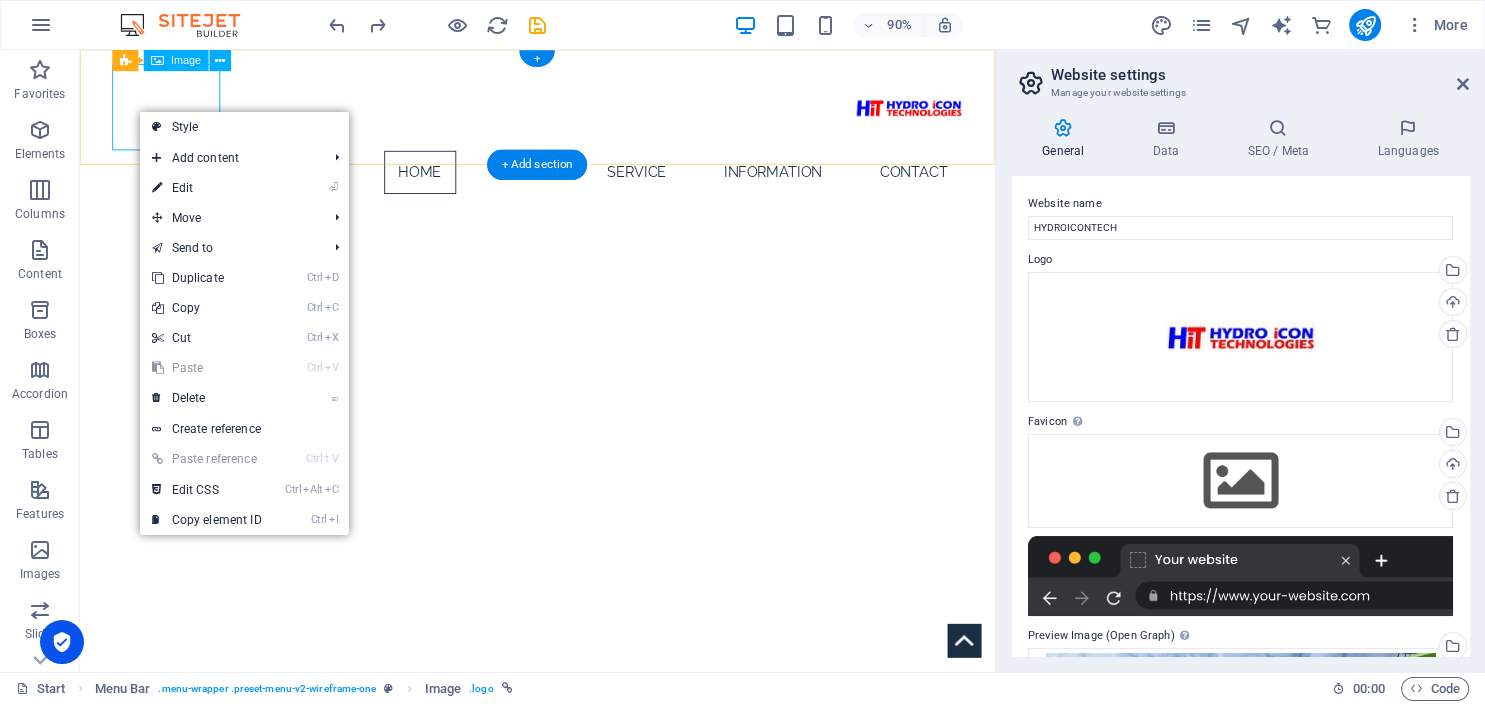 click at bounding box center (589, 114) 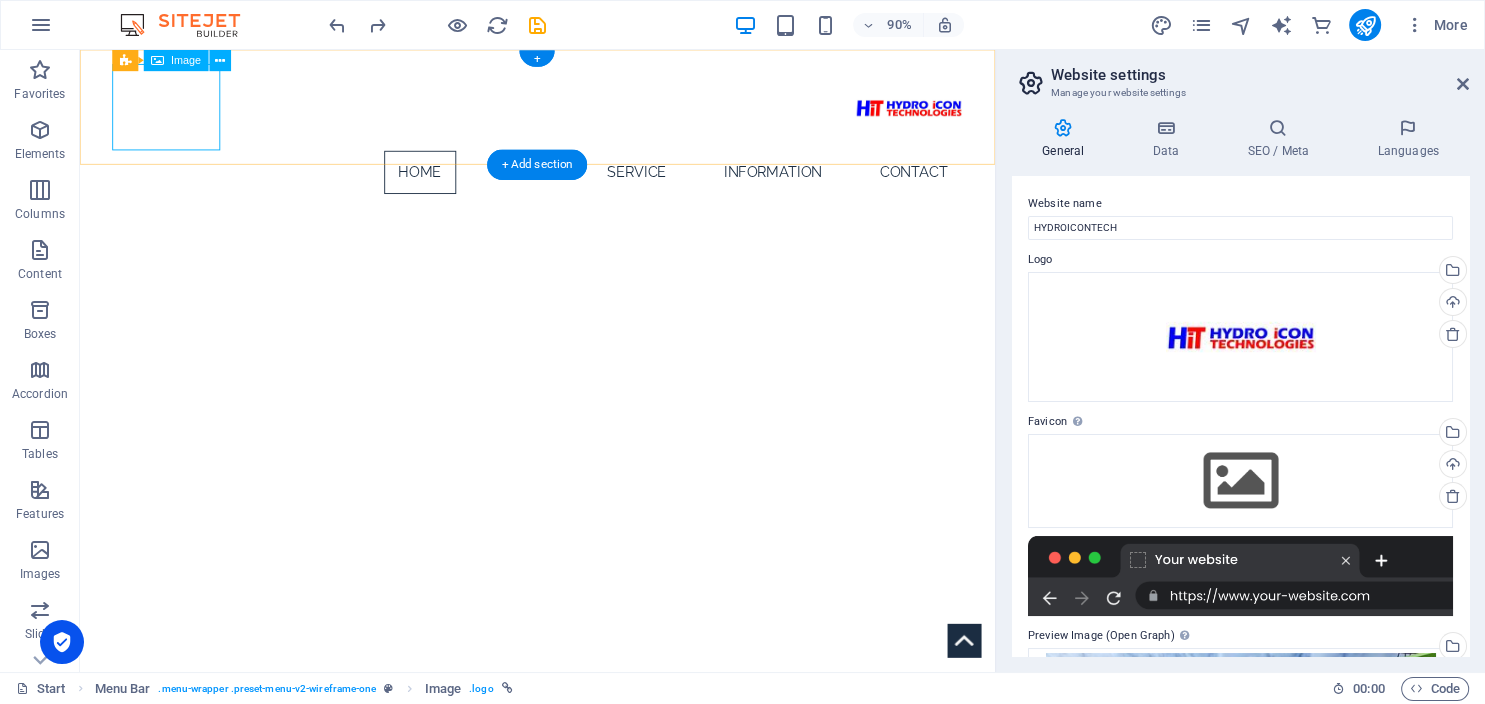 click at bounding box center [589, 114] 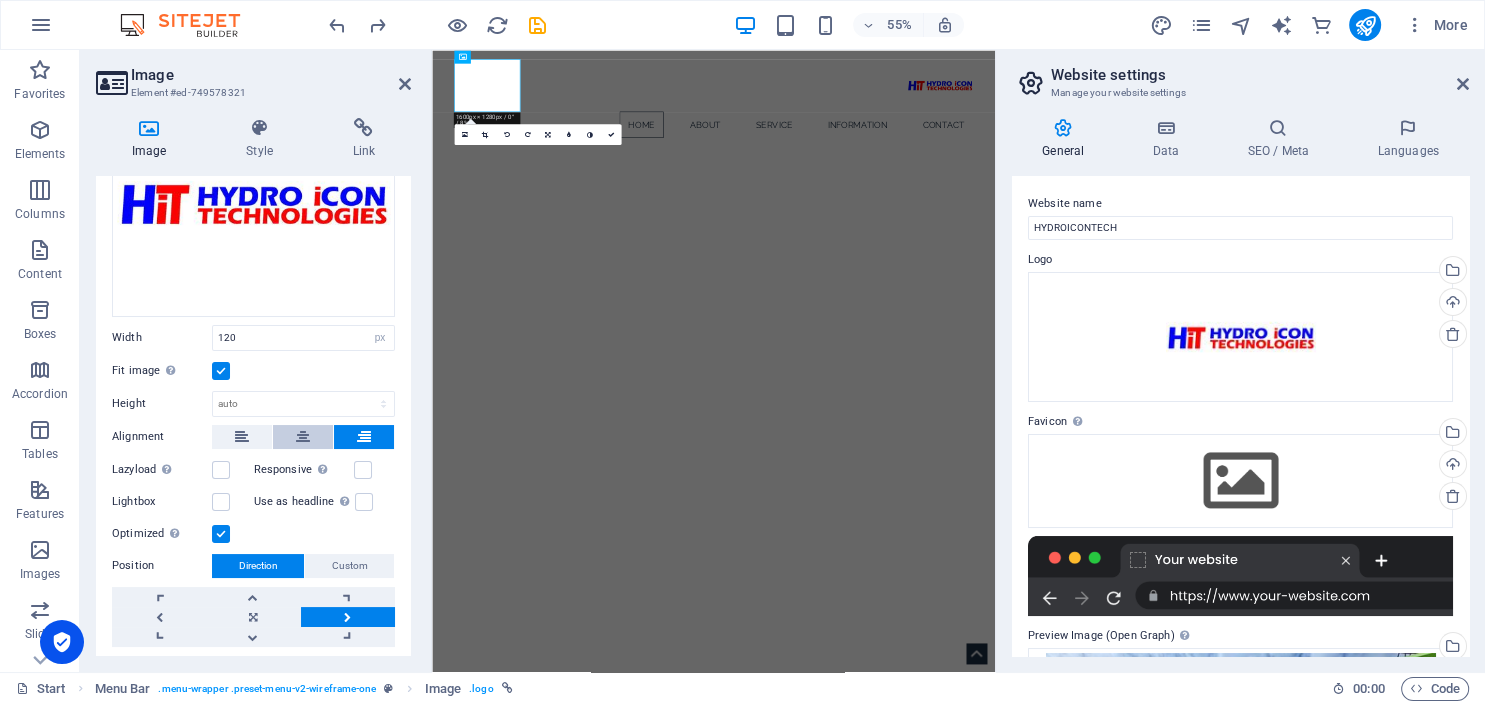 scroll, scrollTop: 182, scrollLeft: 0, axis: vertical 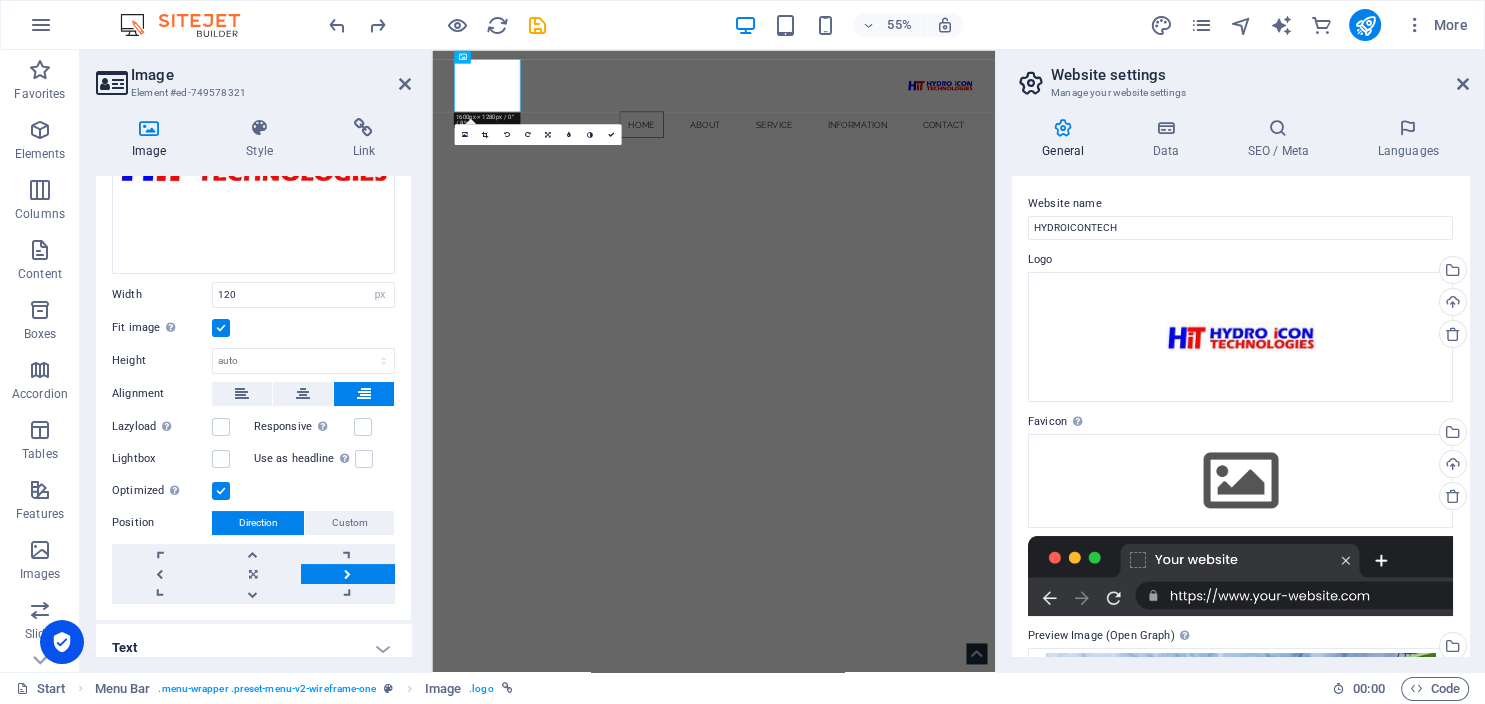 click at bounding box center [348, 574] 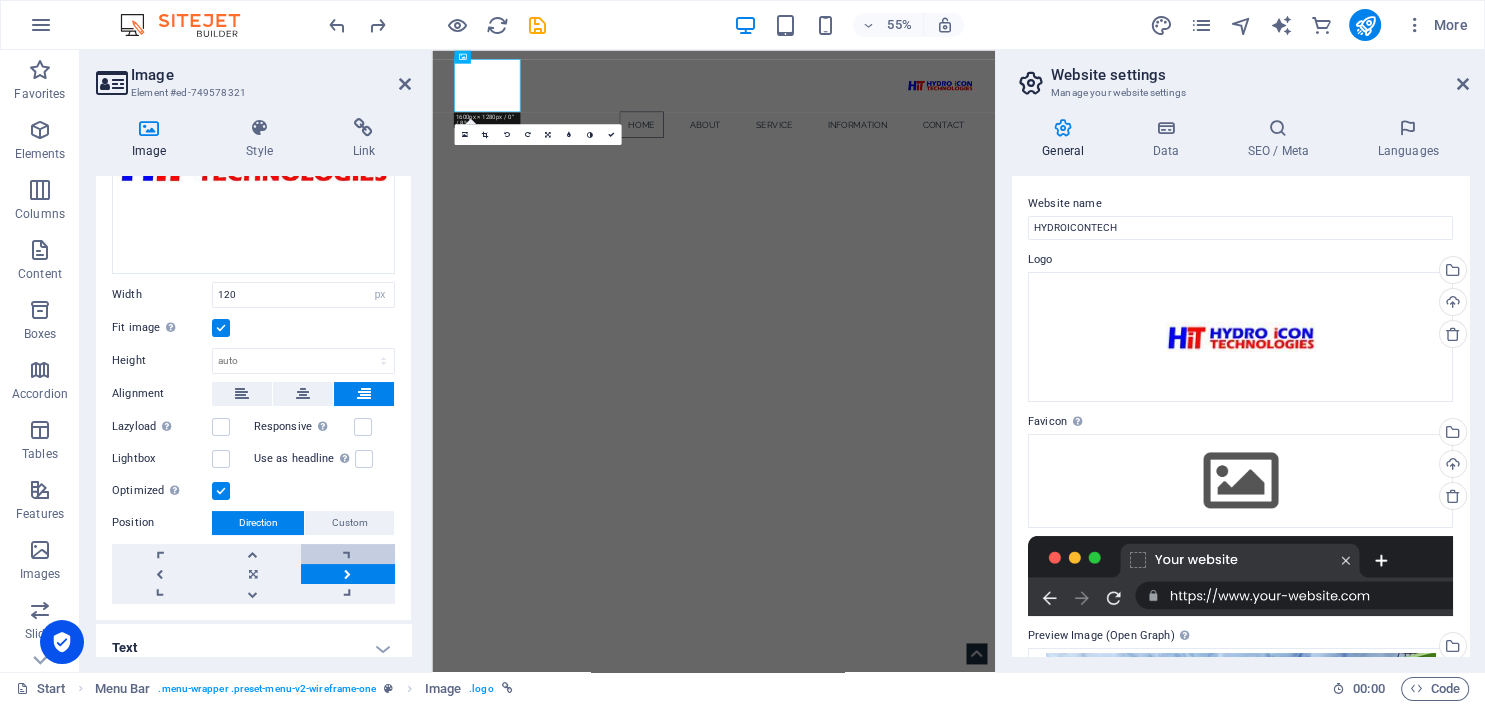 click at bounding box center [348, 554] 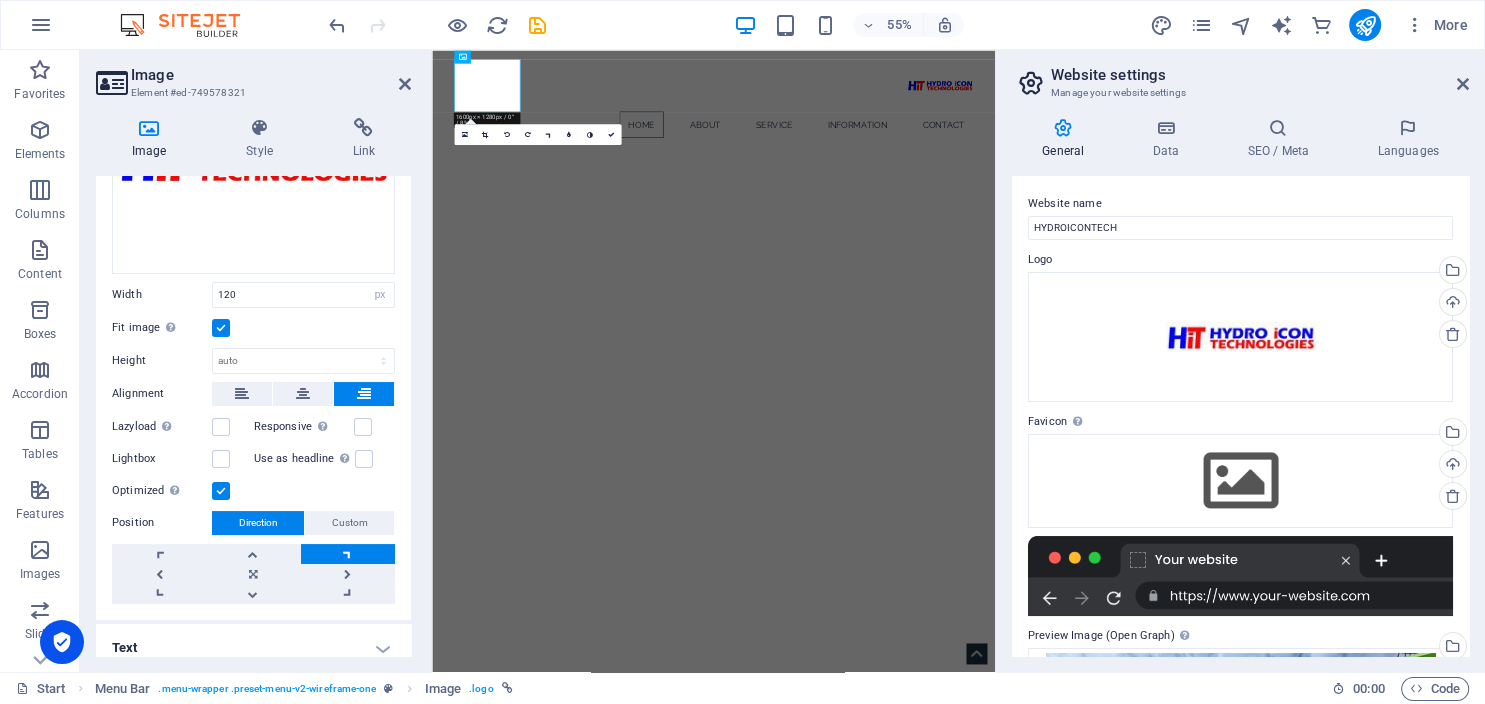 click at bounding box center [348, 554] 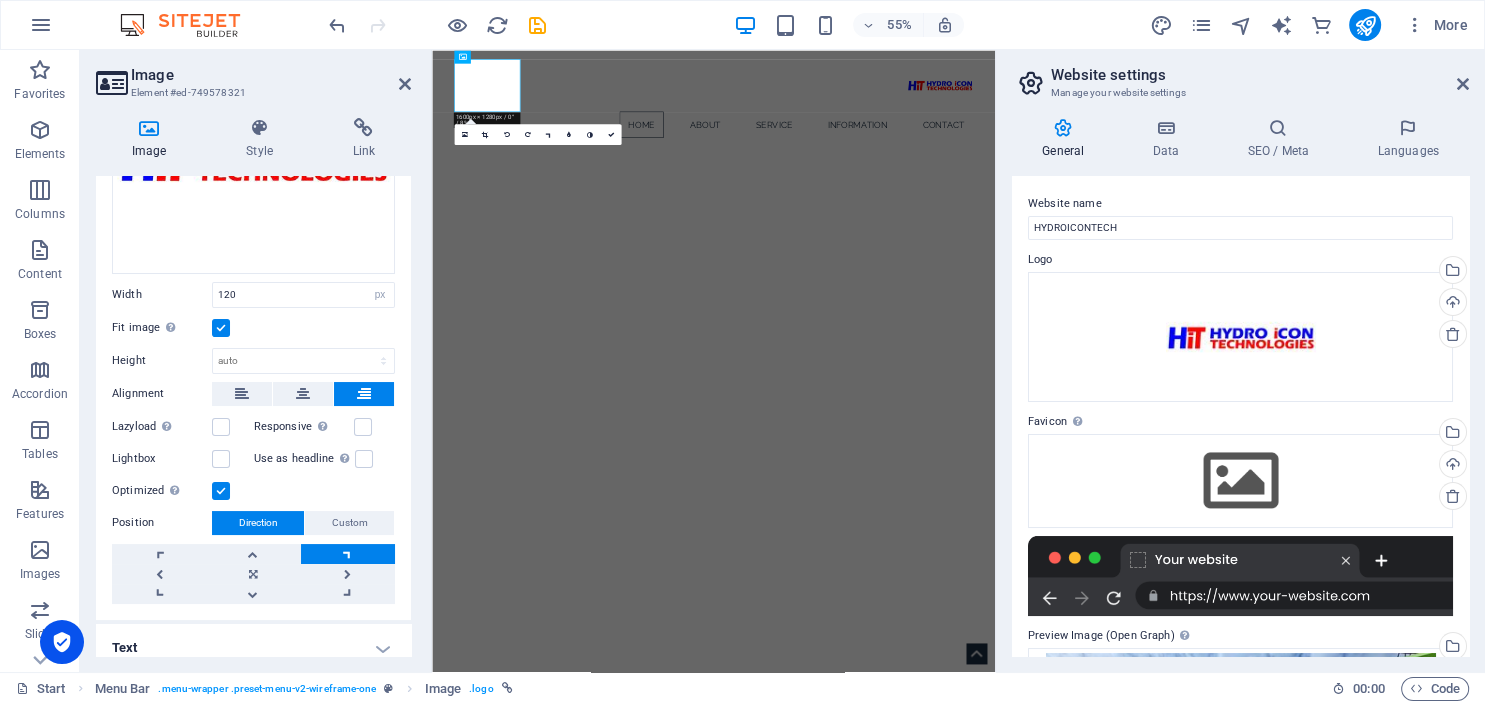 click at bounding box center (348, 554) 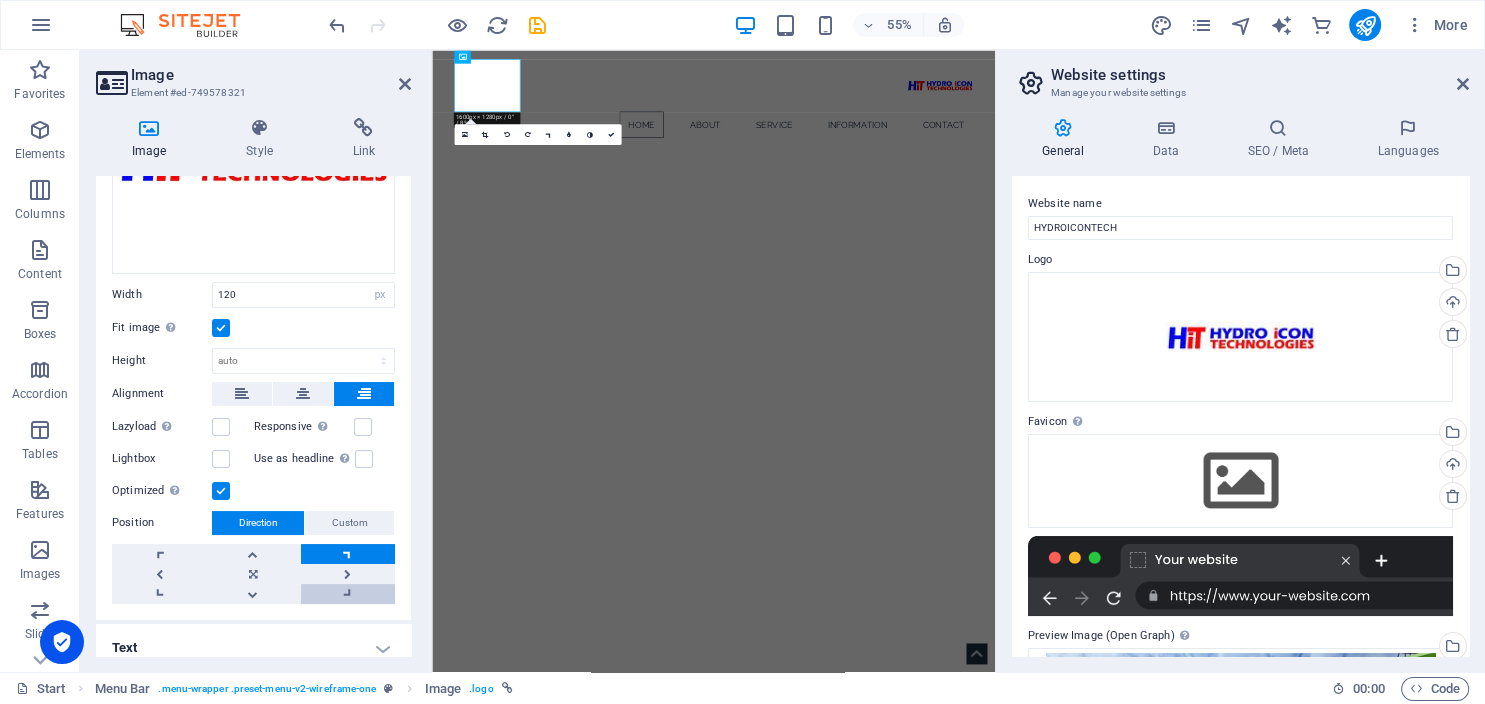 click at bounding box center [348, 594] 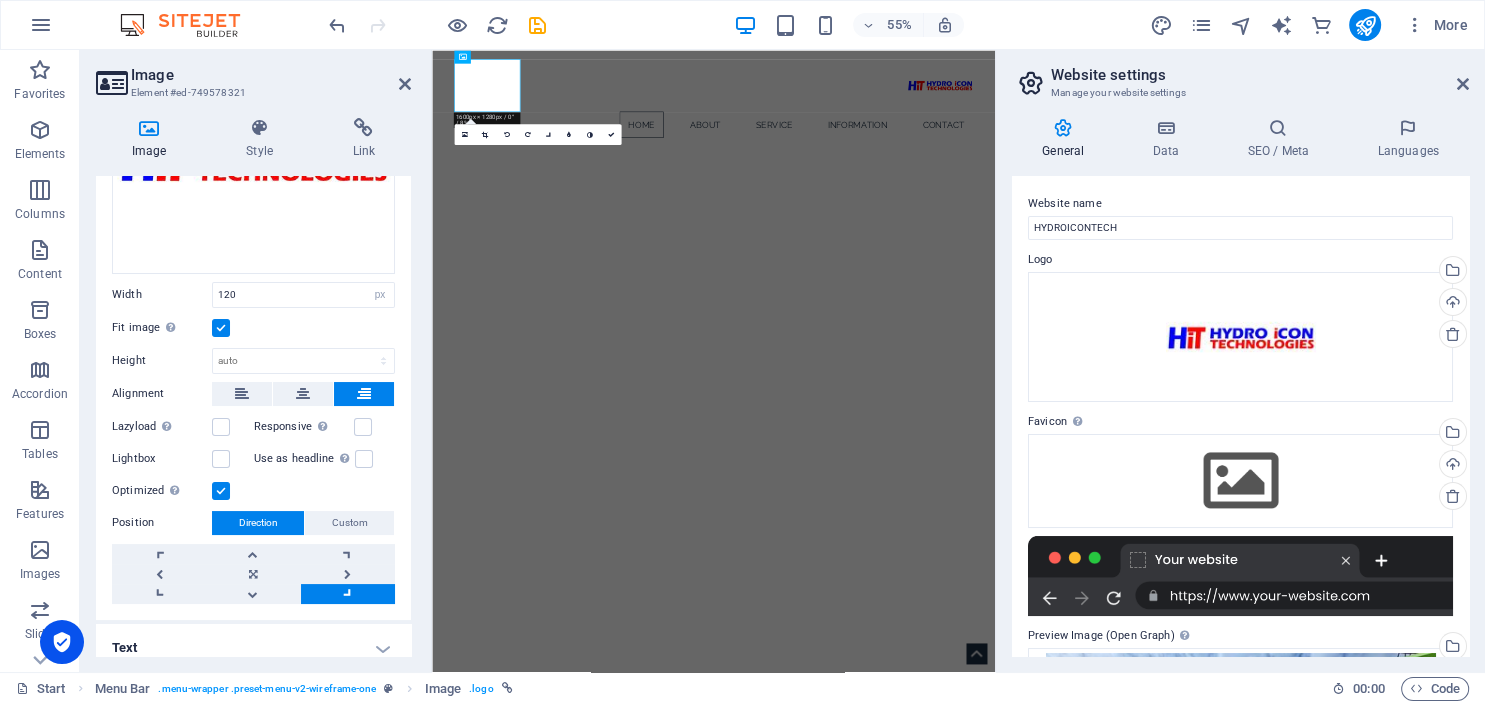 click at bounding box center [348, 594] 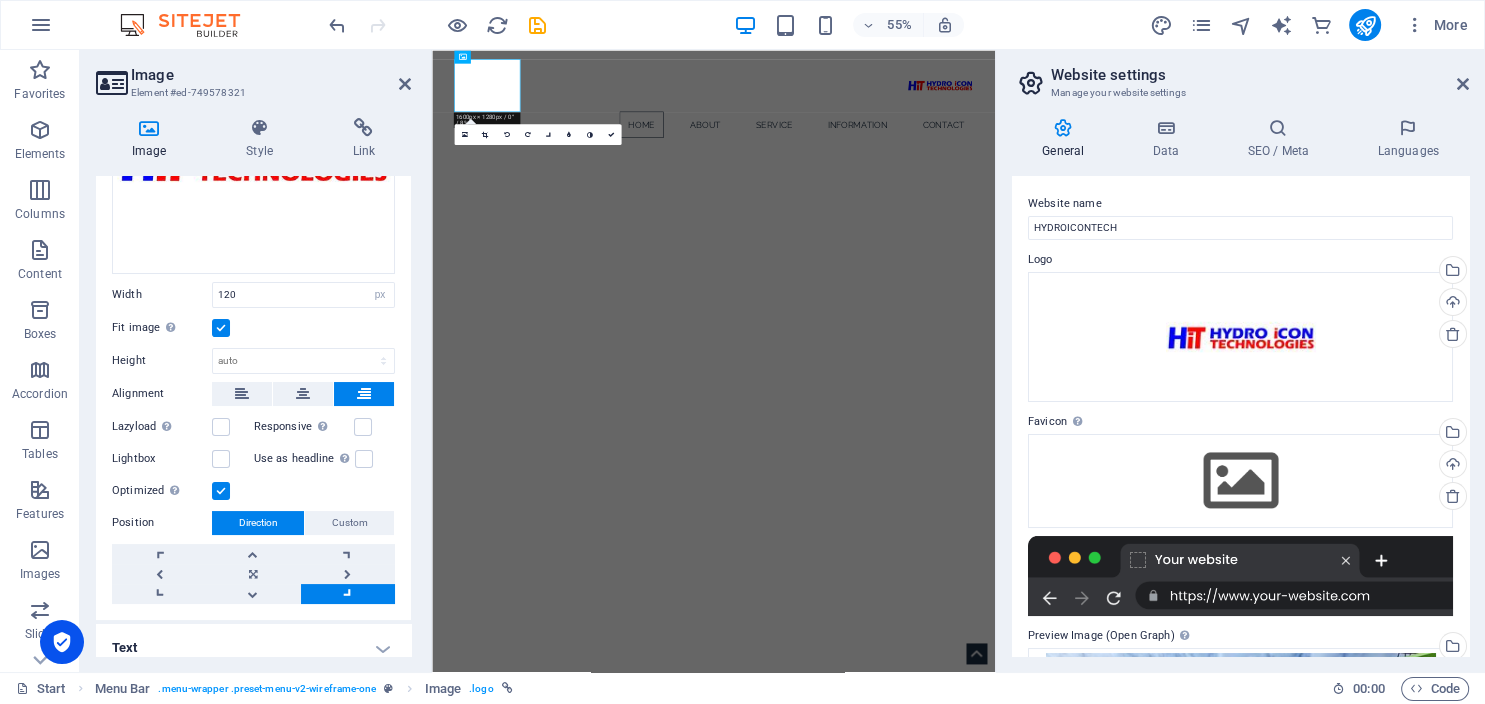 click at bounding box center (348, 594) 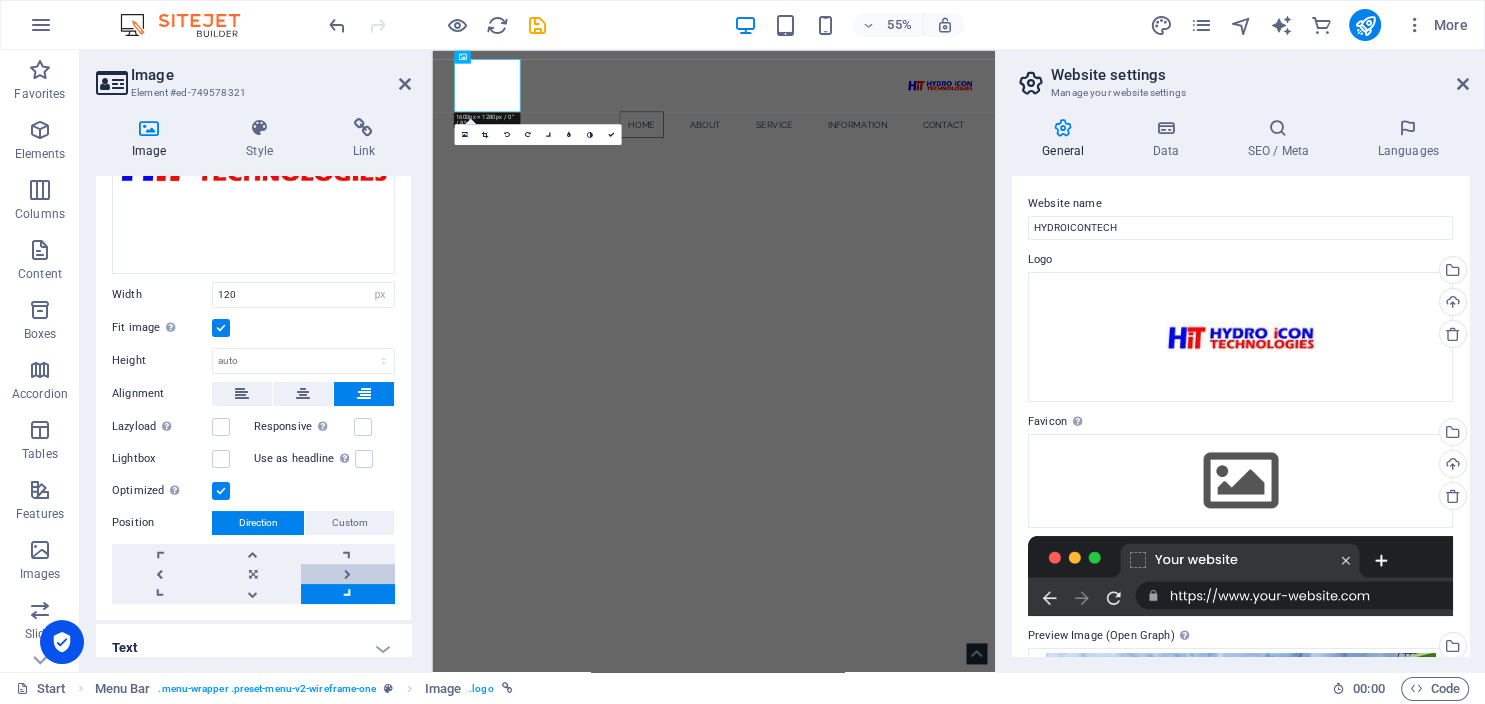 scroll, scrollTop: 198, scrollLeft: 0, axis: vertical 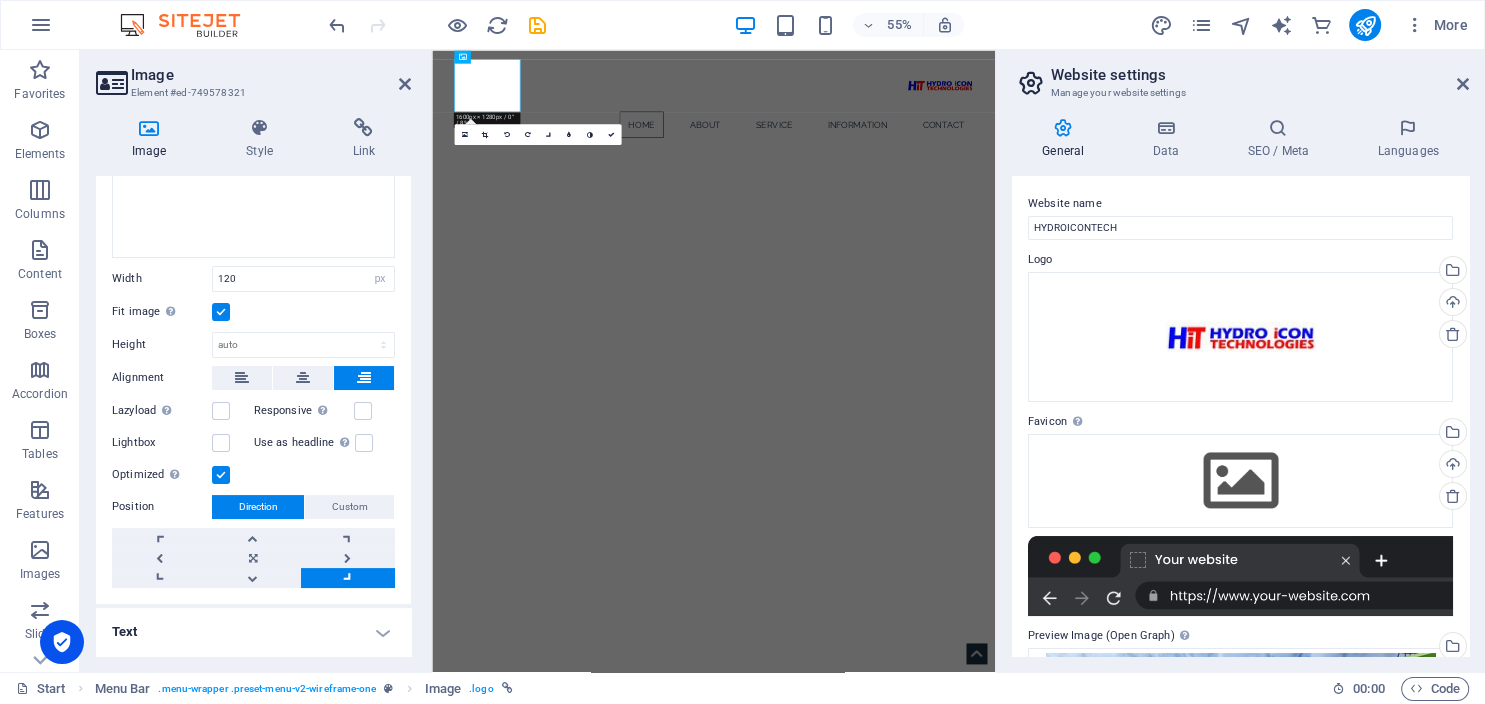 click on "Custom" at bounding box center [350, 507] 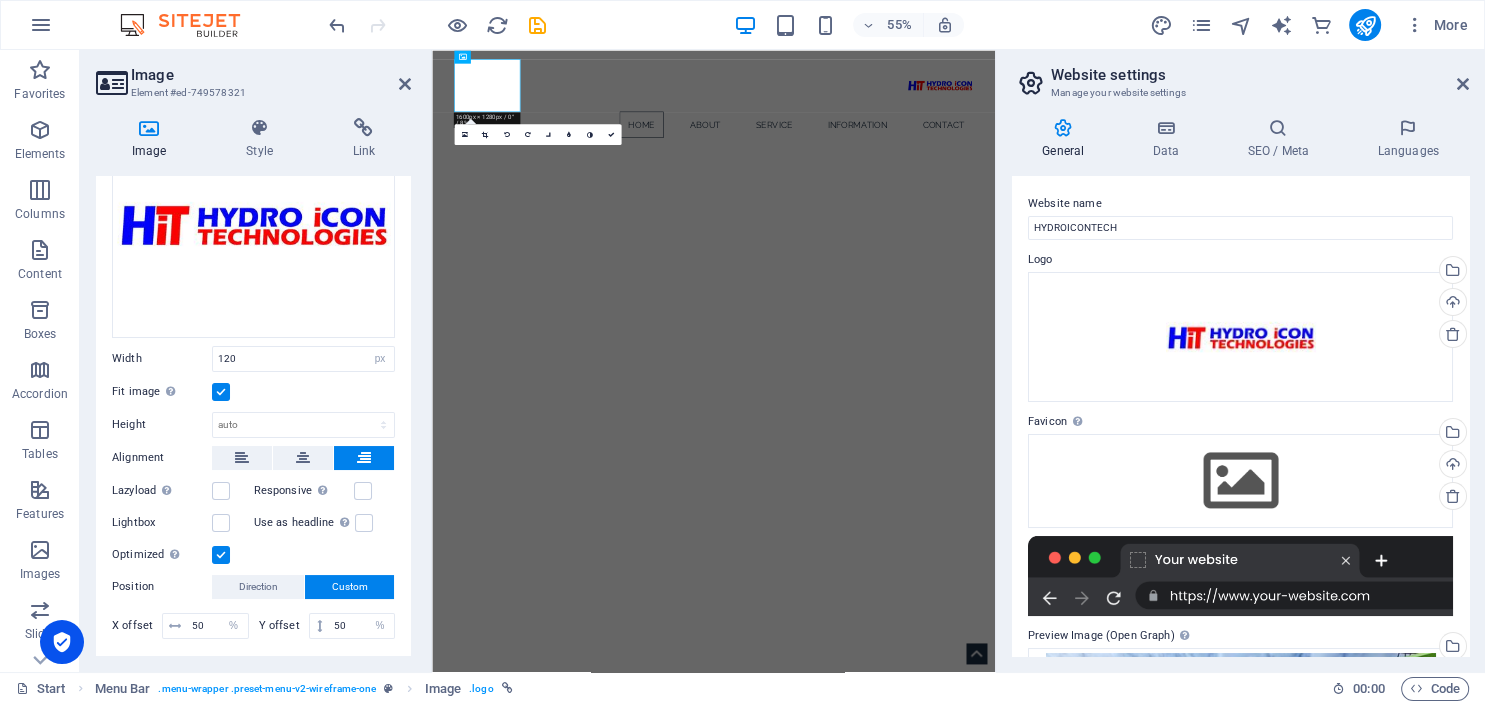 scroll, scrollTop: 82, scrollLeft: 0, axis: vertical 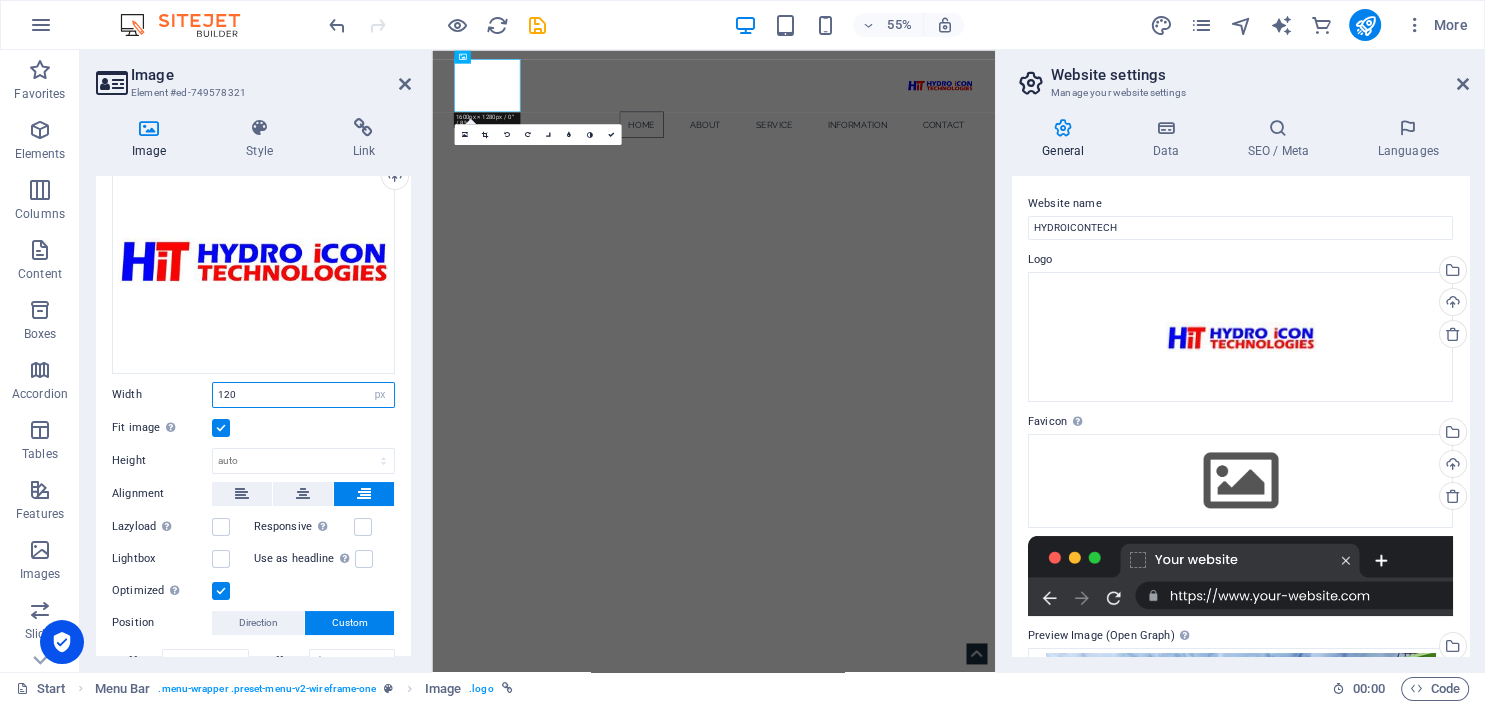 click on "120" at bounding box center (303, 395) 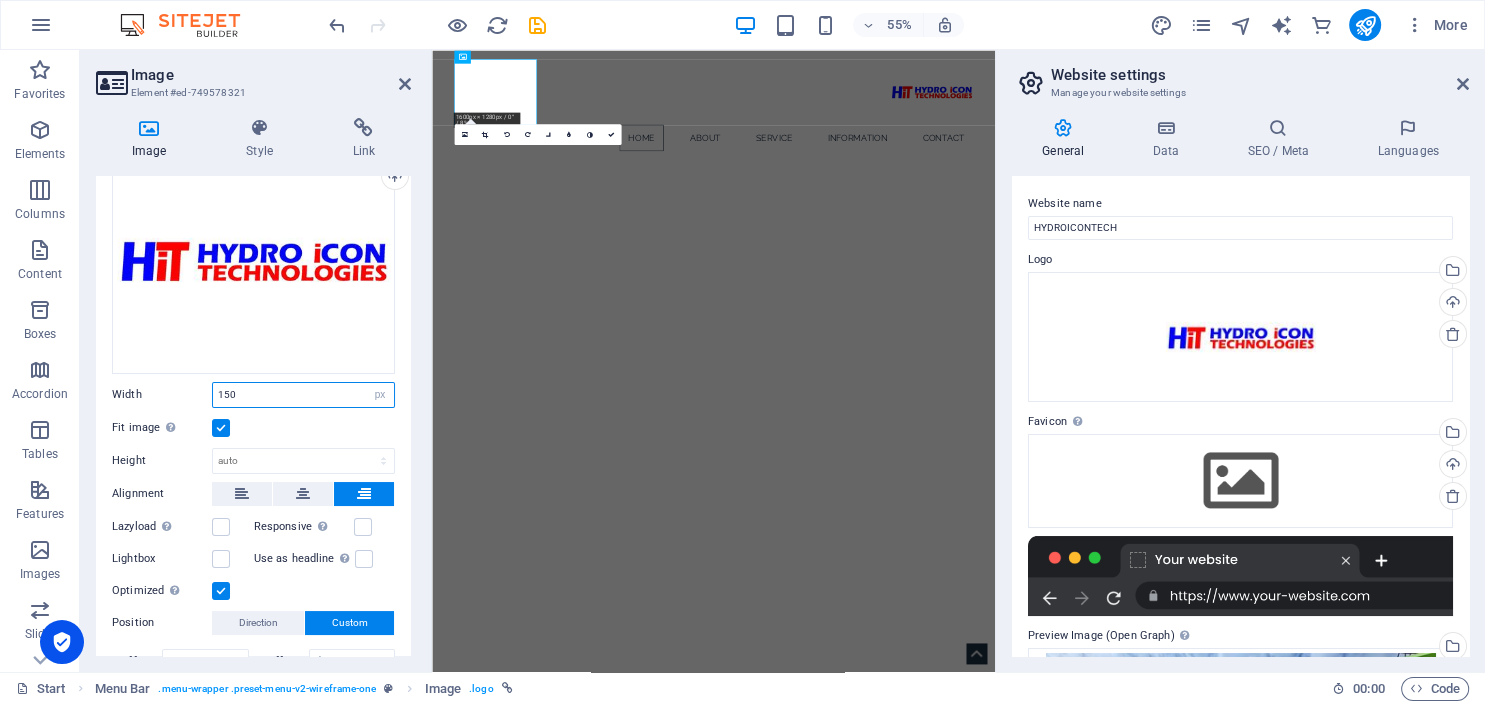 click on "150" at bounding box center (303, 395) 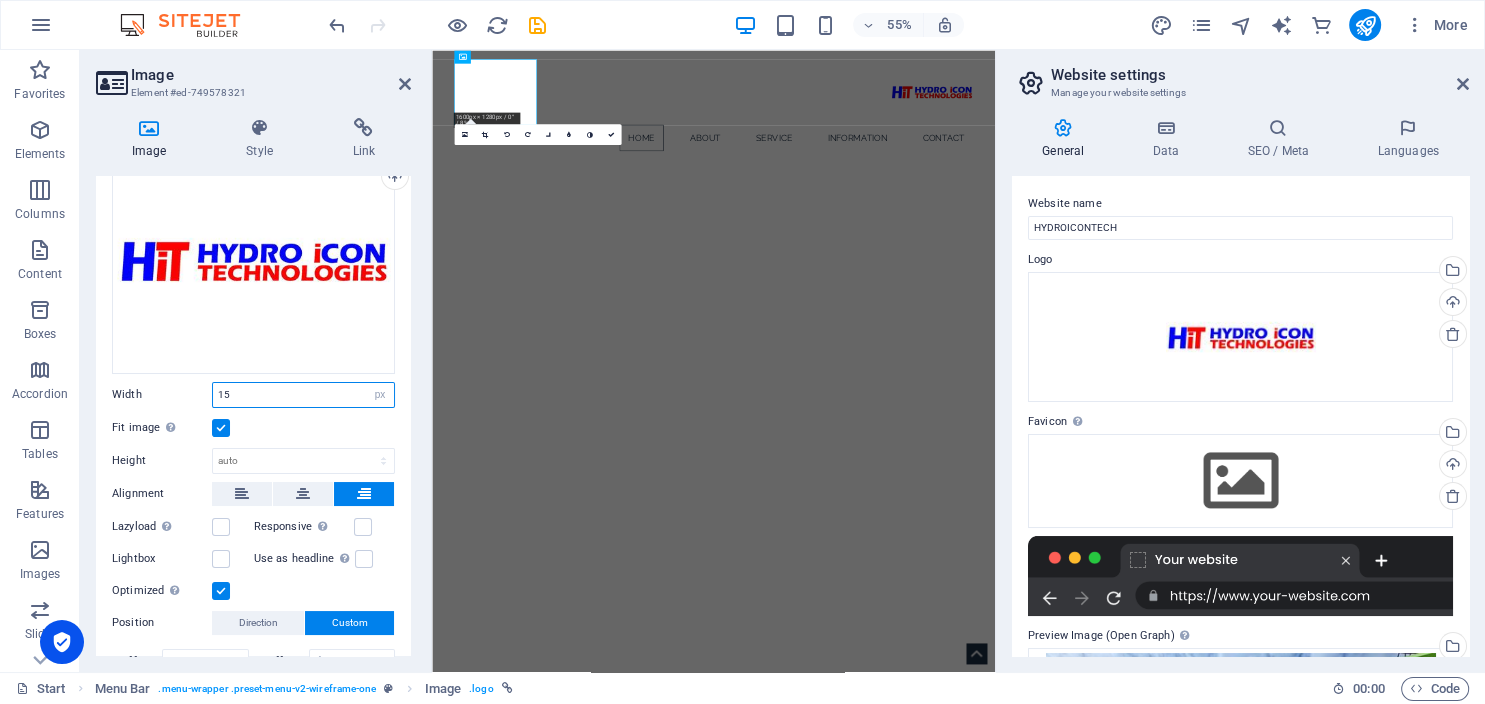 type on "1" 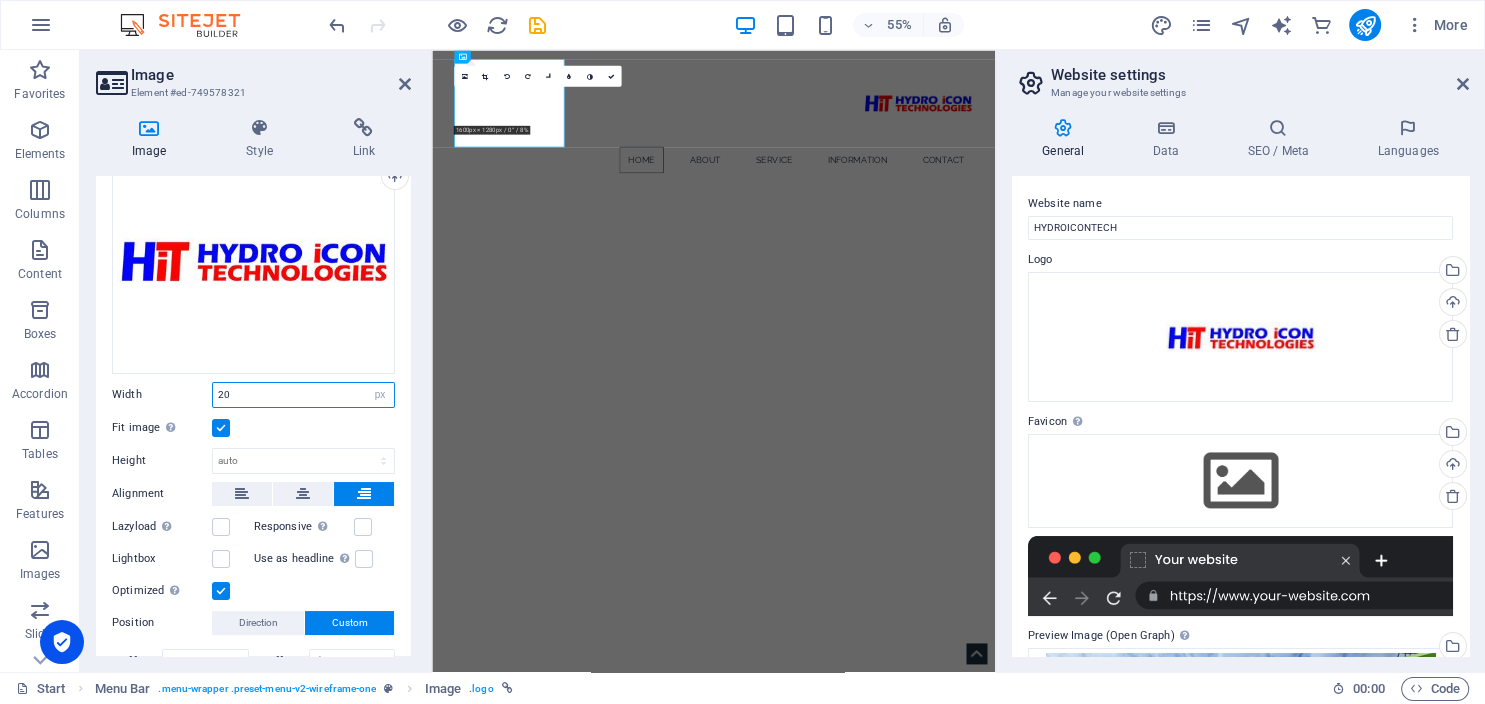 type on "2" 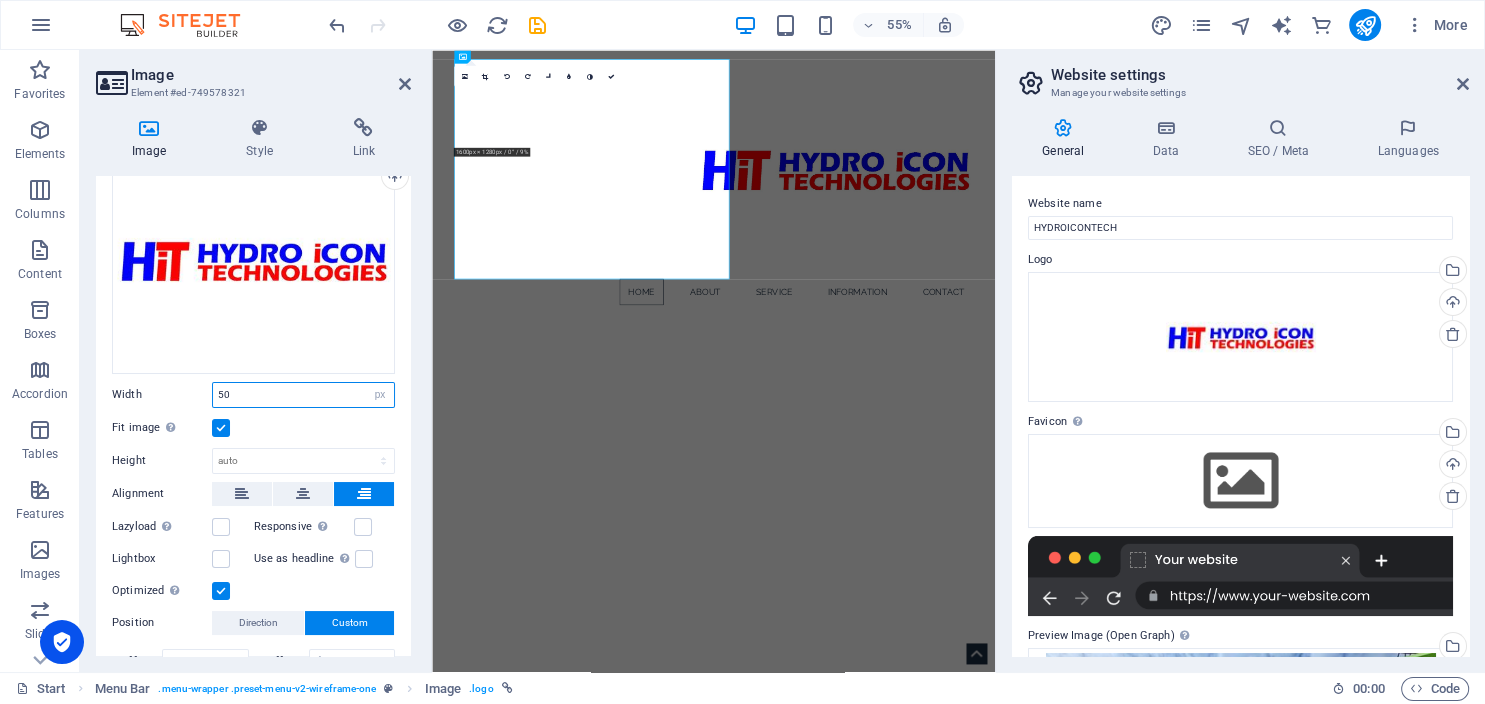 type on "5" 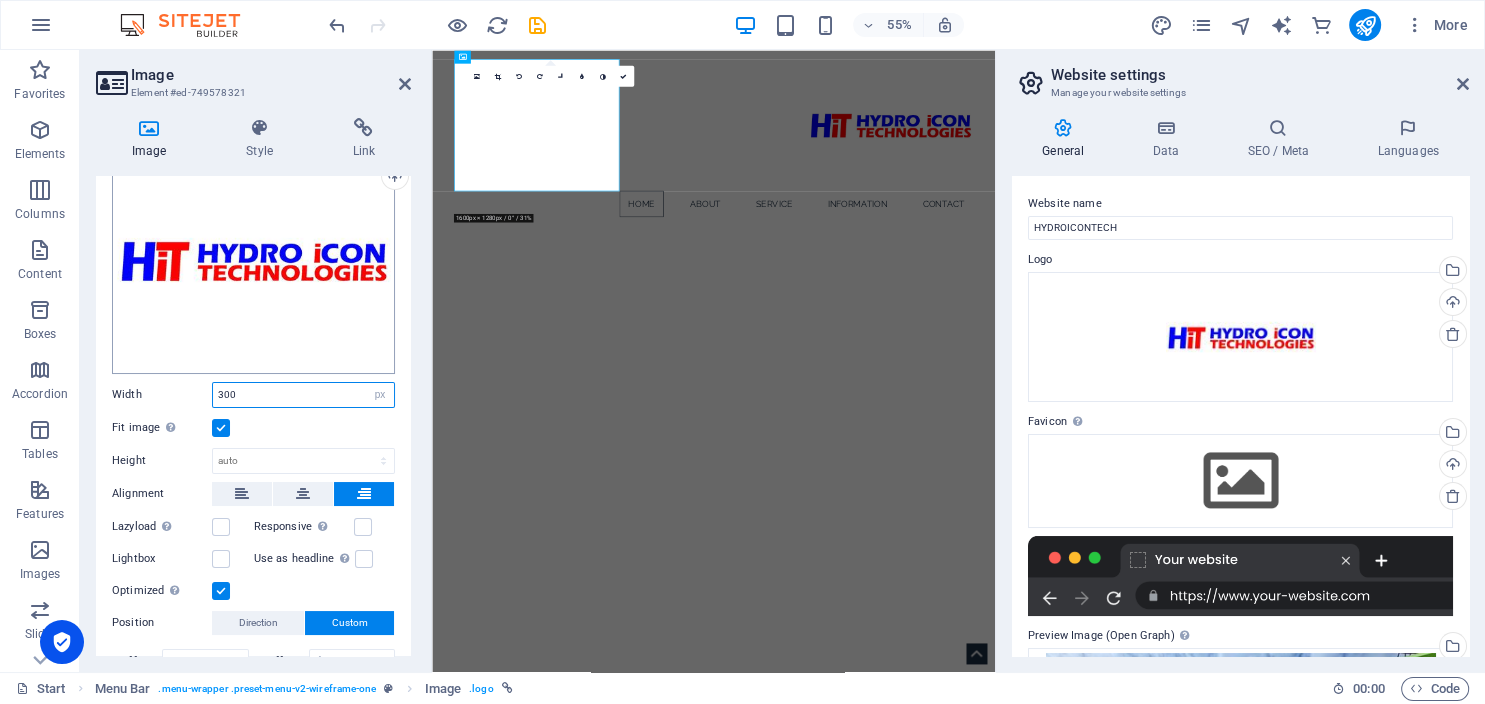 type on "300" 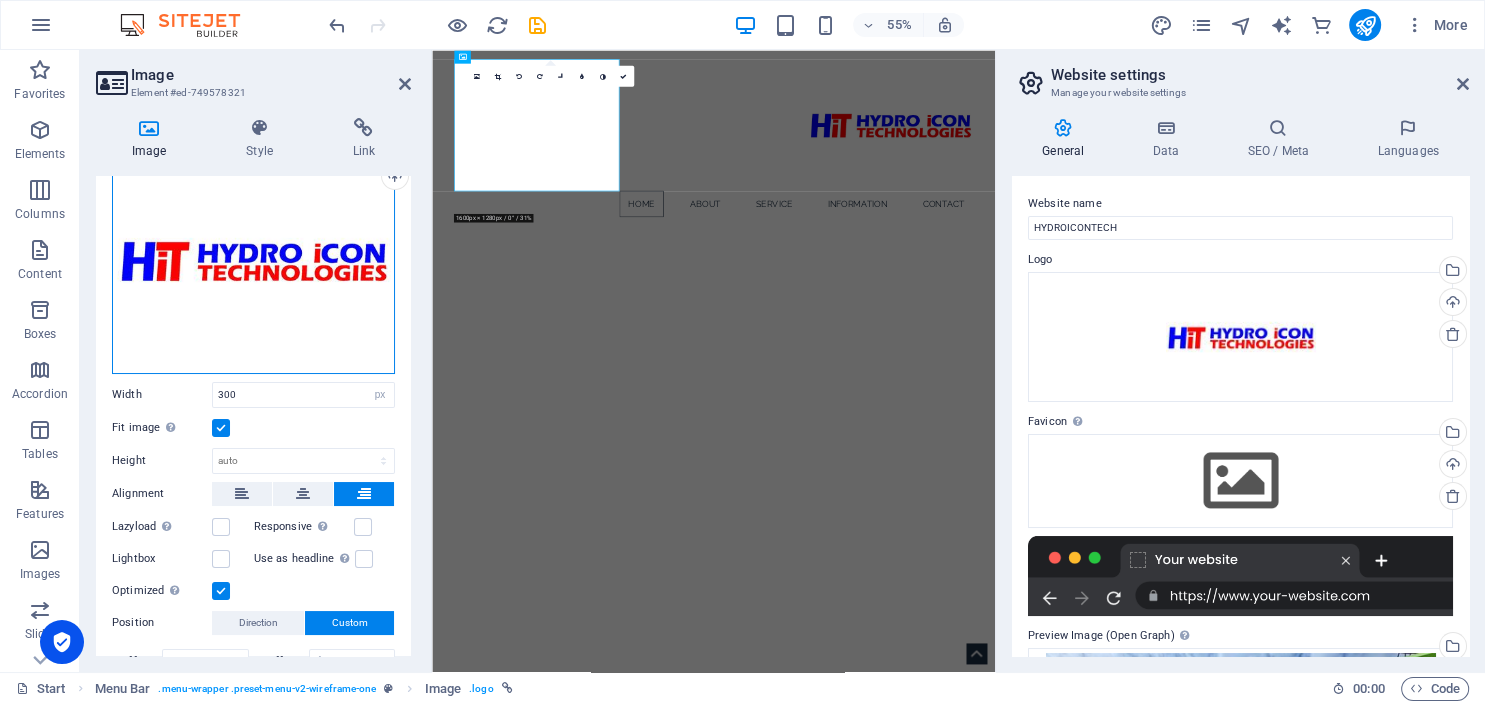 click on "Drag files here, click to choose files or select files from Files or our free stock photos & videos" at bounding box center [253, 260] 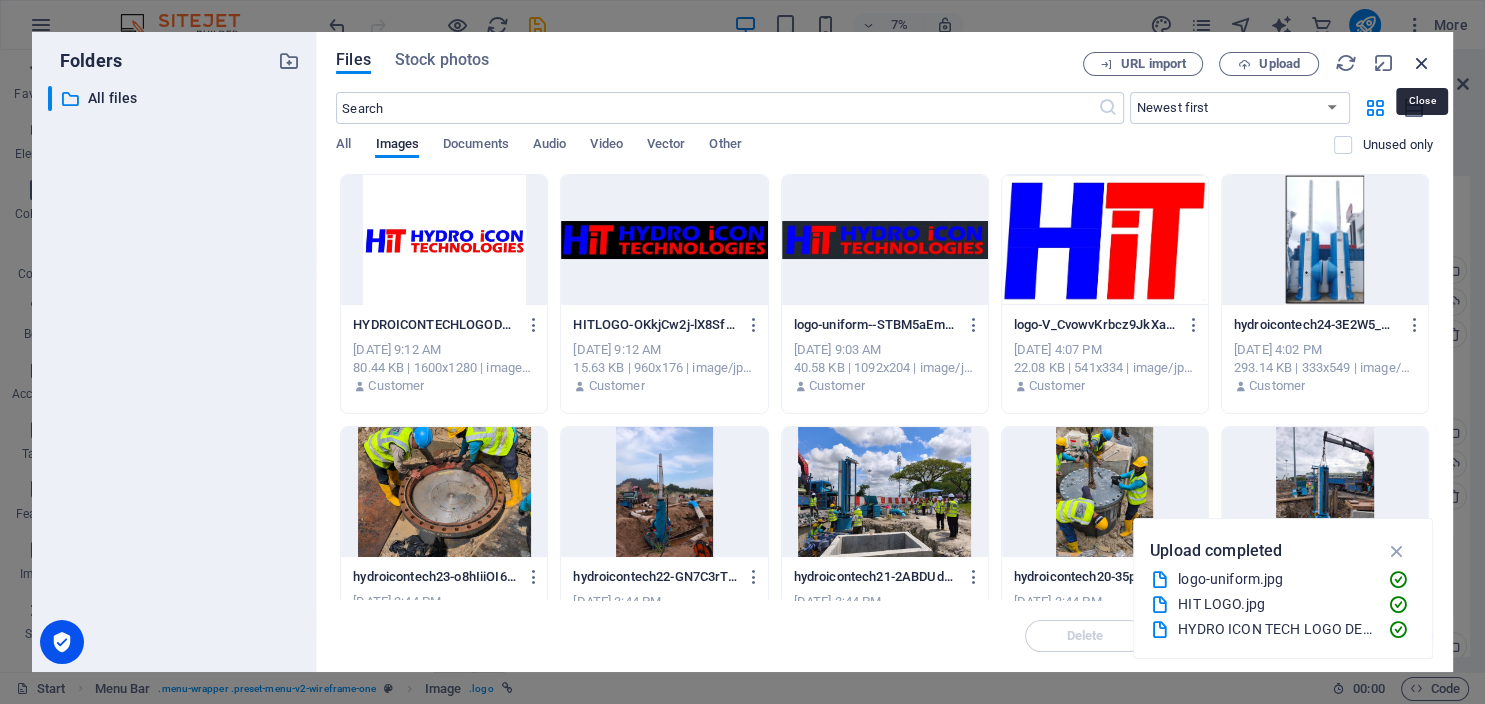 click at bounding box center [1422, 63] 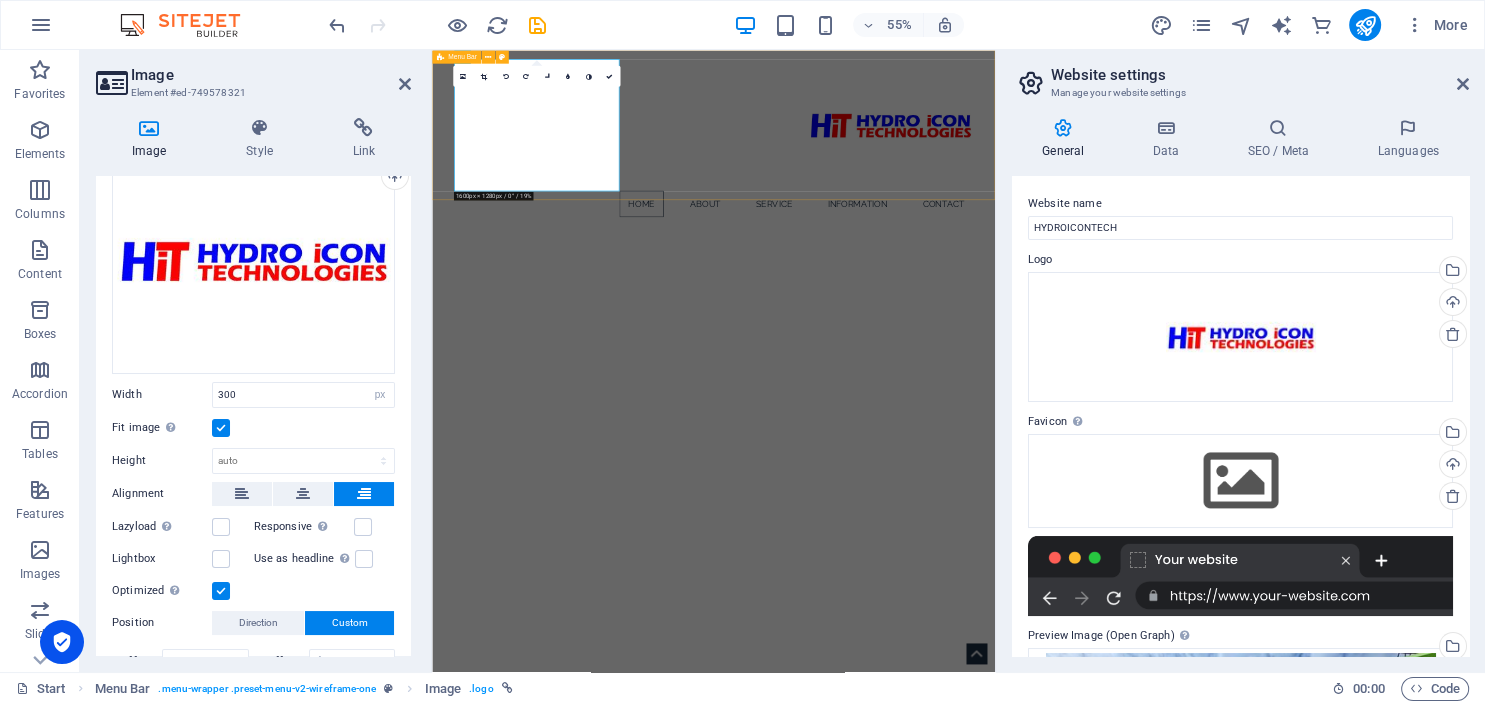 click on "Home About Service Information Contact" at bounding box center (944, 210) 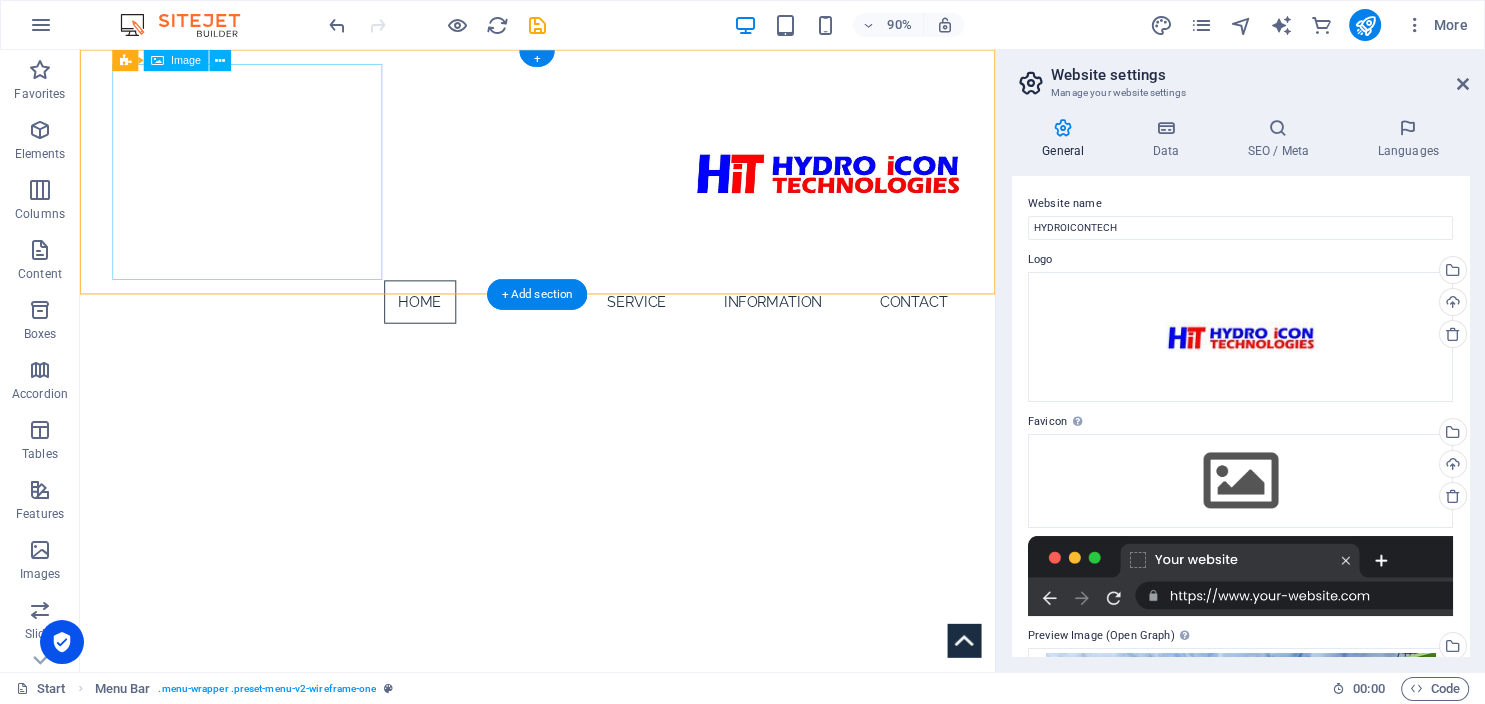 click at bounding box center [589, 186] 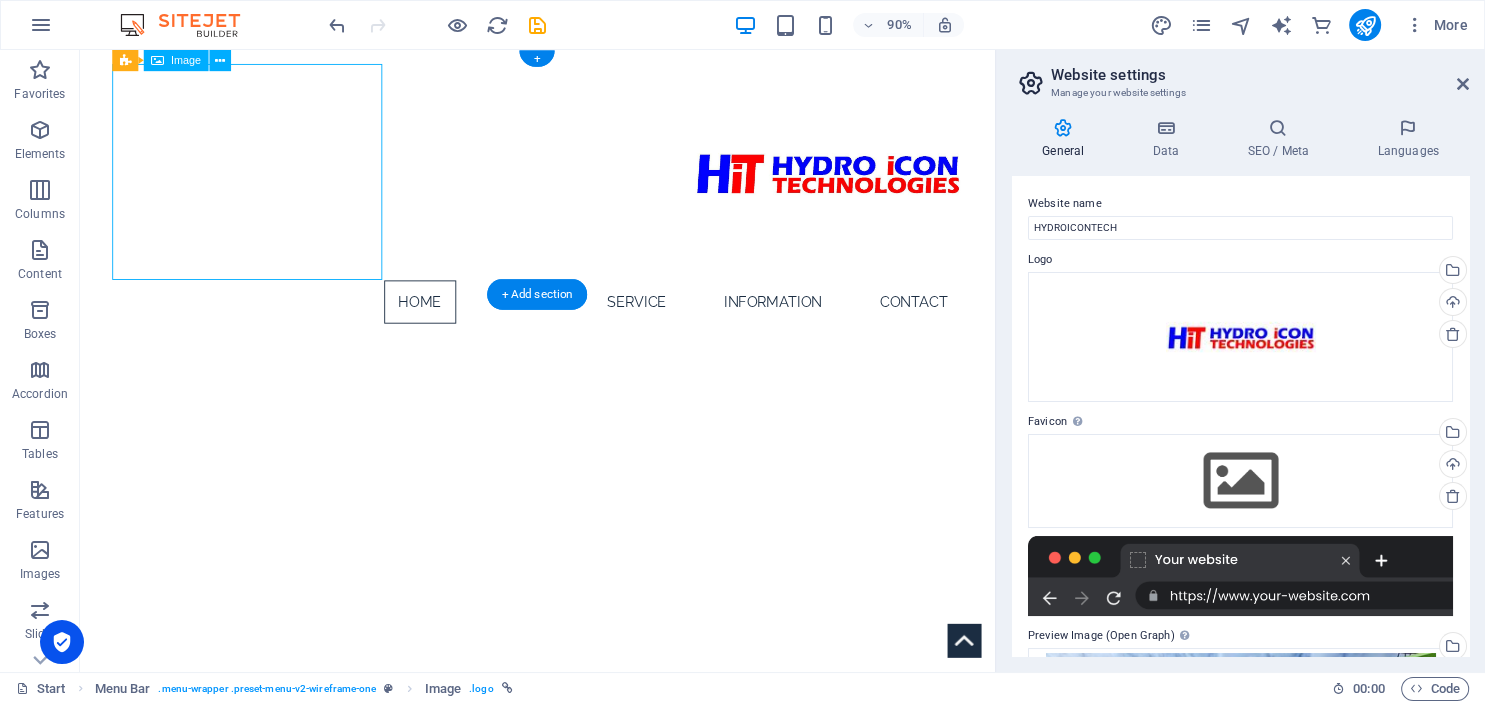 click at bounding box center [589, 186] 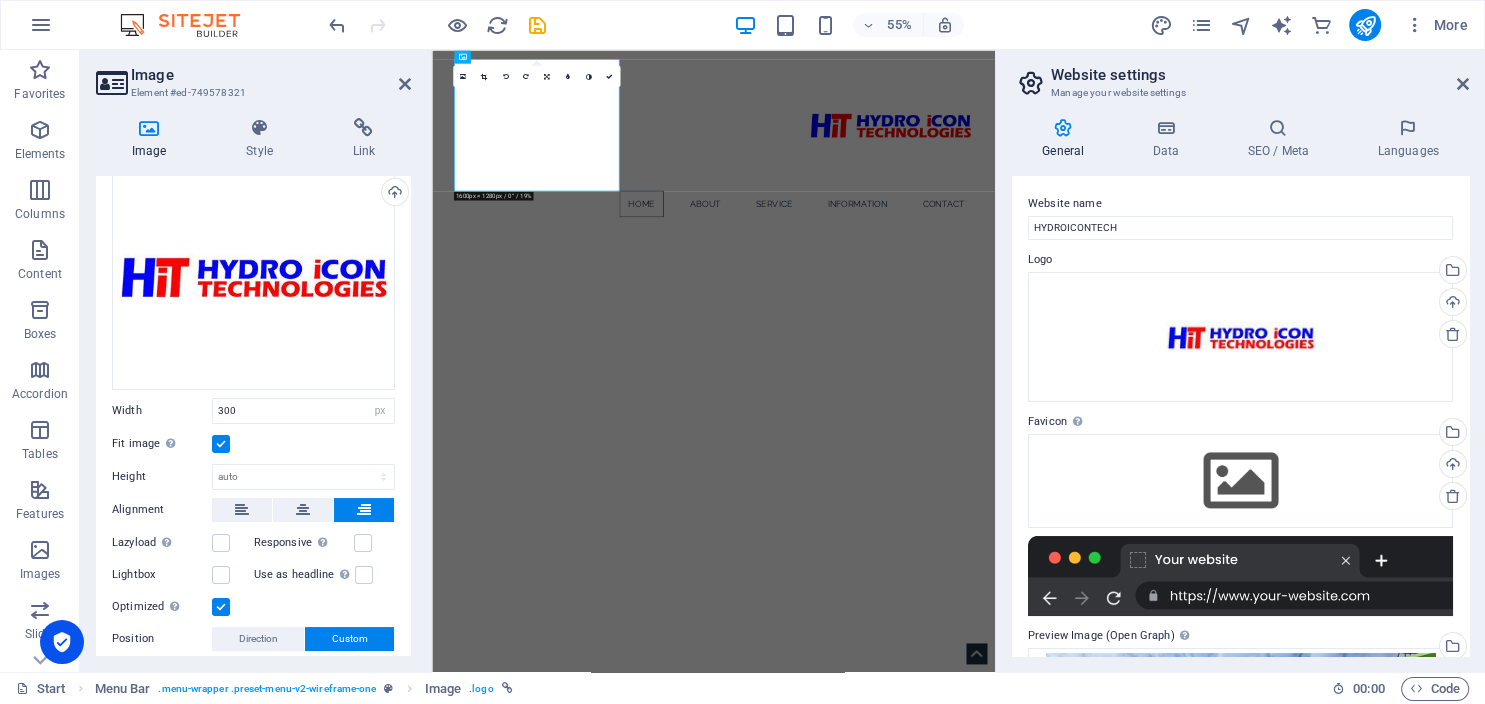 scroll, scrollTop: 91, scrollLeft: 0, axis: vertical 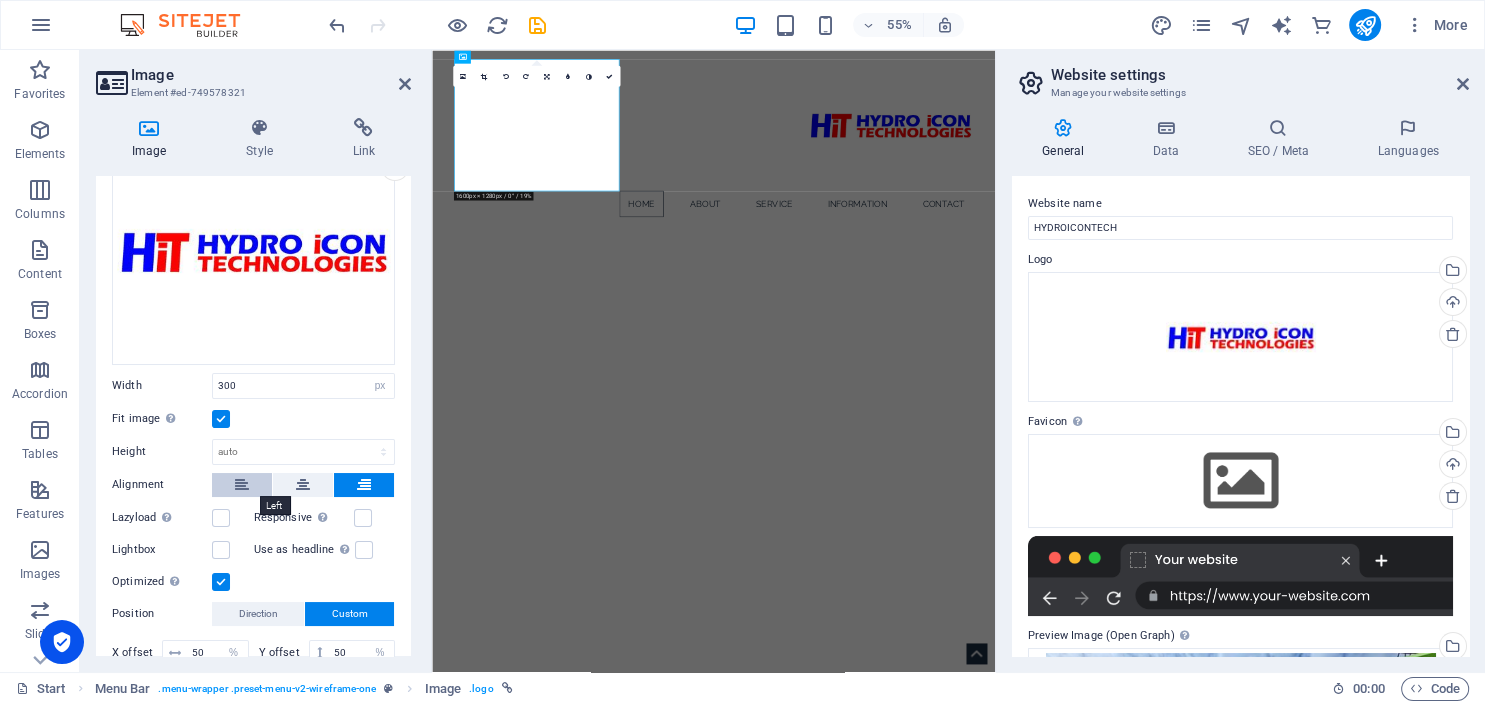 click at bounding box center [242, 485] 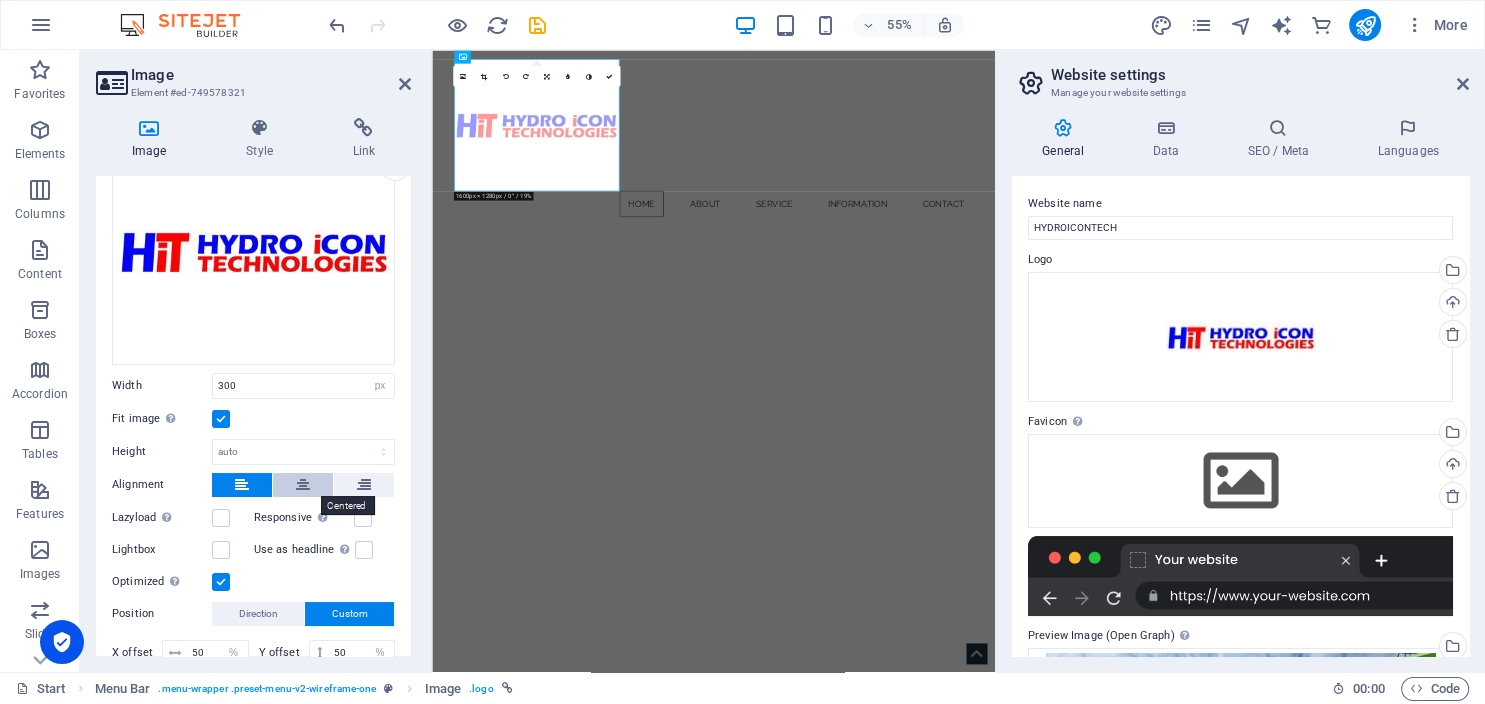 click at bounding box center [303, 485] 